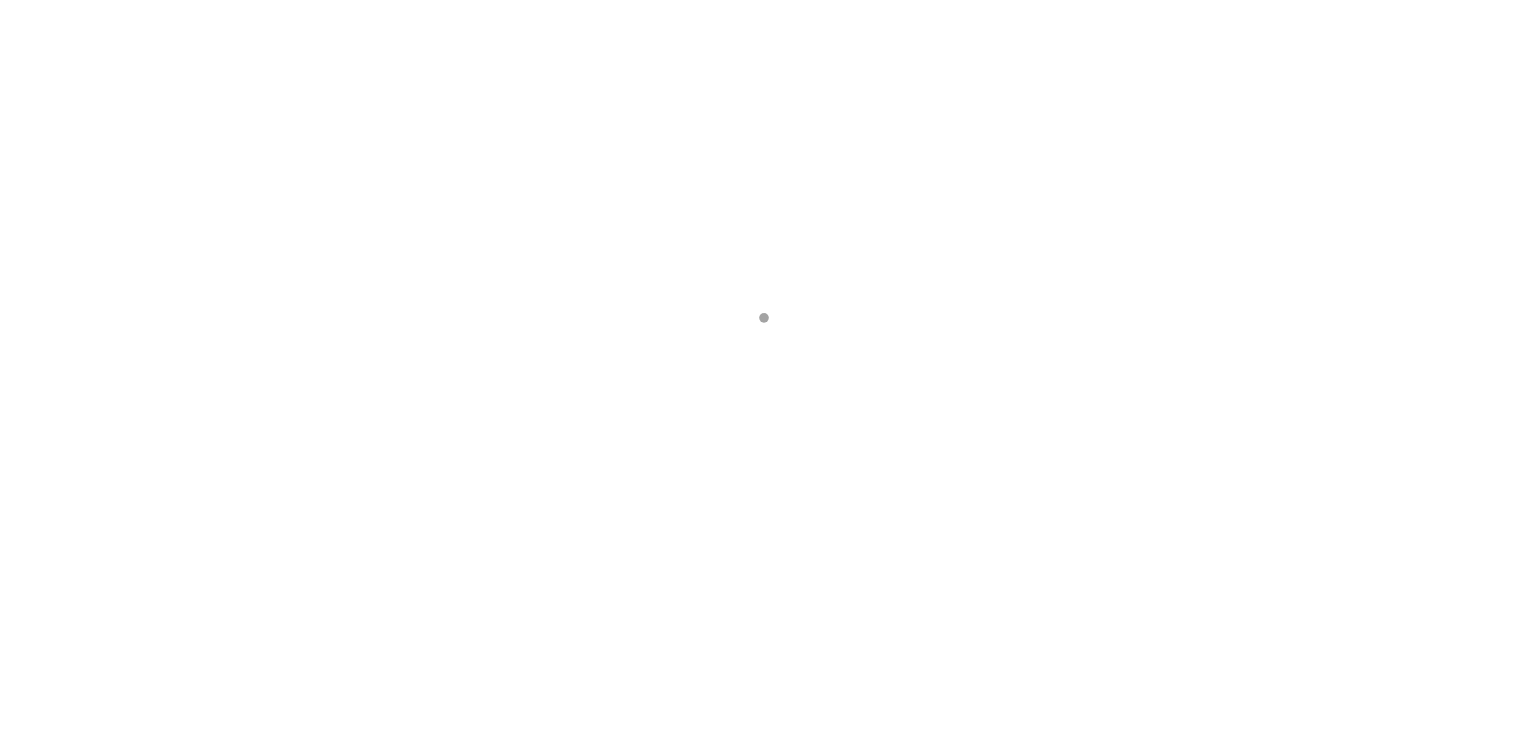 scroll, scrollTop: 0, scrollLeft: 0, axis: both 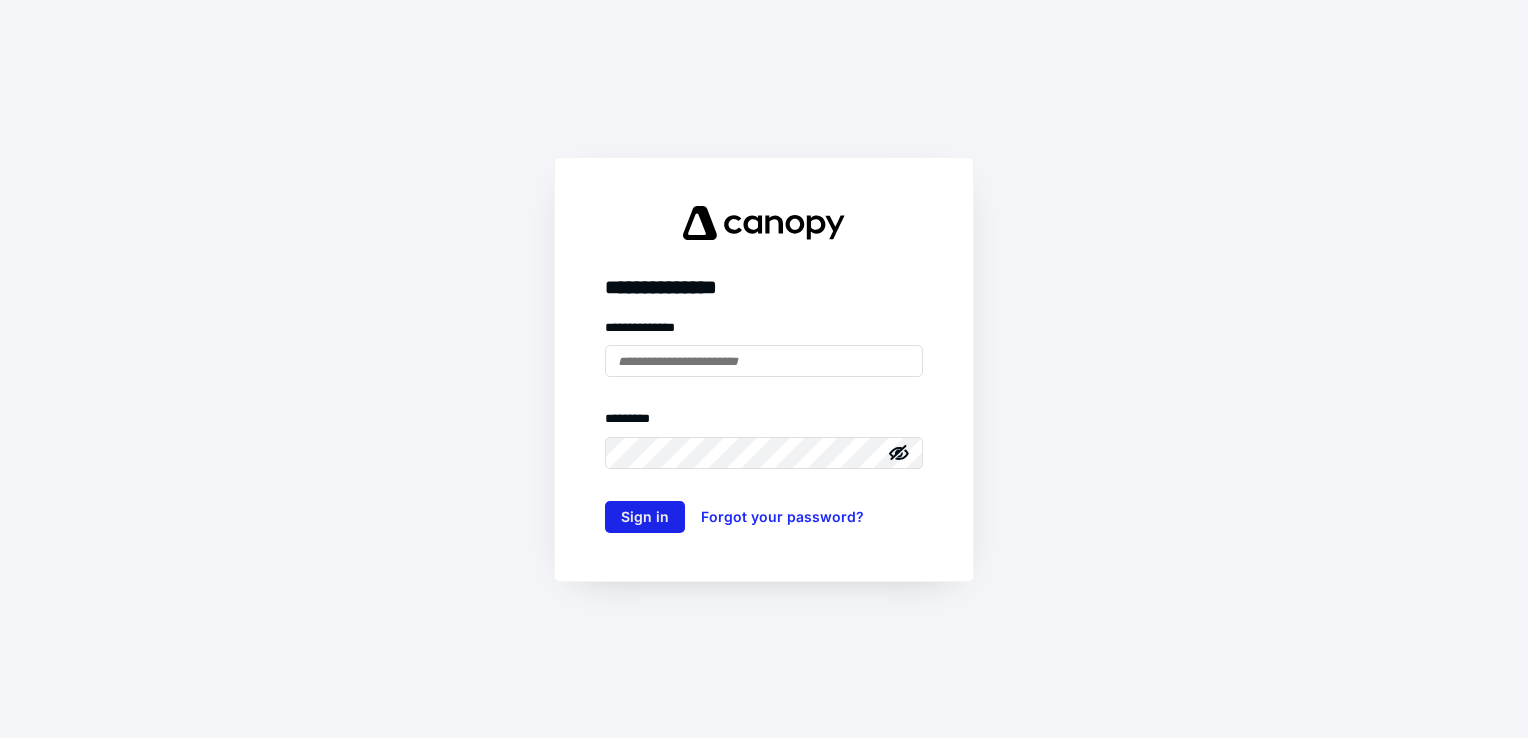 type on "**********" 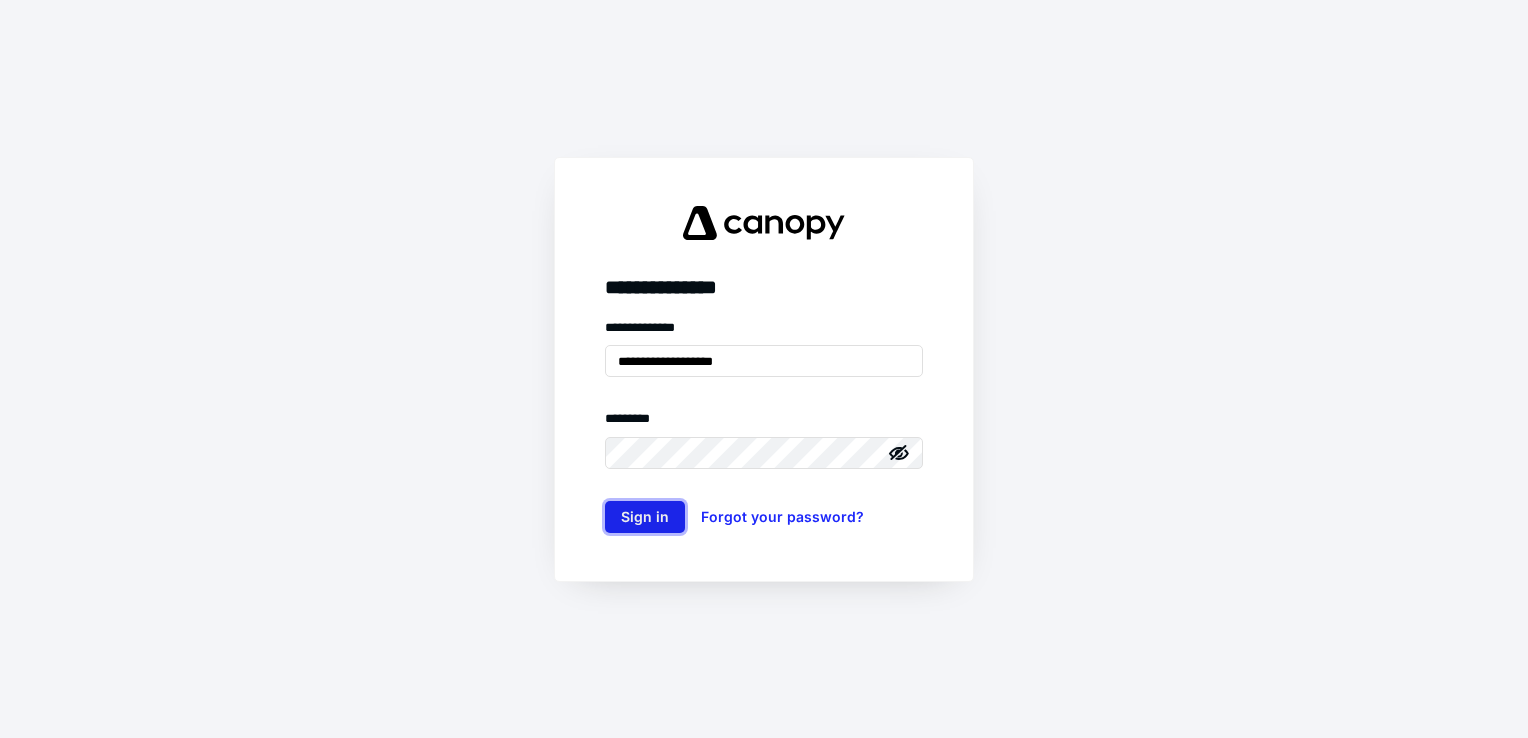 click on "Sign in" at bounding box center [645, 517] 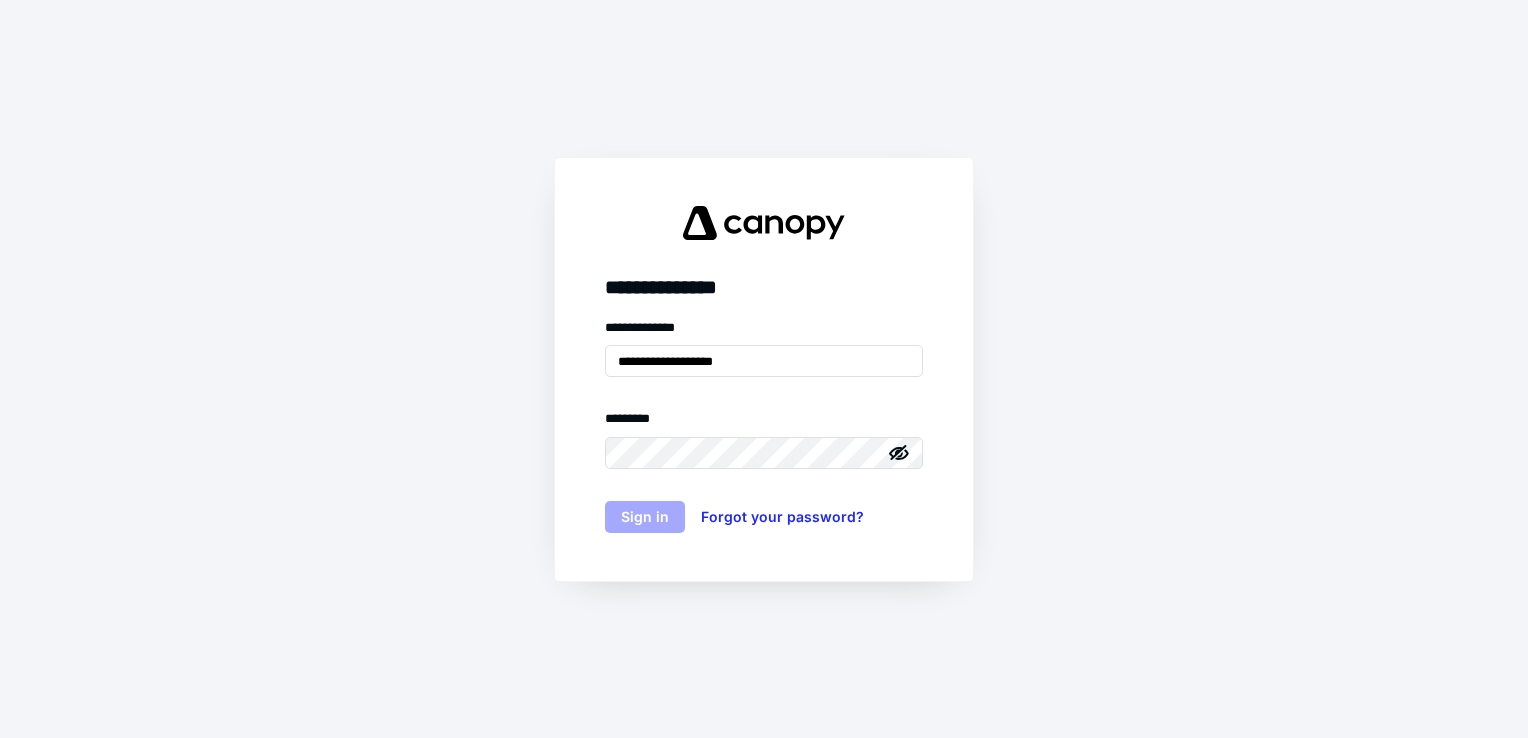 click on "Sign in" at bounding box center (645, 517) 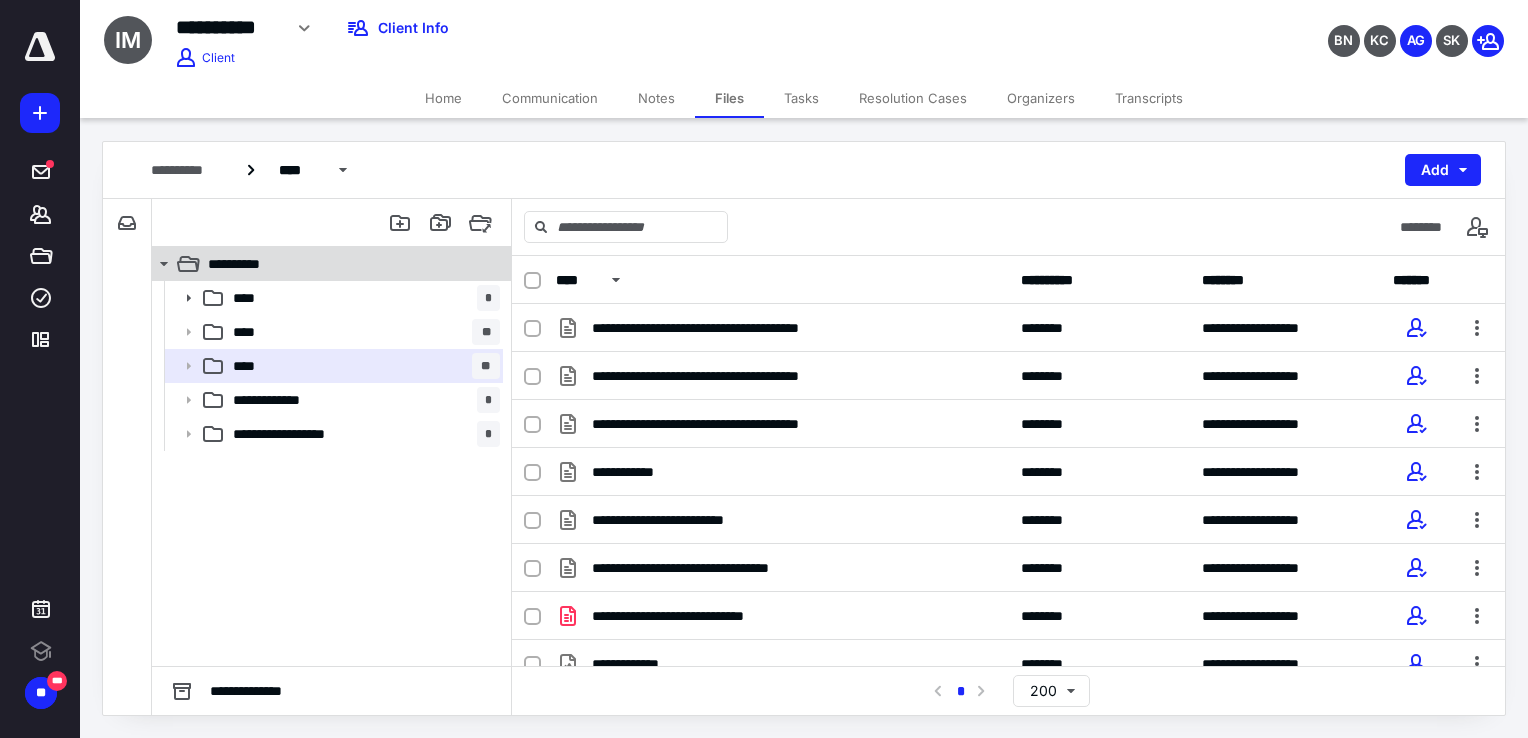 scroll, scrollTop: 0, scrollLeft: 0, axis: both 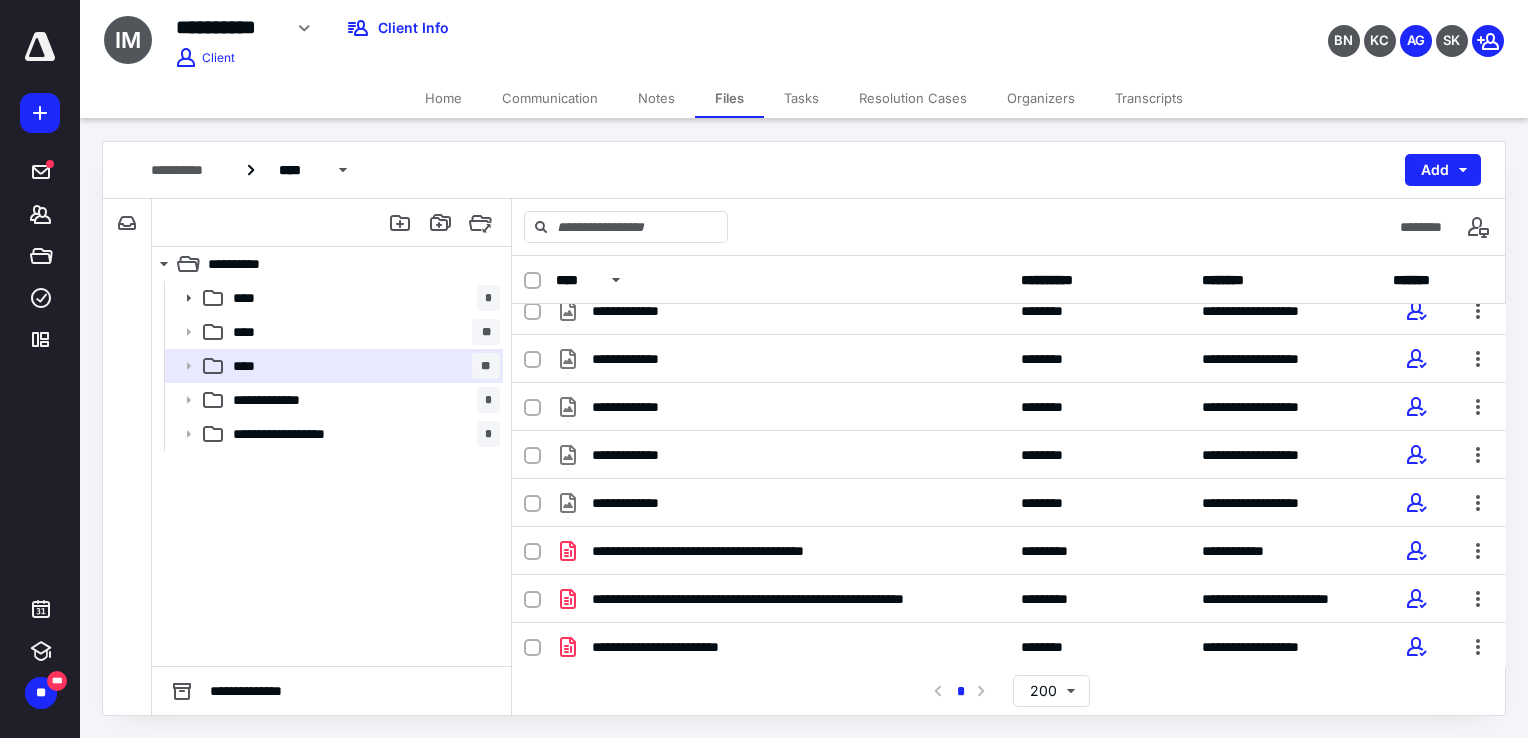 click on "Tasks" at bounding box center (801, 98) 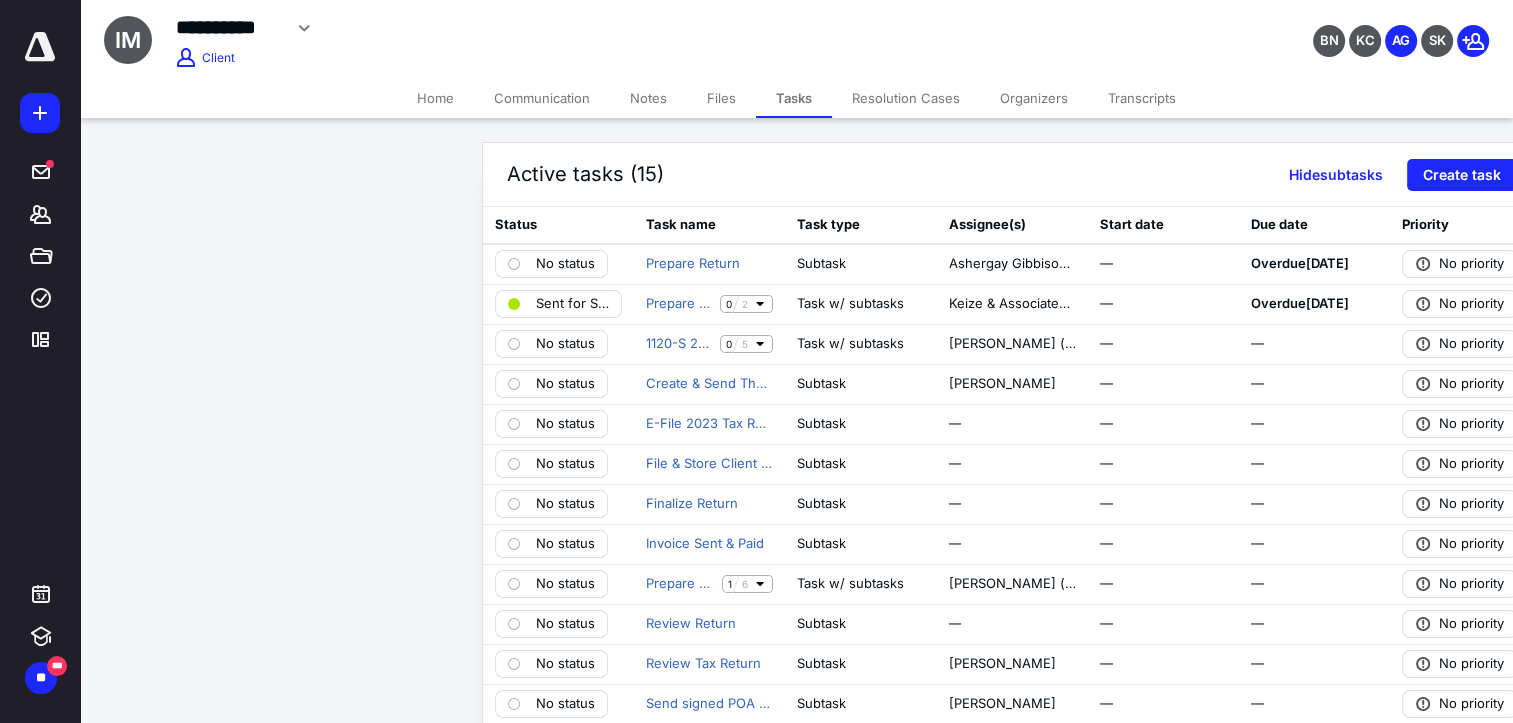 click on "Files" at bounding box center (721, 98) 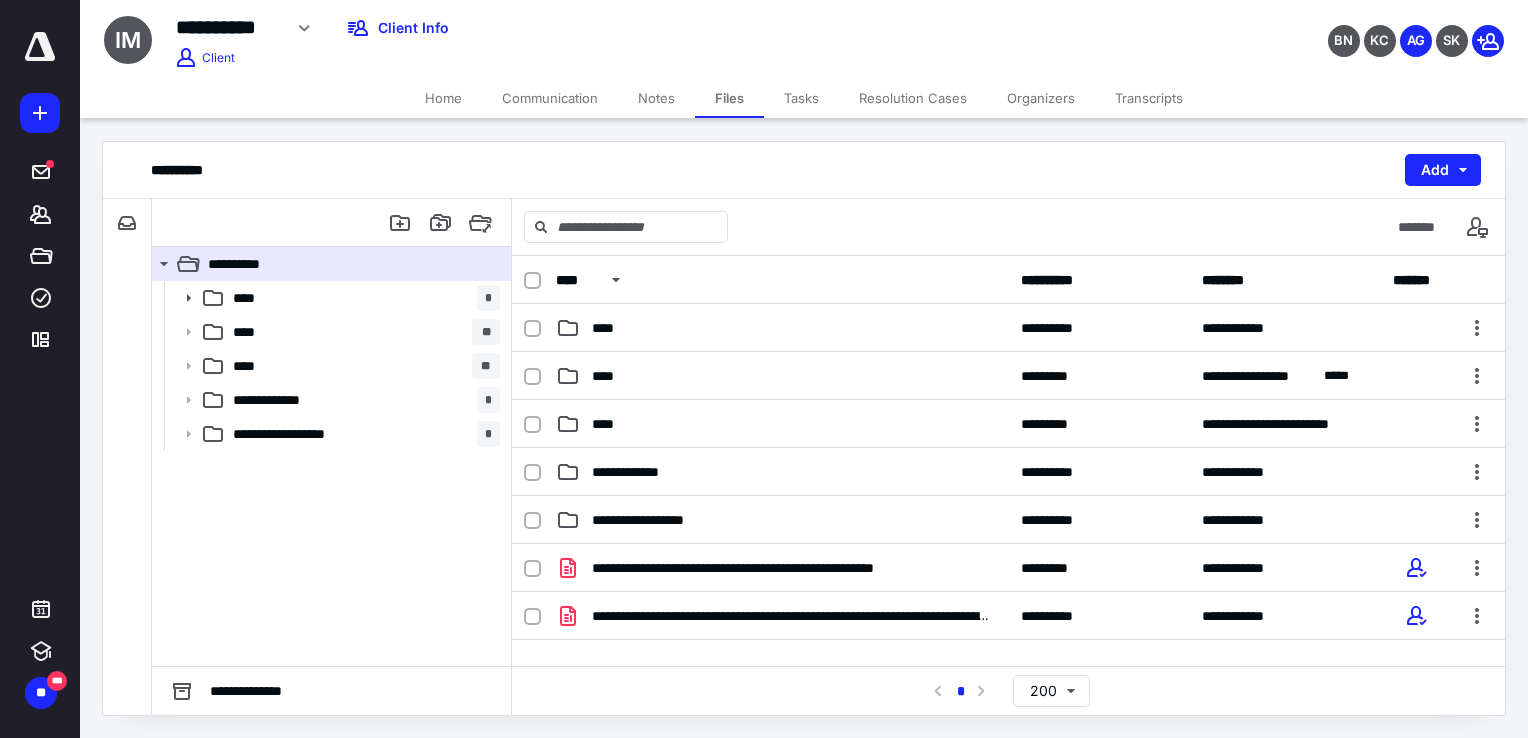 click on "Notes" at bounding box center [656, 98] 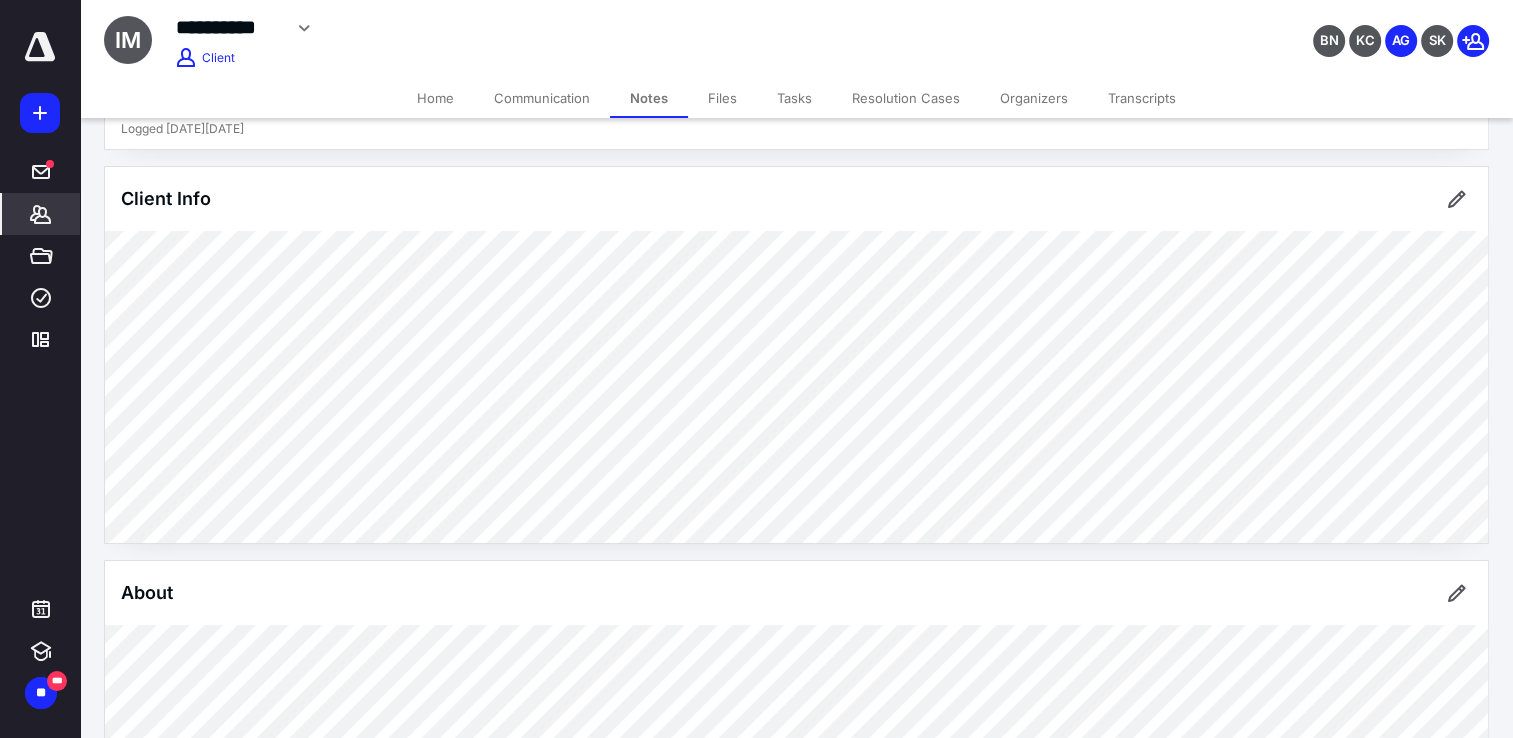 click on "Communication" at bounding box center (542, 98) 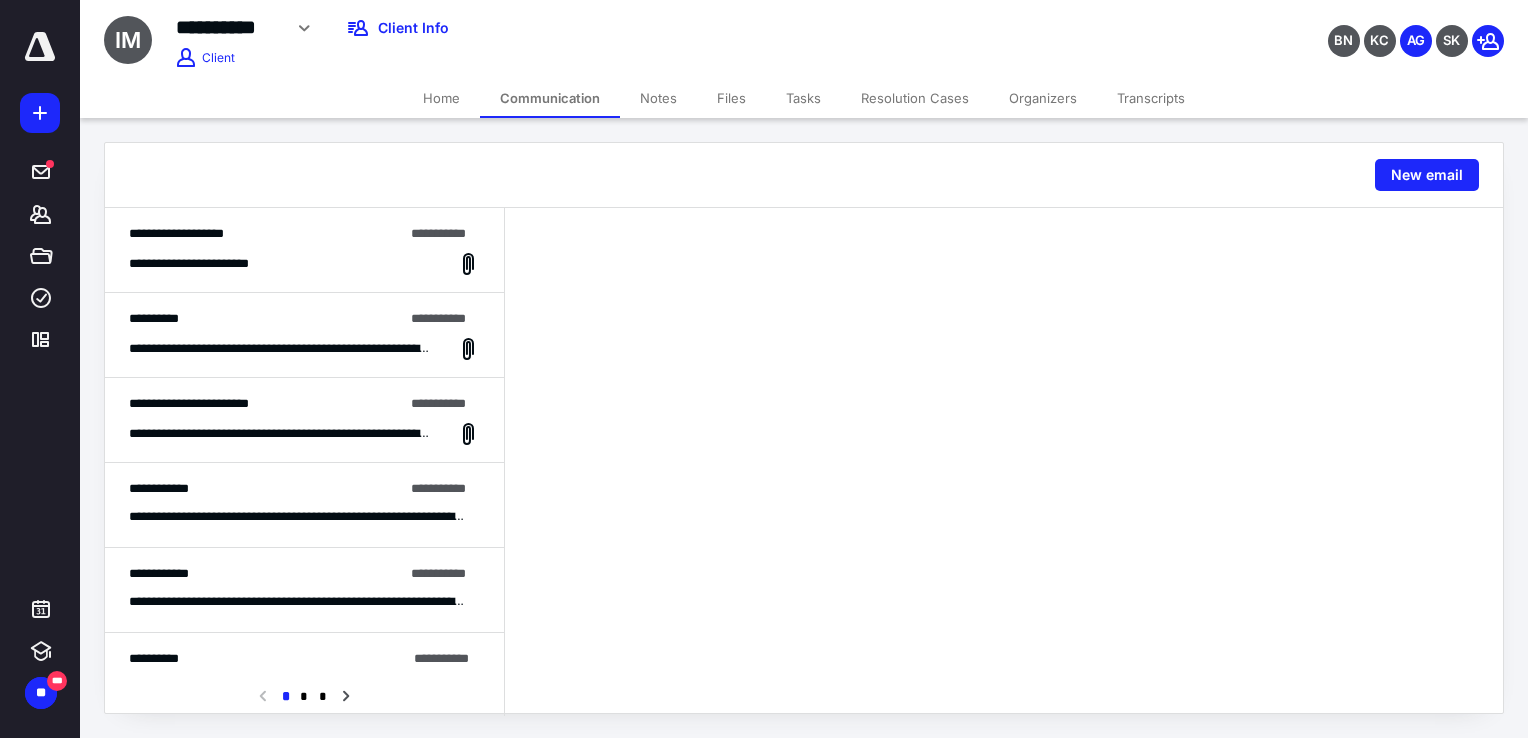 click on "**********" at bounding box center (304, 250) 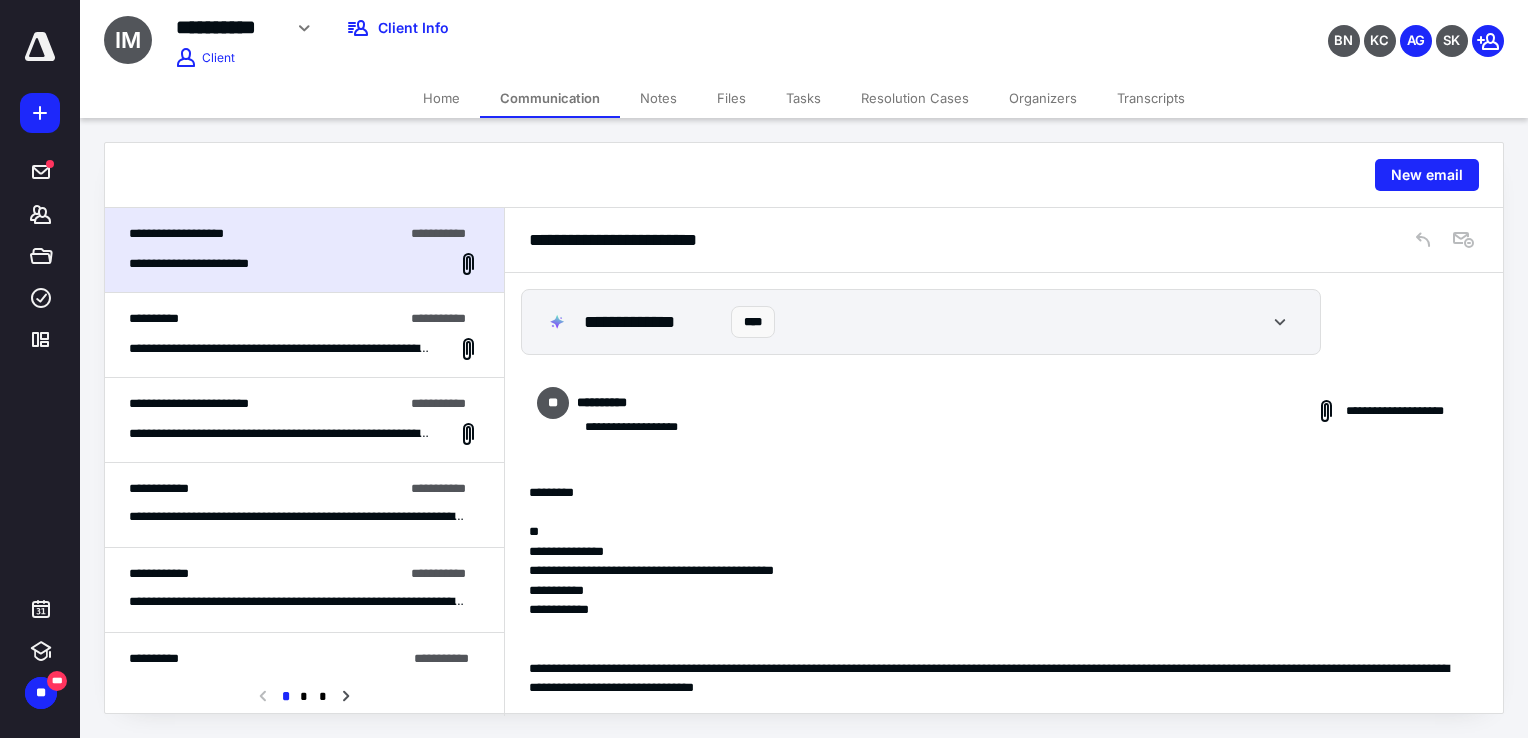 scroll, scrollTop: 131, scrollLeft: 0, axis: vertical 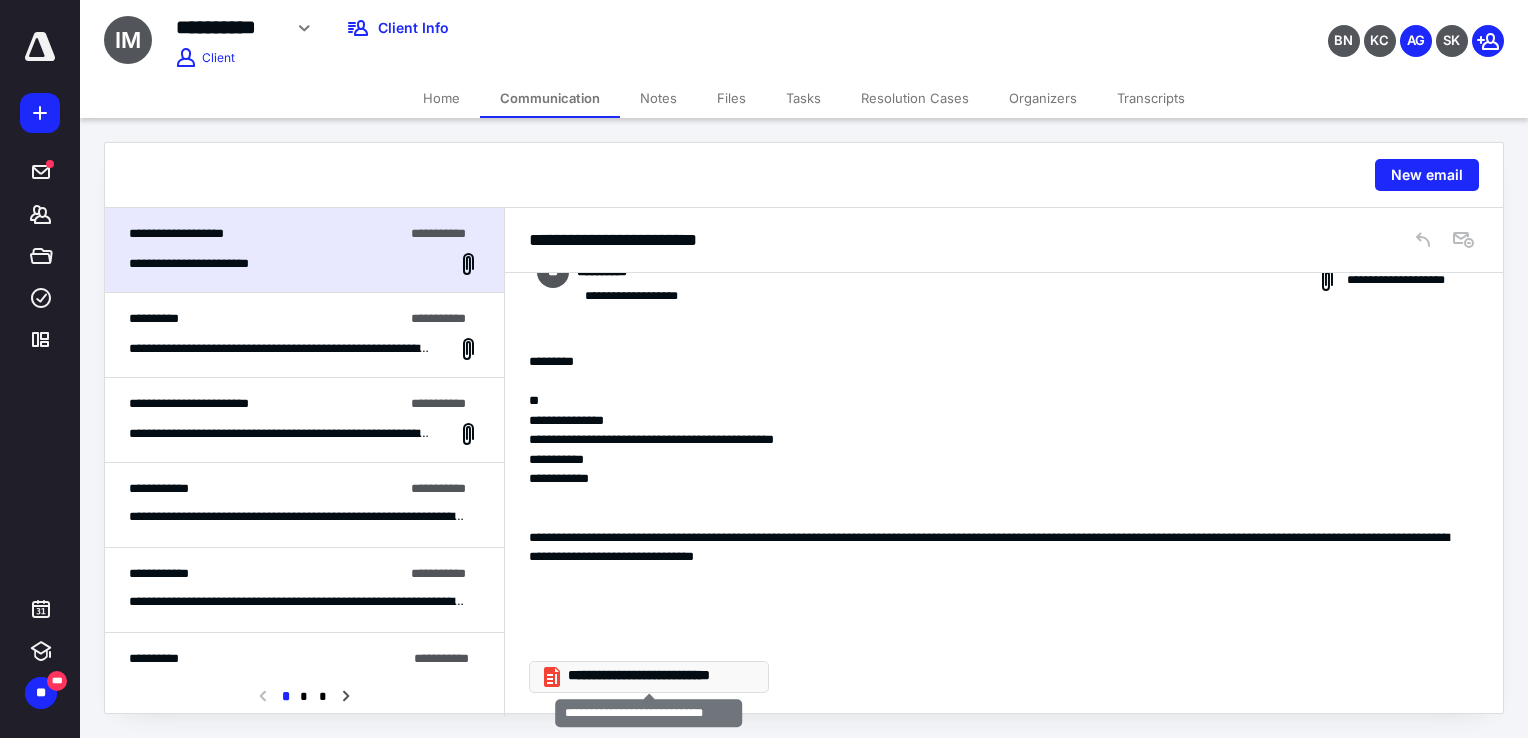 click on "**********" at bounding box center [657, 676] 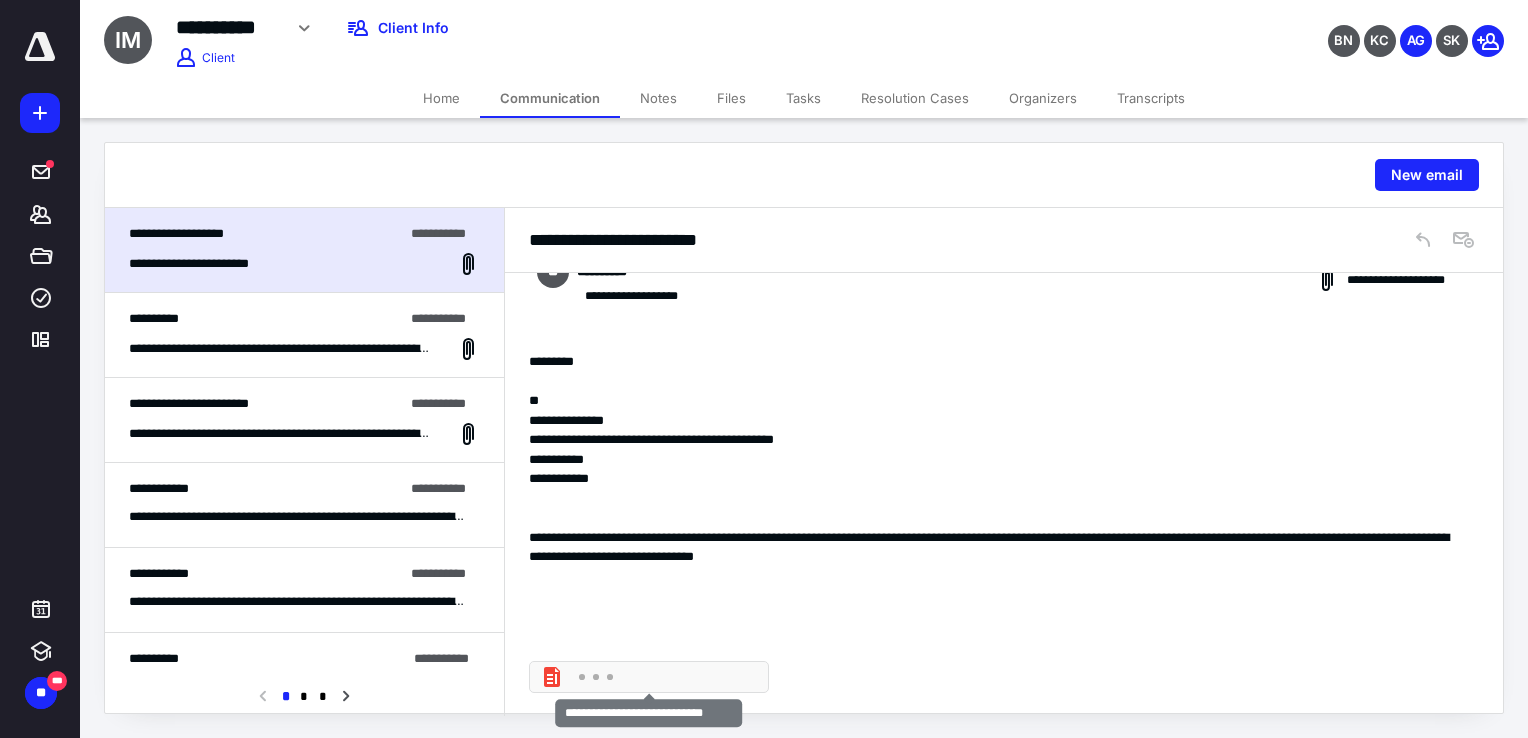 click at bounding box center [657, 677] 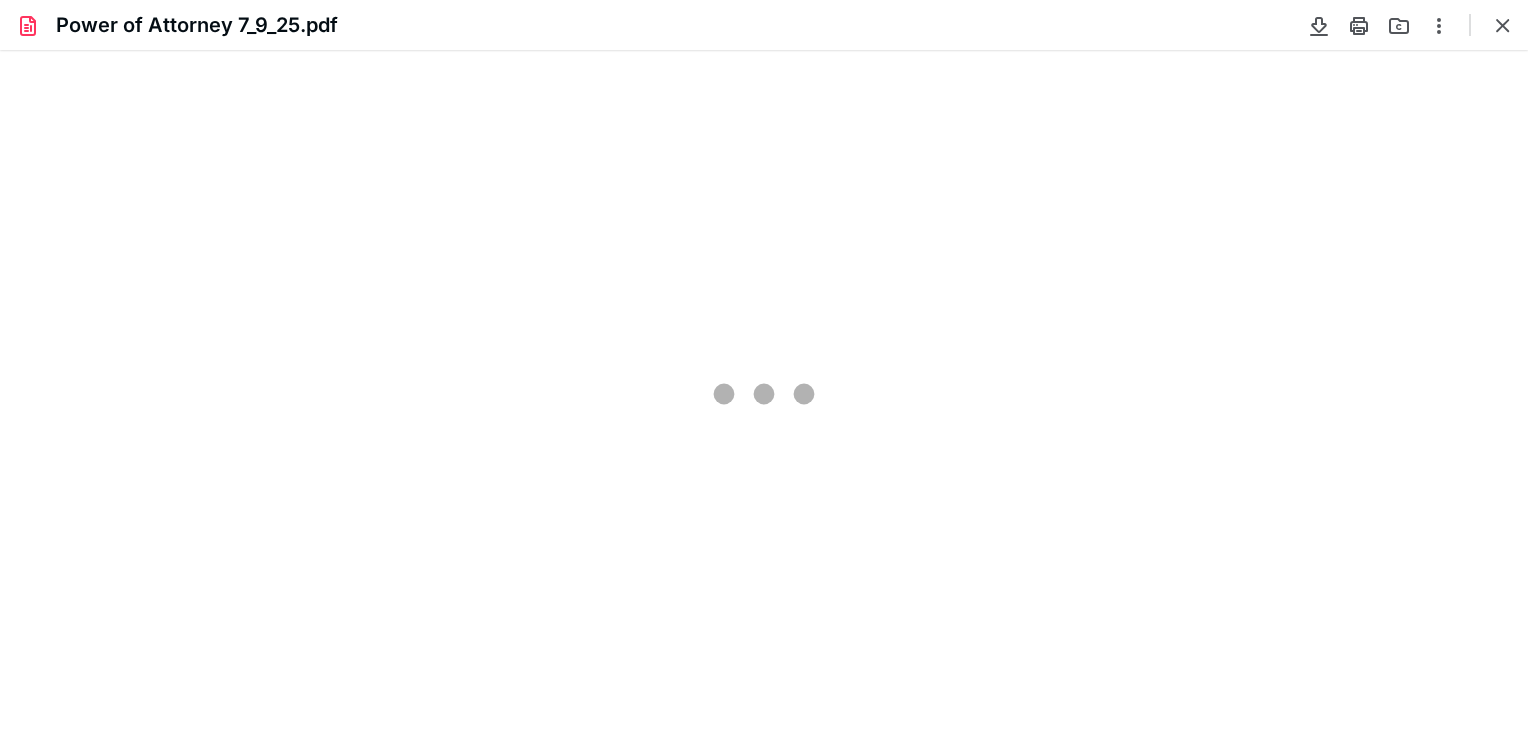 scroll, scrollTop: 0, scrollLeft: 0, axis: both 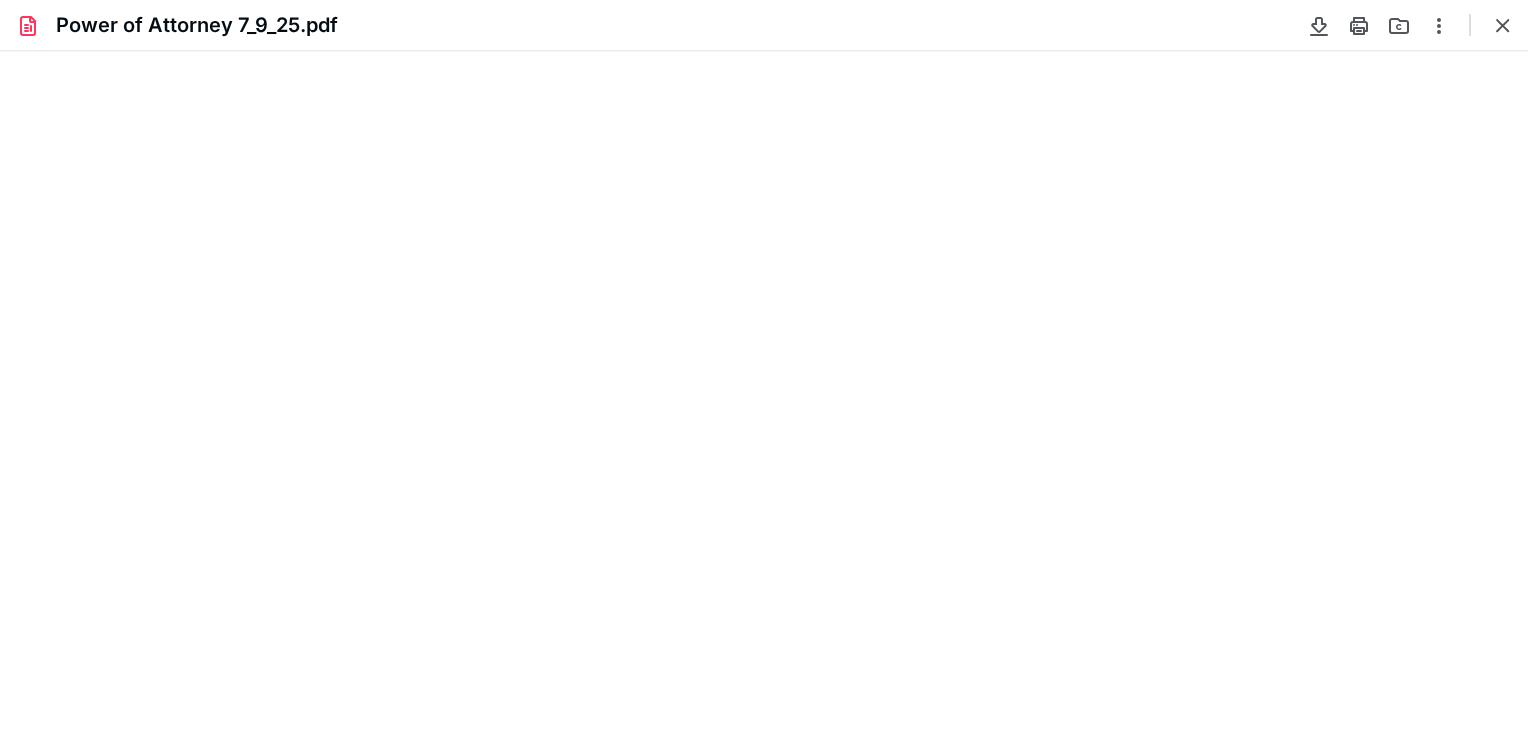 type on "77" 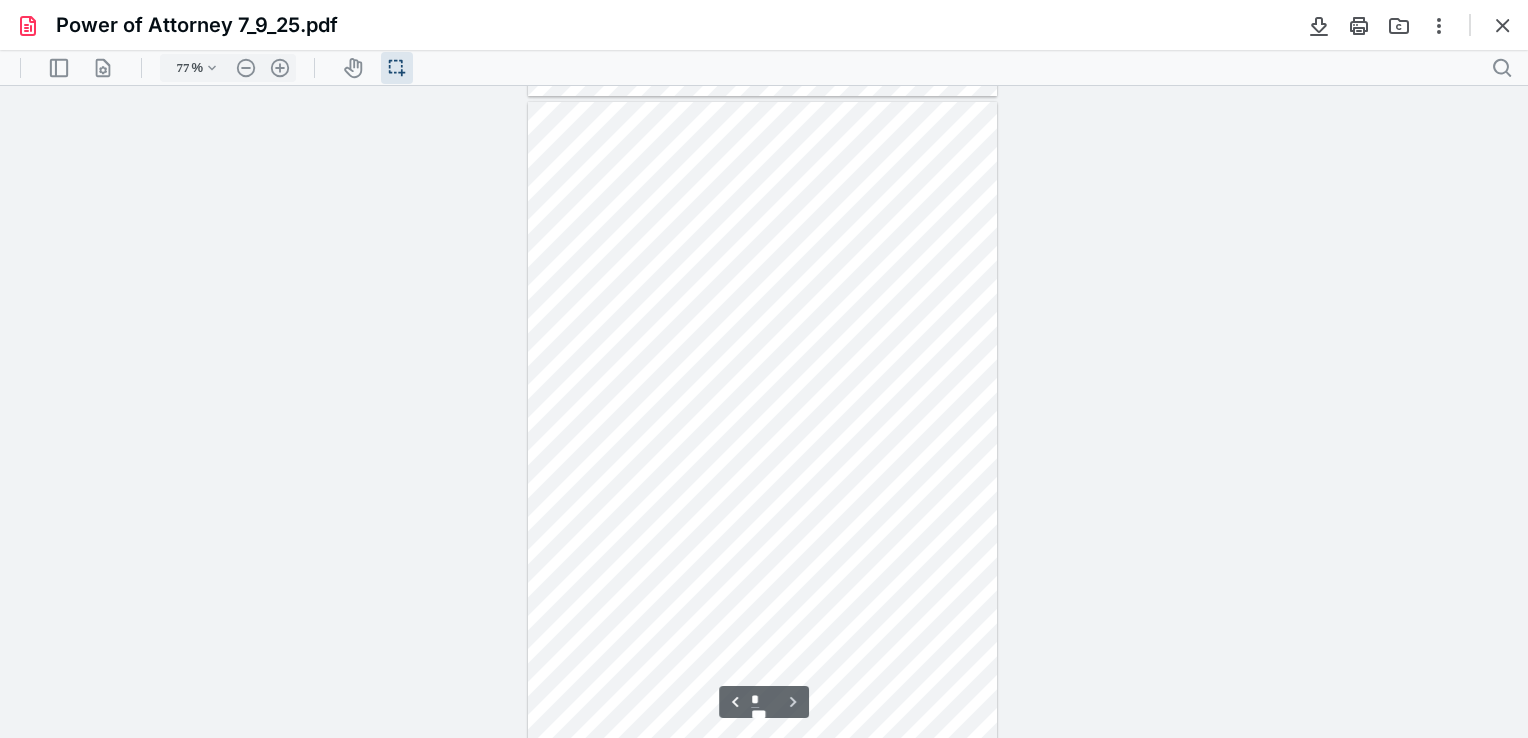 scroll, scrollTop: 651, scrollLeft: 0, axis: vertical 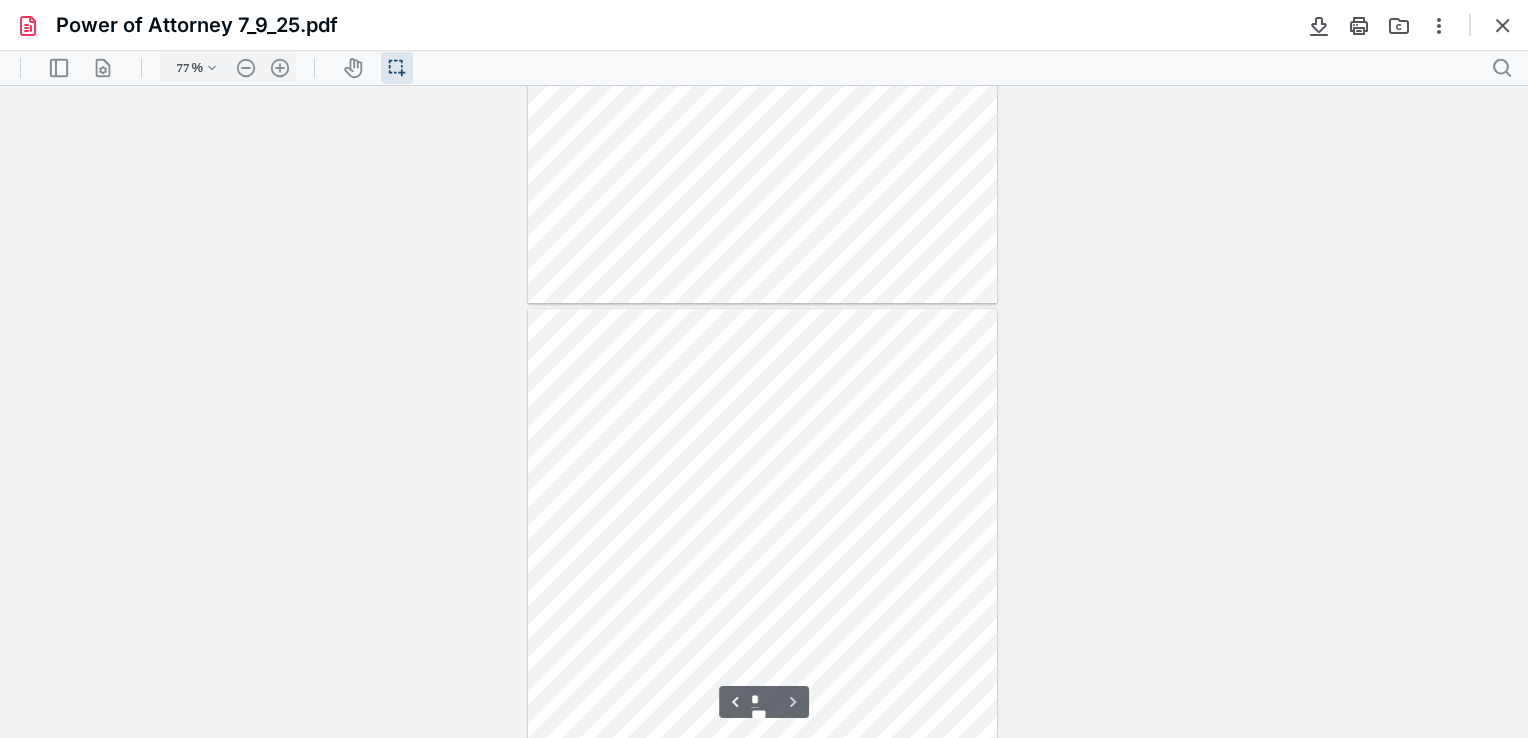 type on "*" 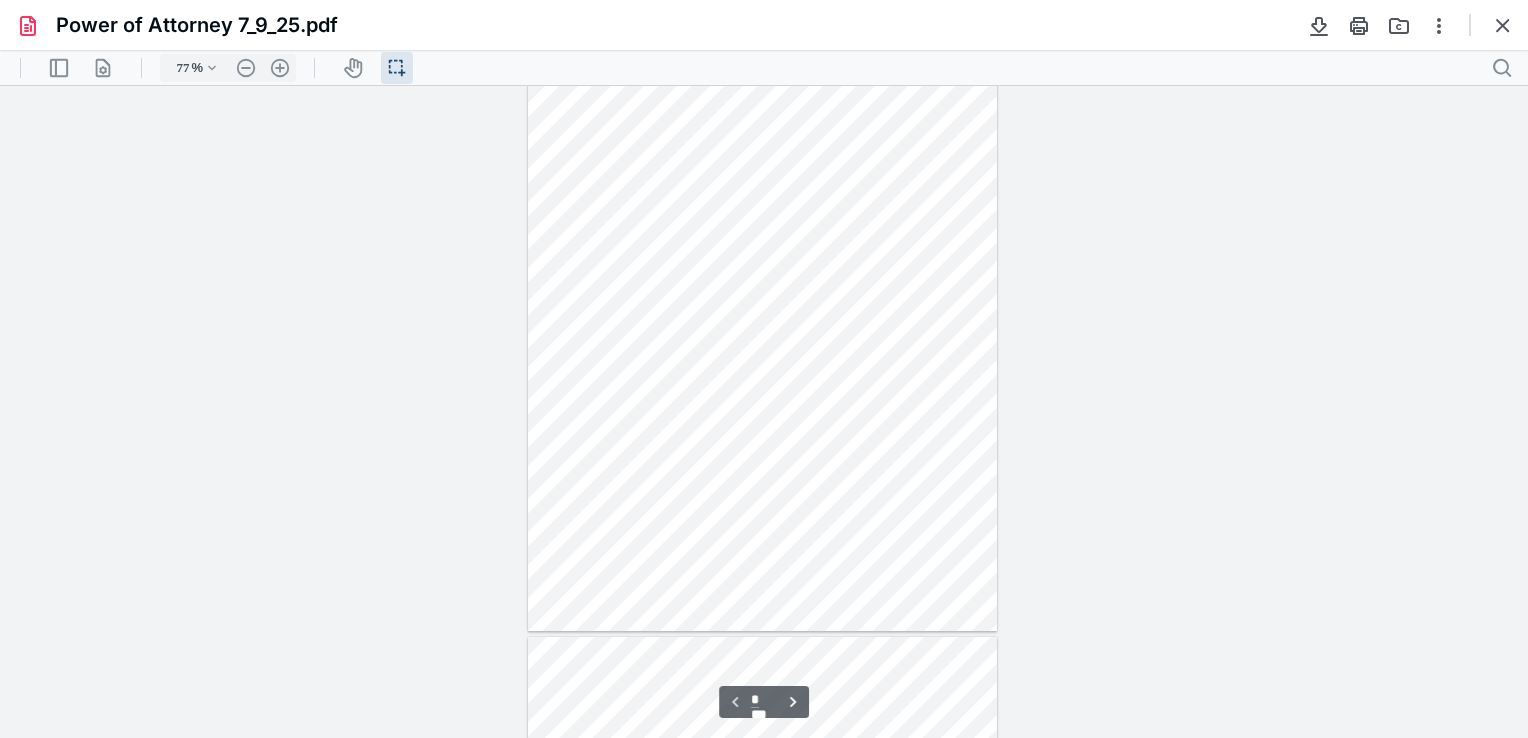 scroll, scrollTop: 0, scrollLeft: 0, axis: both 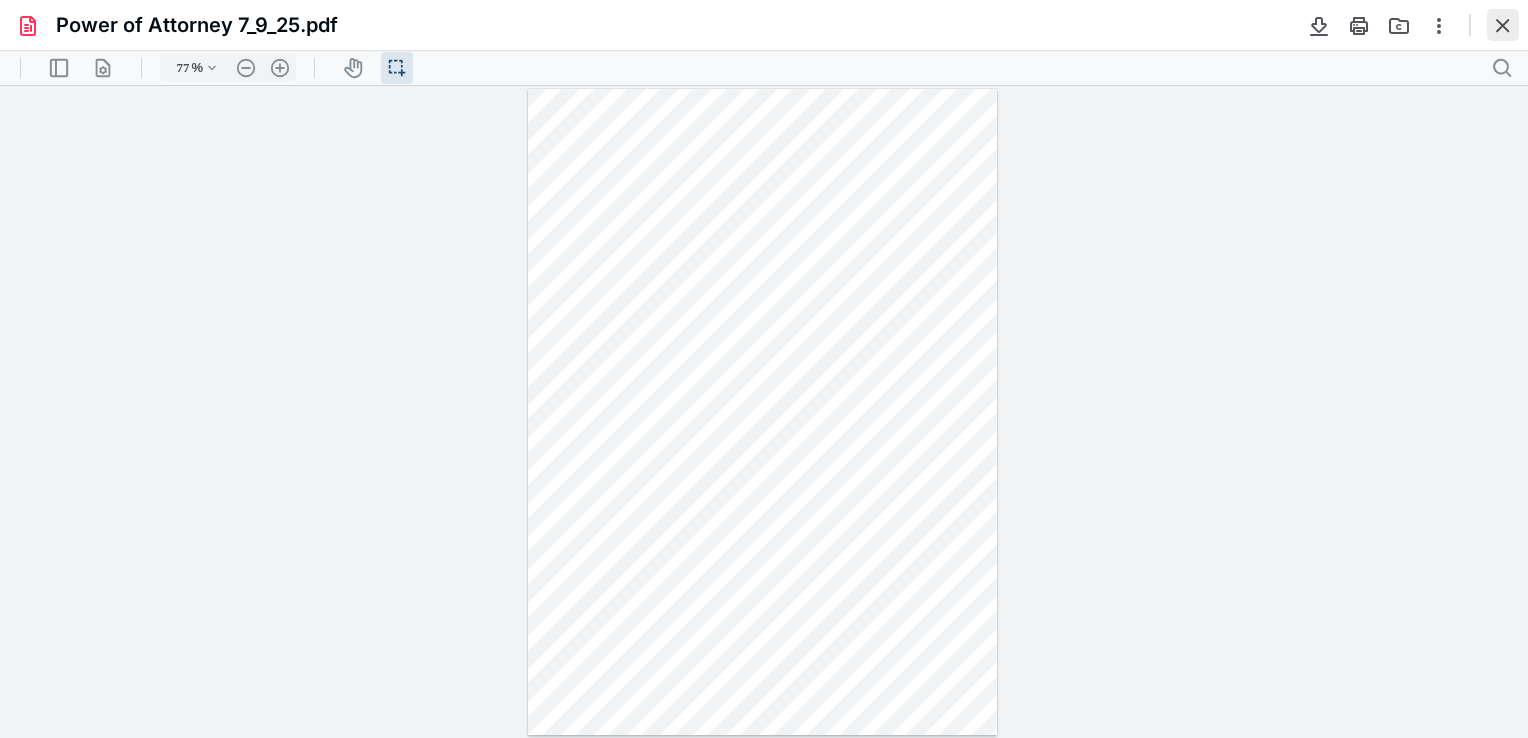 click at bounding box center [1503, 25] 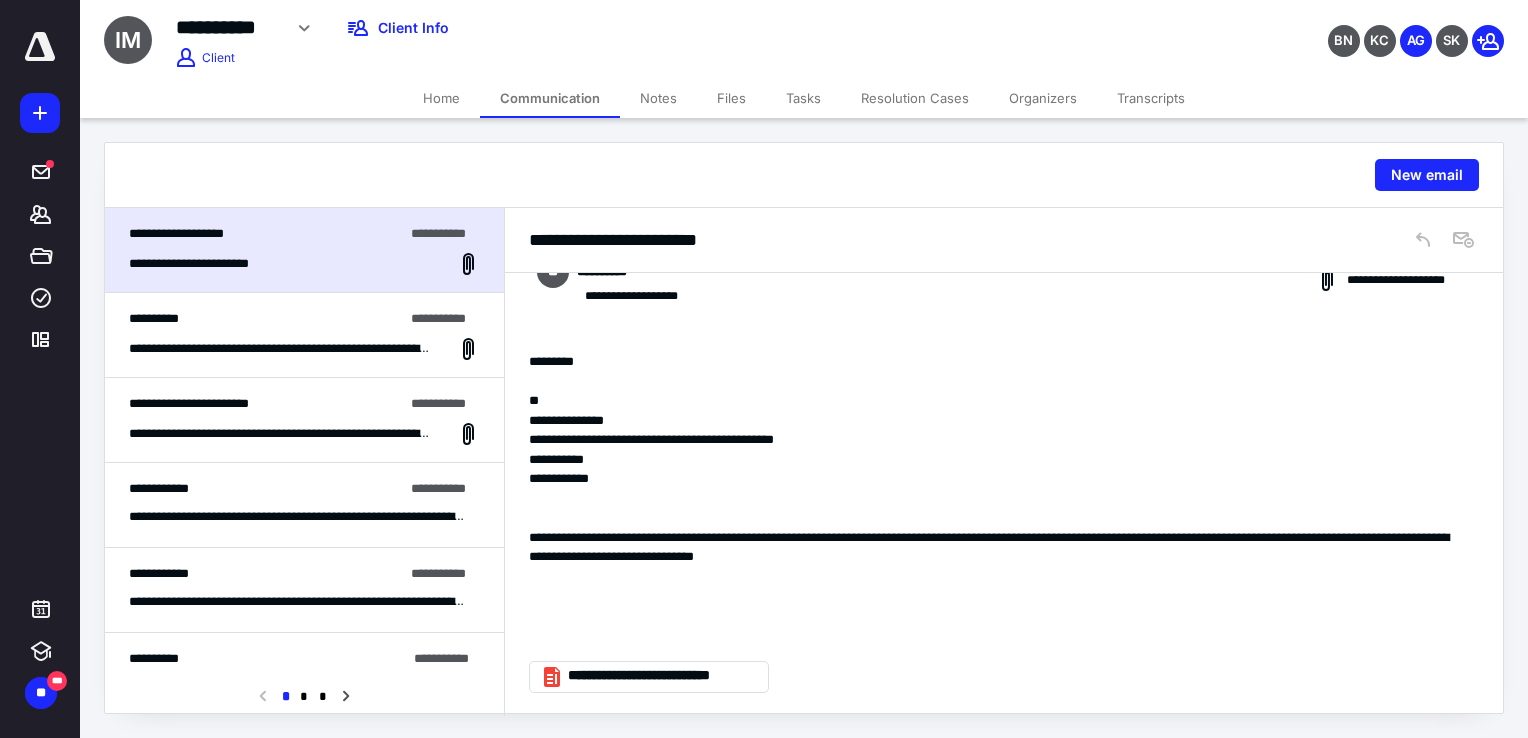 click on "Files" at bounding box center [731, 98] 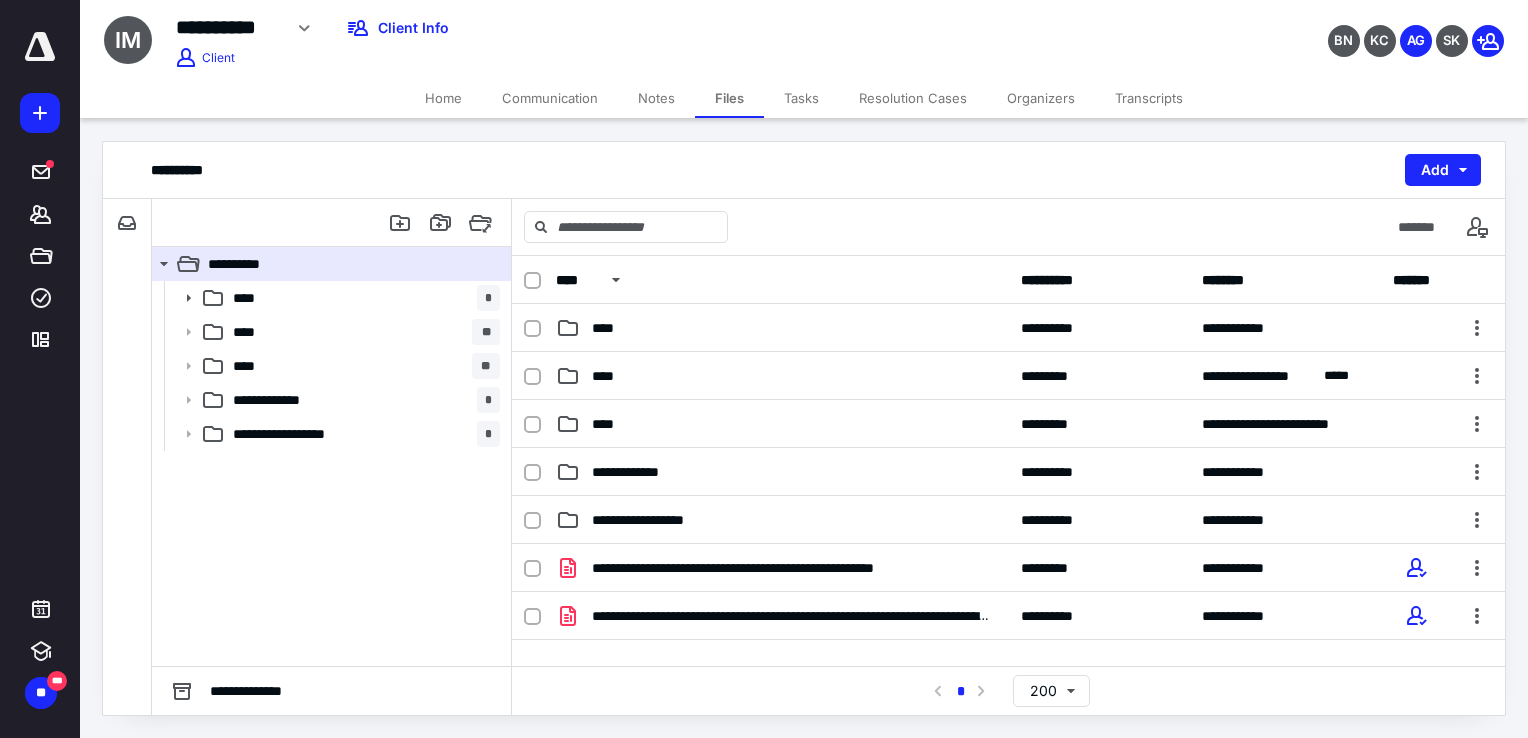 click on "Communication" at bounding box center (550, 98) 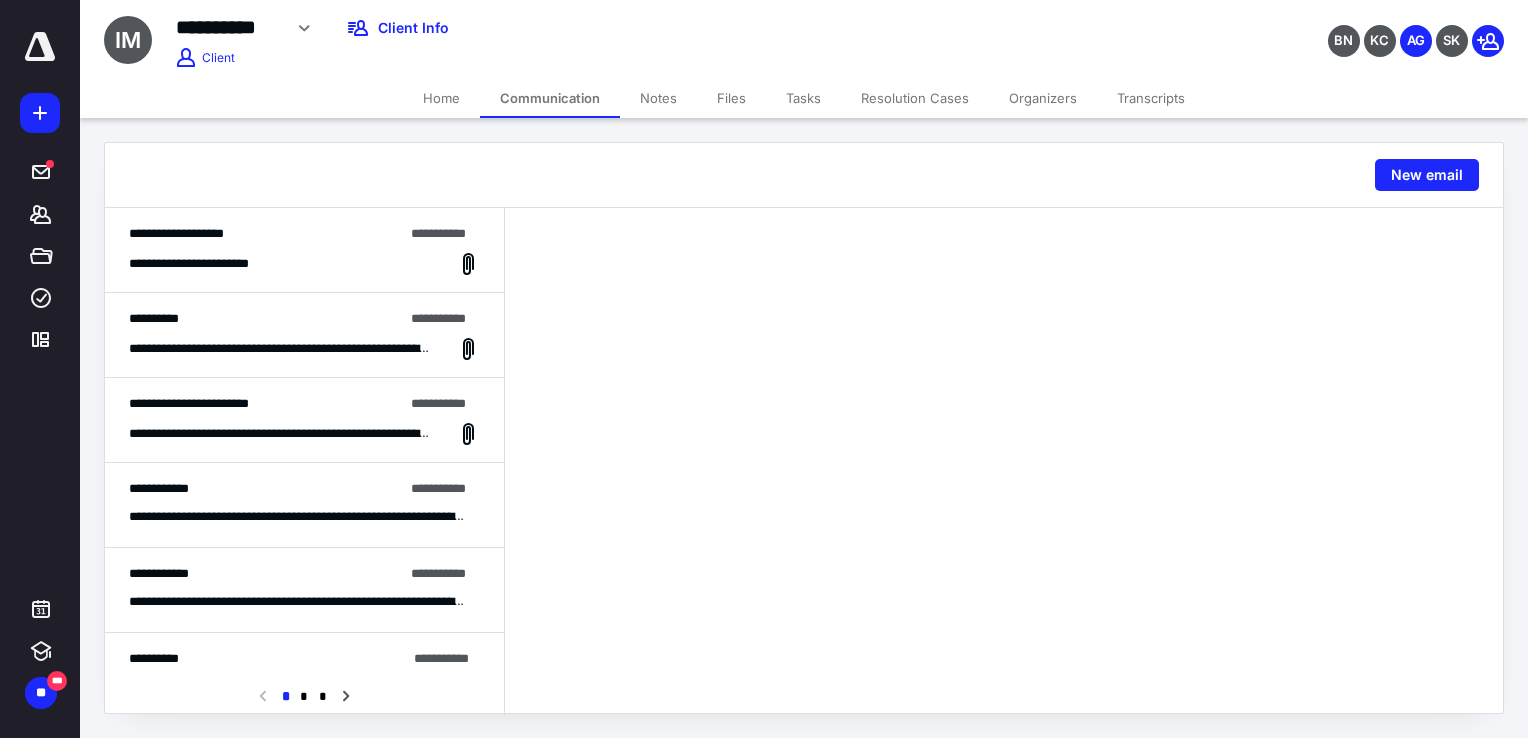 click on "Notes" at bounding box center (658, 98) 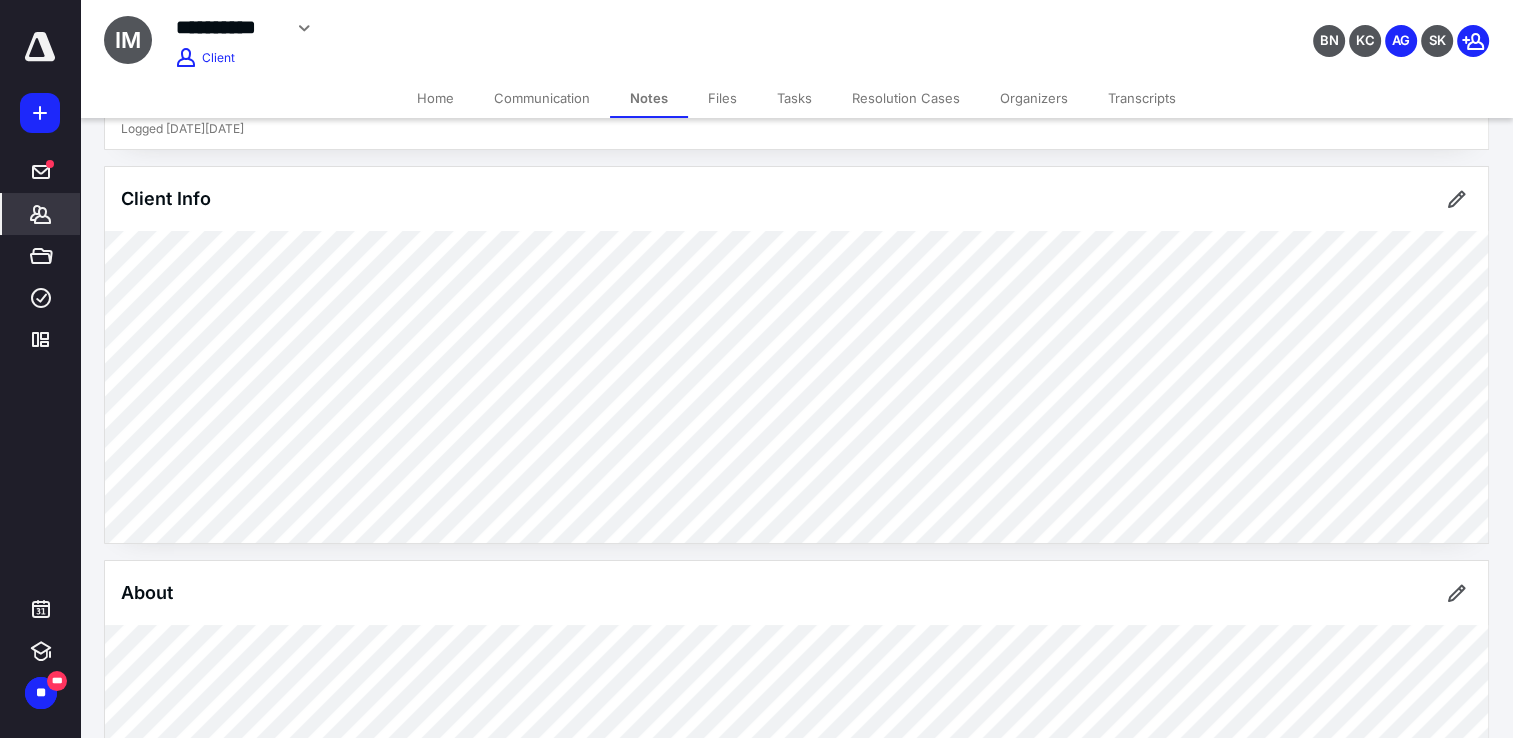 click on "Files" at bounding box center [722, 98] 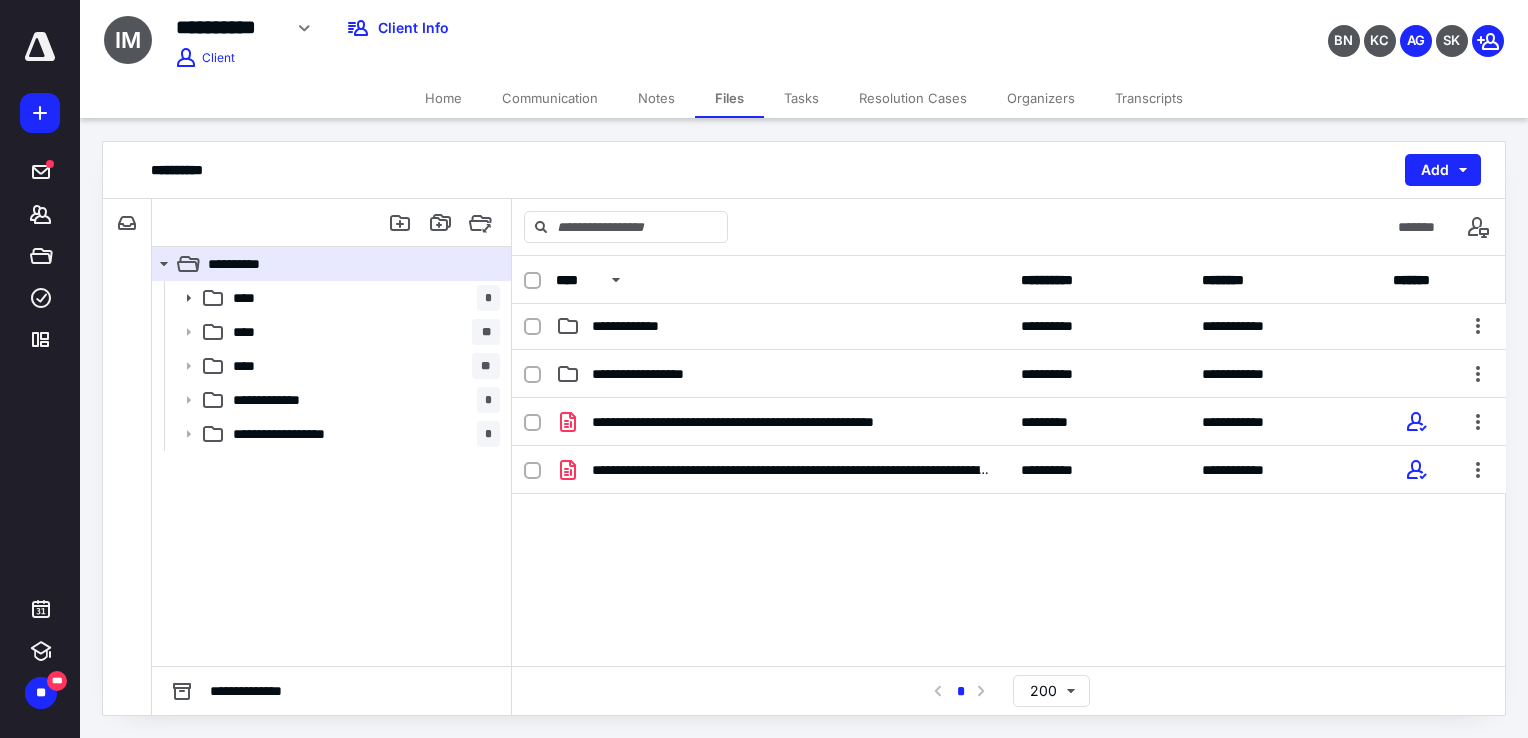 scroll, scrollTop: 0, scrollLeft: 0, axis: both 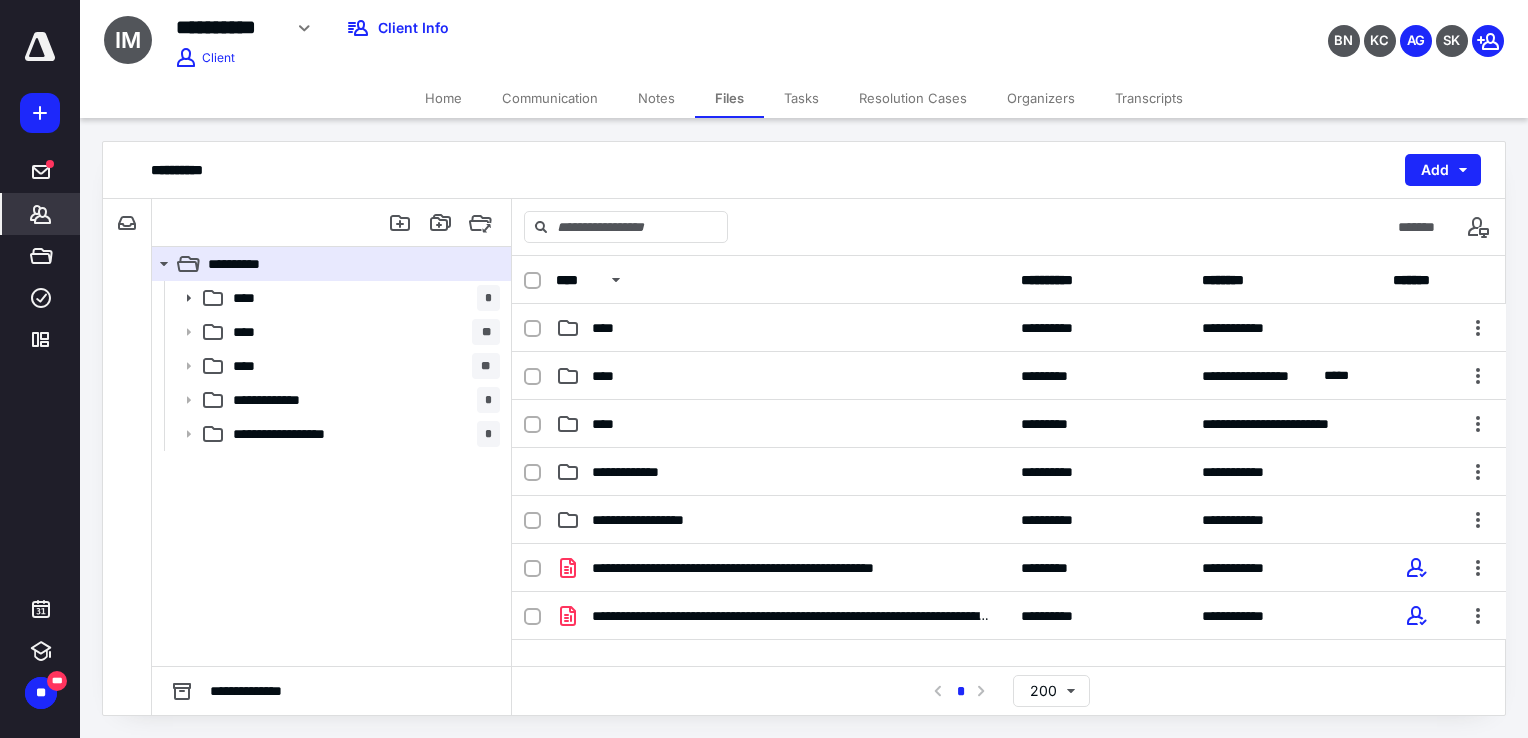 click 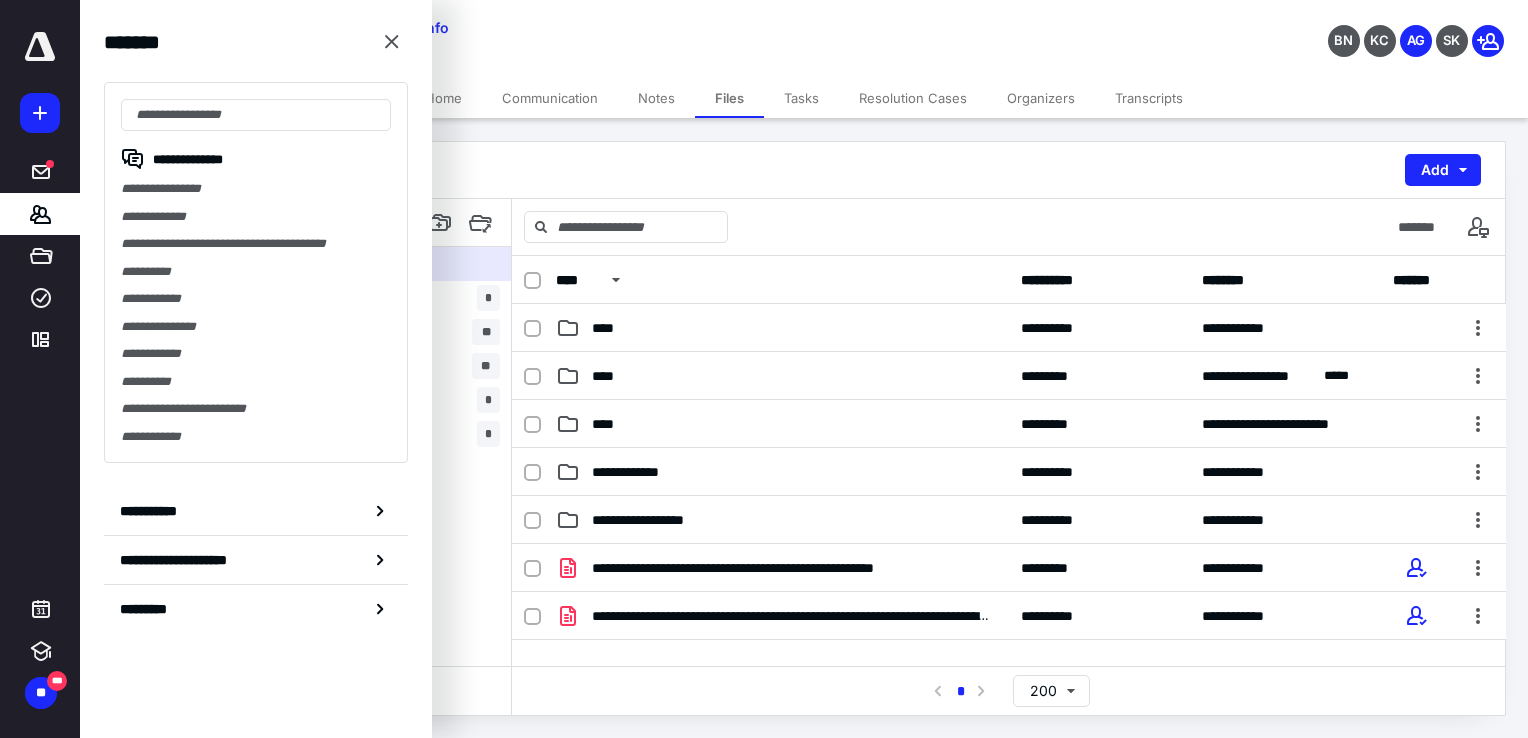 click on "**********" at bounding box center [804, 170] 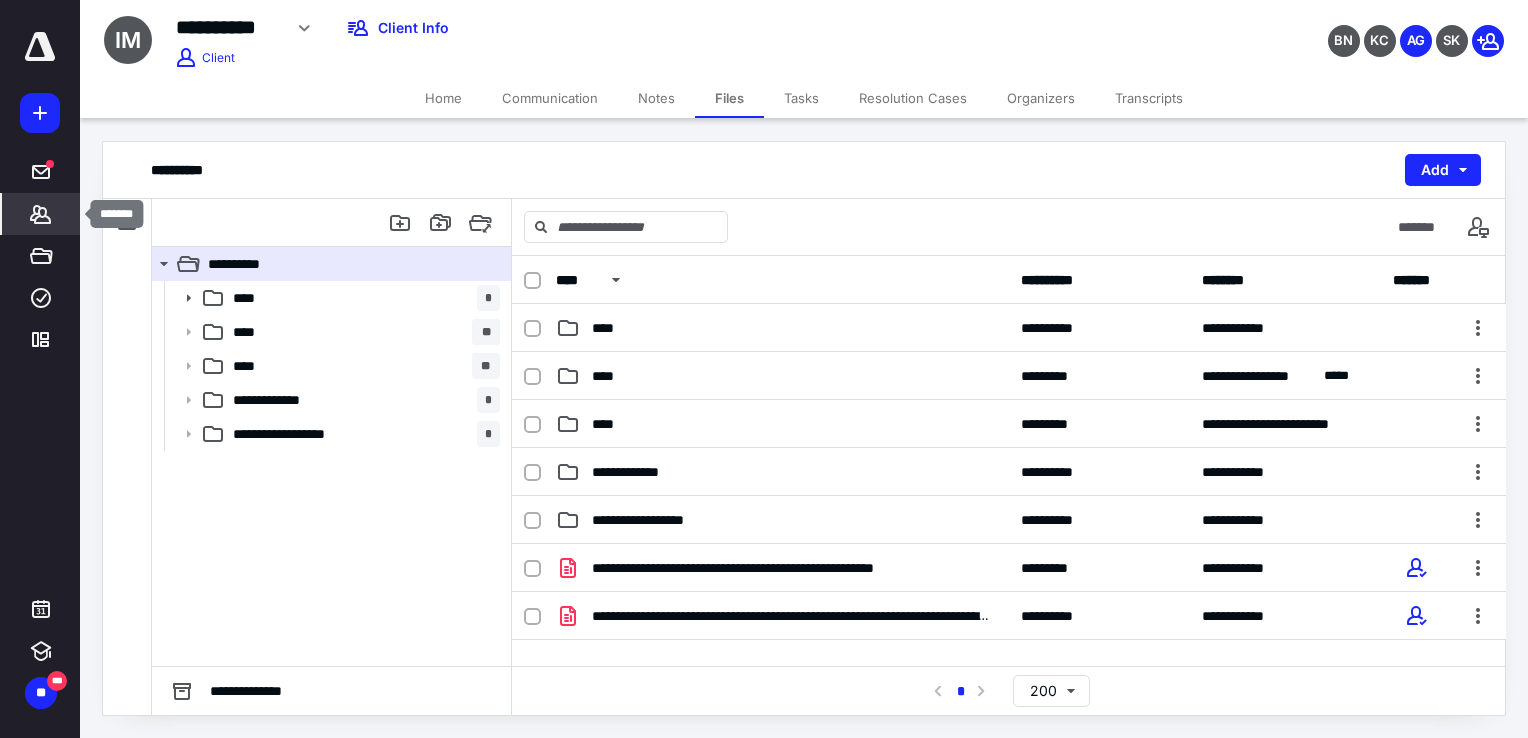 click 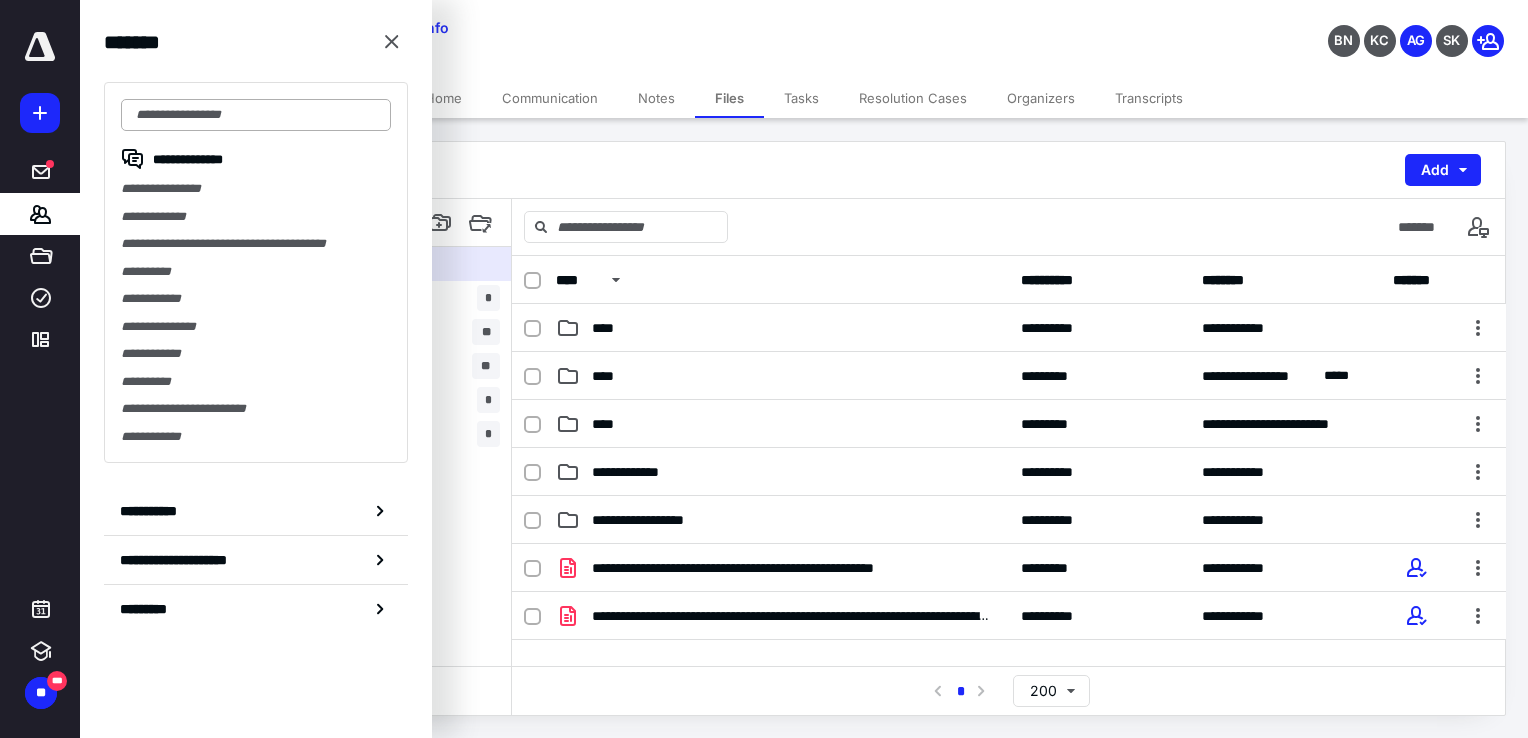 click at bounding box center (256, 115) 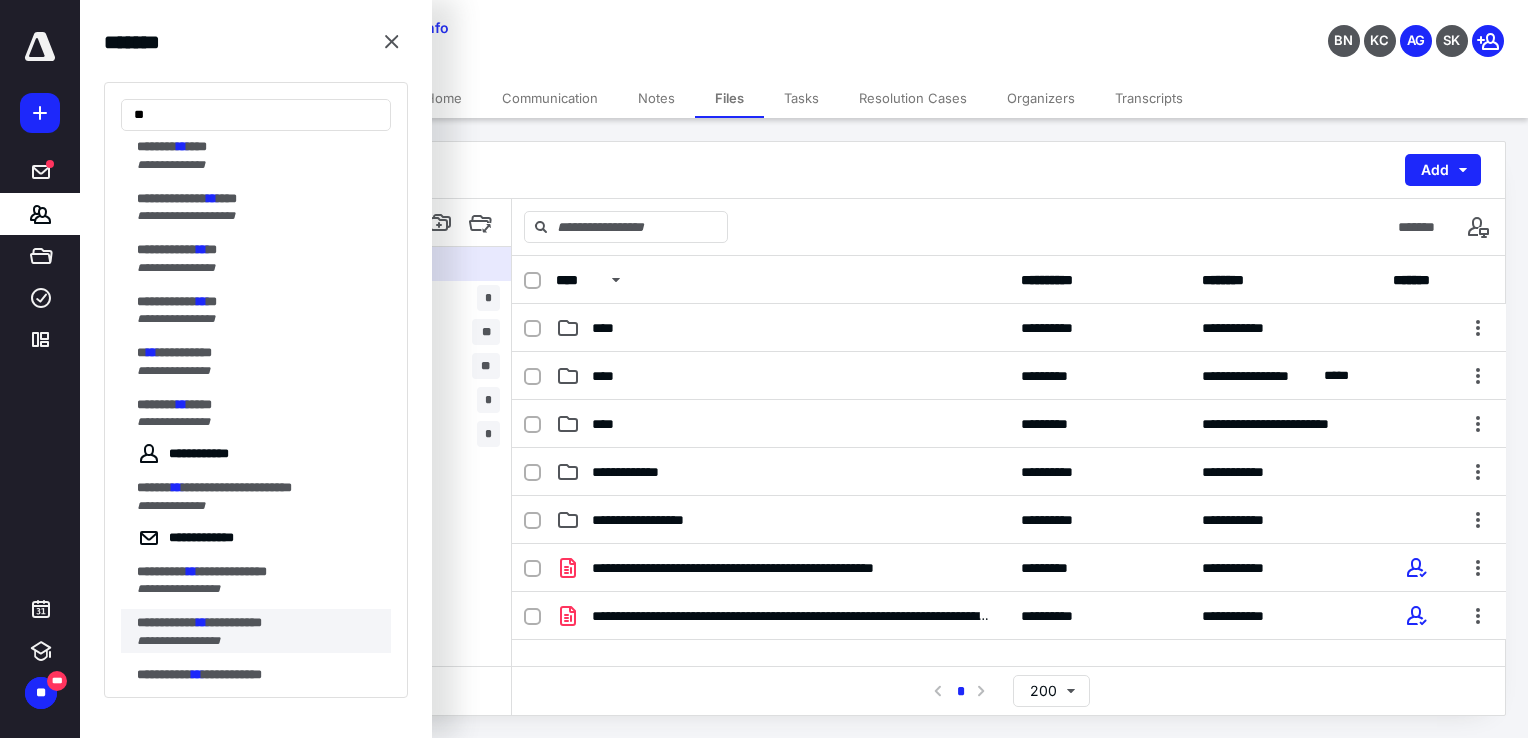 scroll, scrollTop: 0, scrollLeft: 0, axis: both 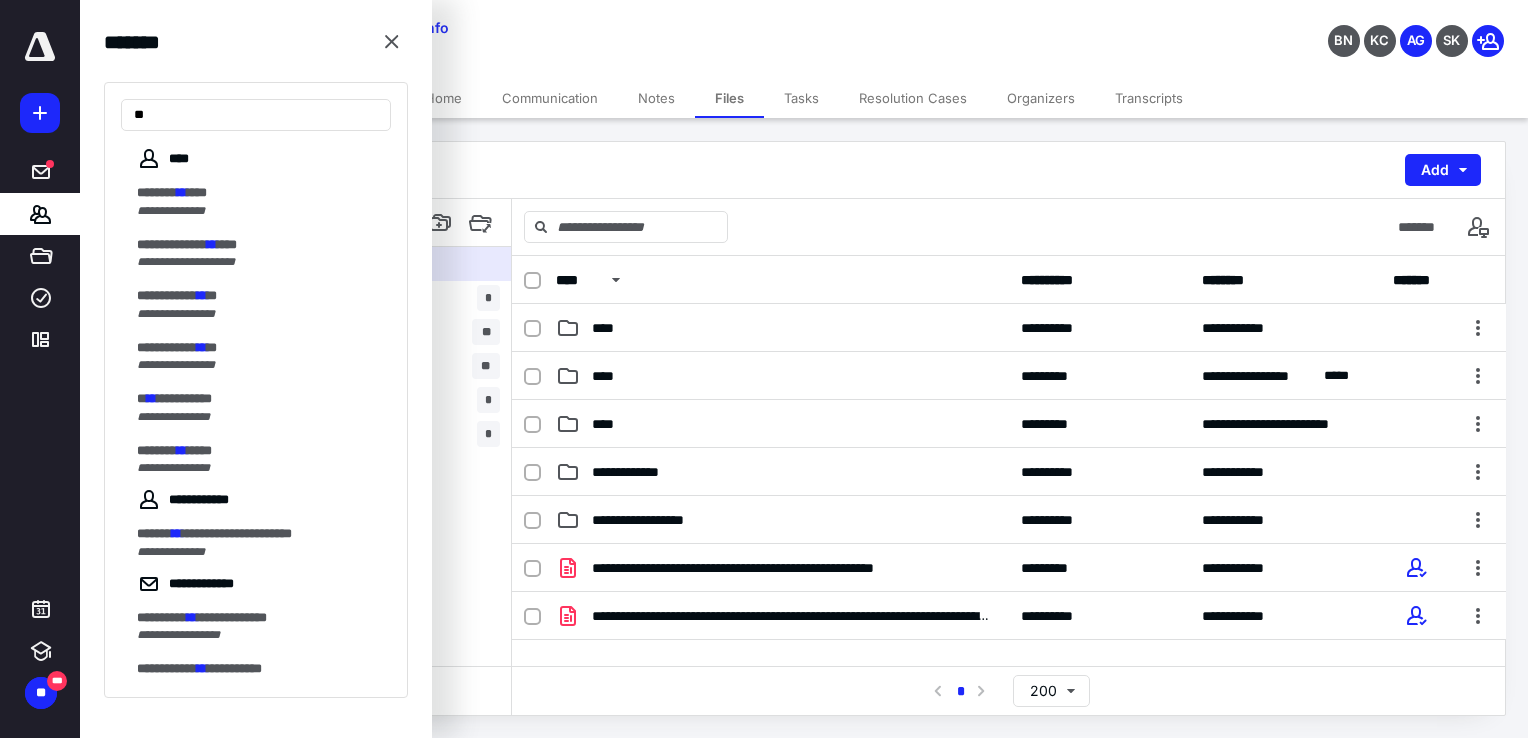 type on "**" 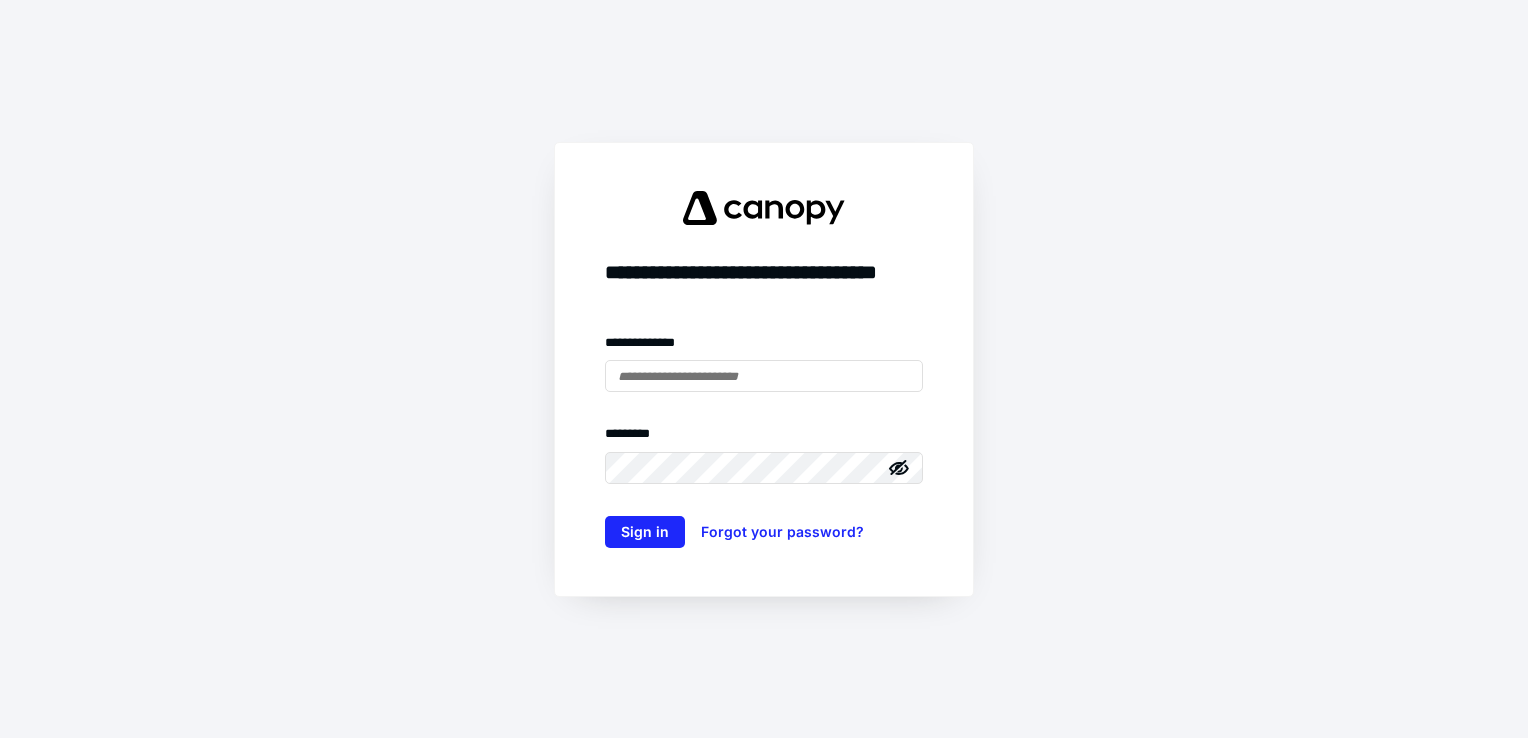 scroll, scrollTop: 0, scrollLeft: 0, axis: both 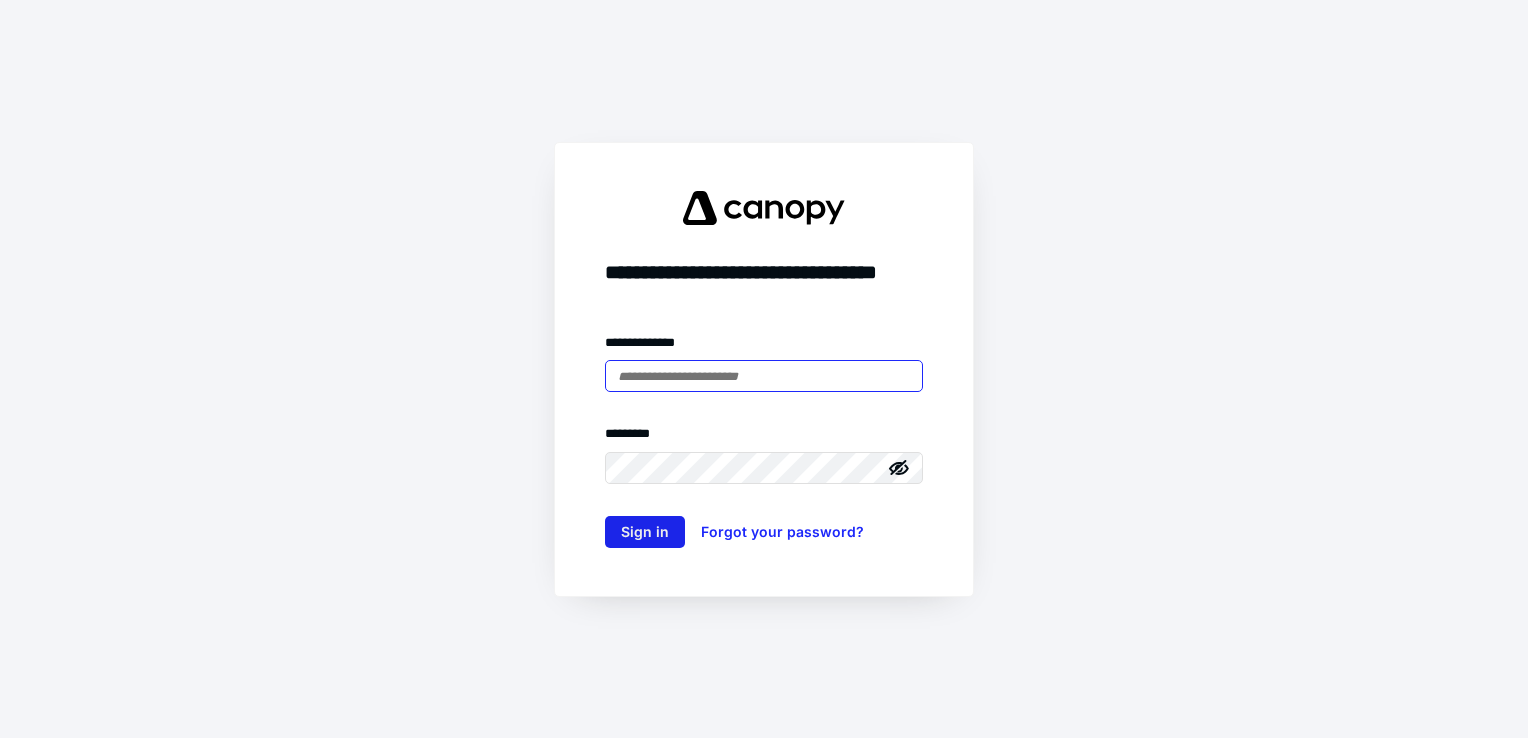 type on "**********" 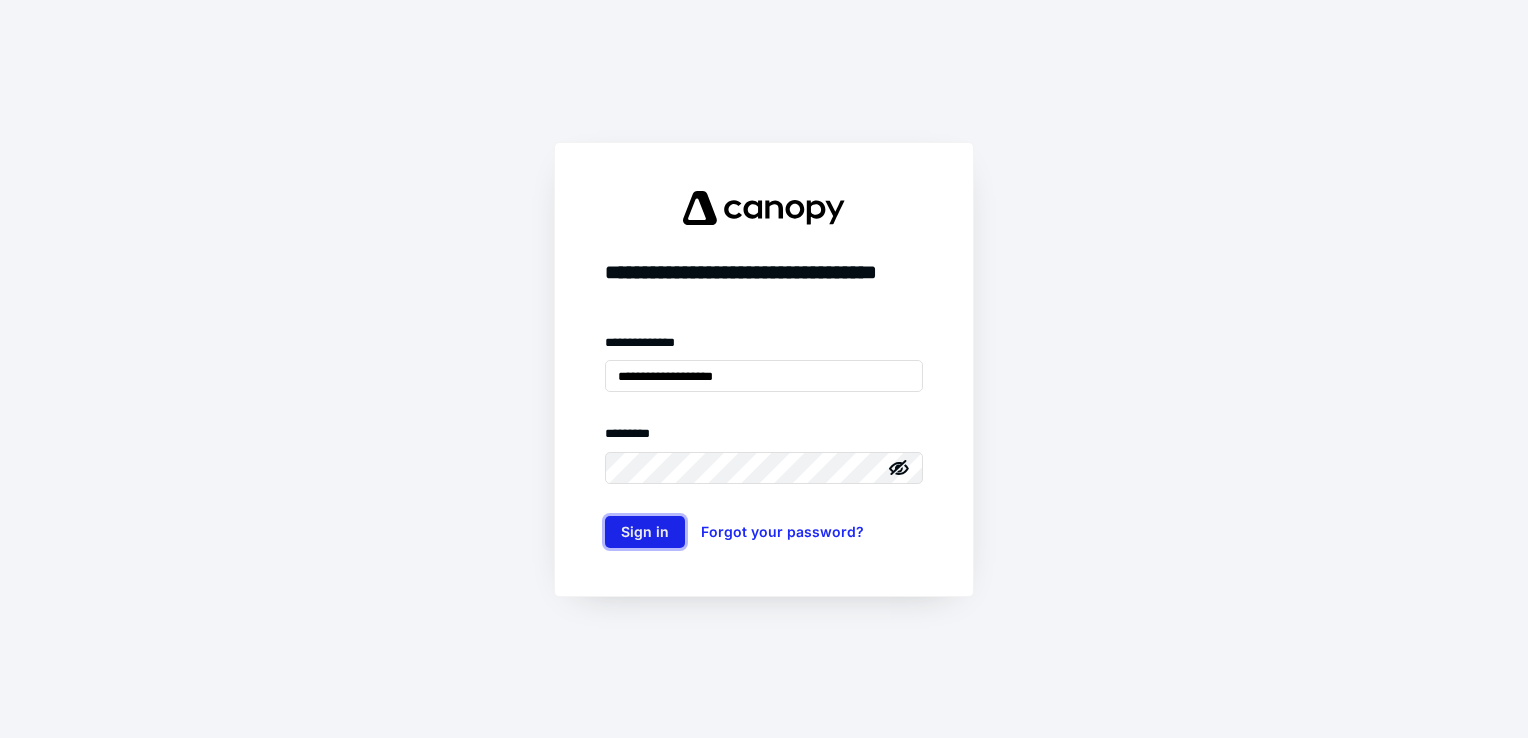 click on "Sign in" at bounding box center (645, 532) 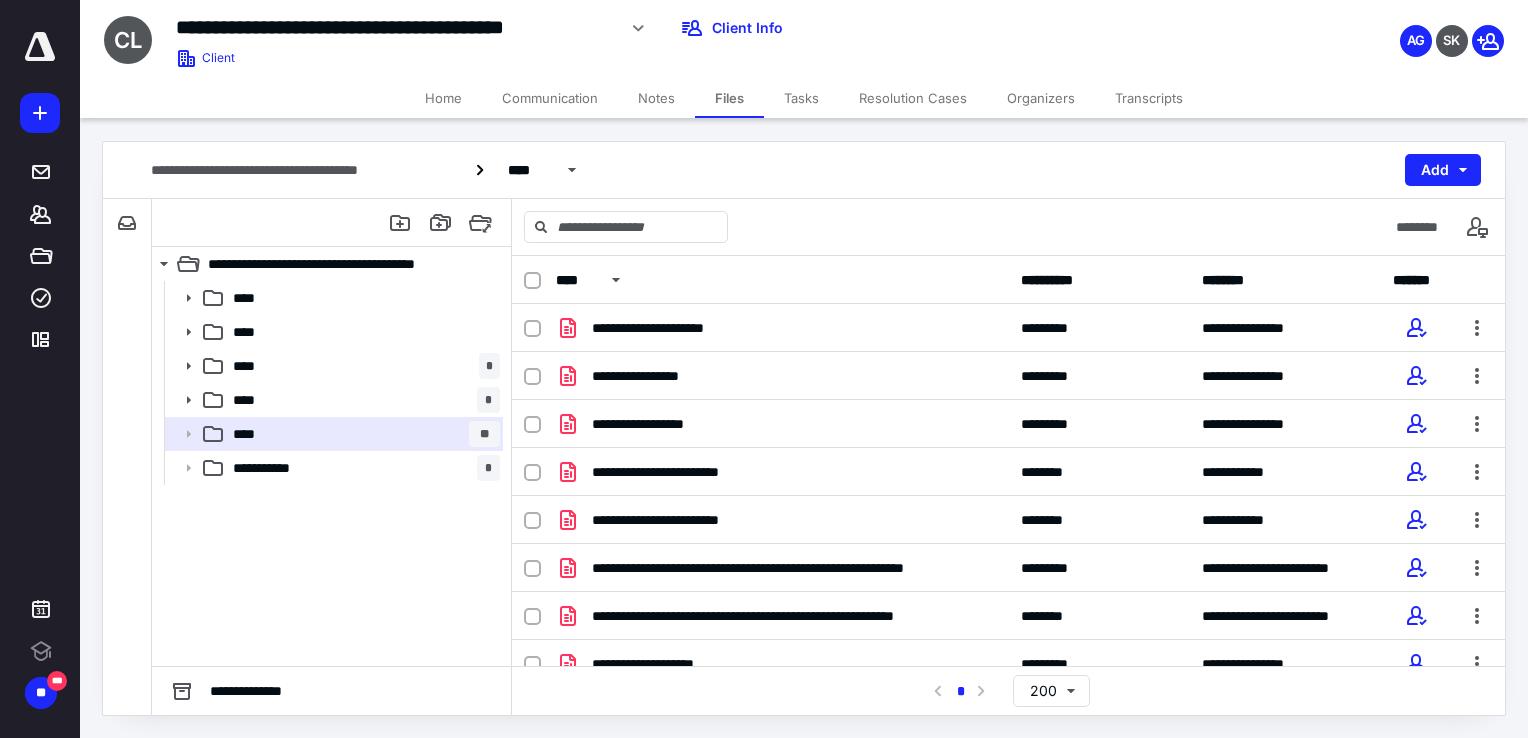 scroll, scrollTop: 0, scrollLeft: 0, axis: both 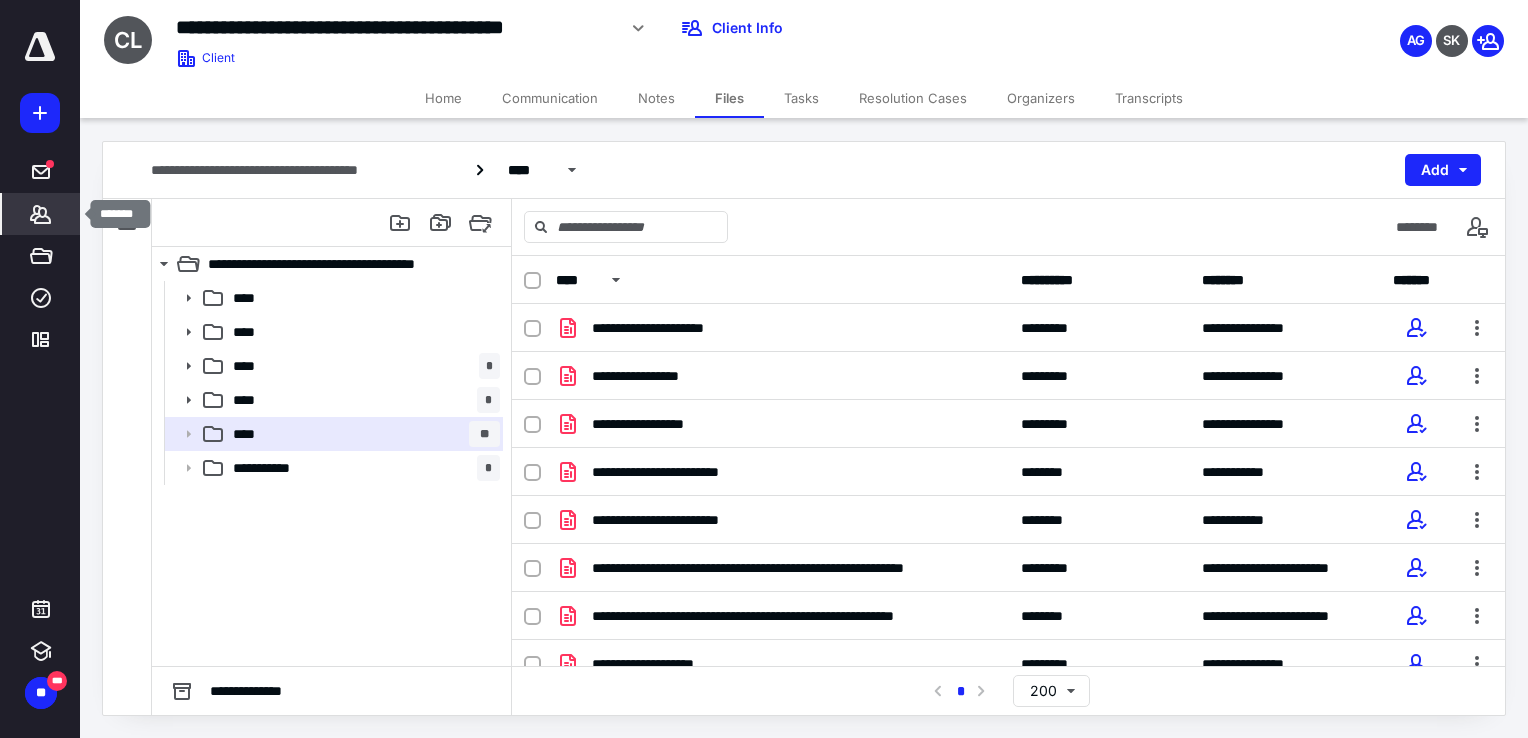 click 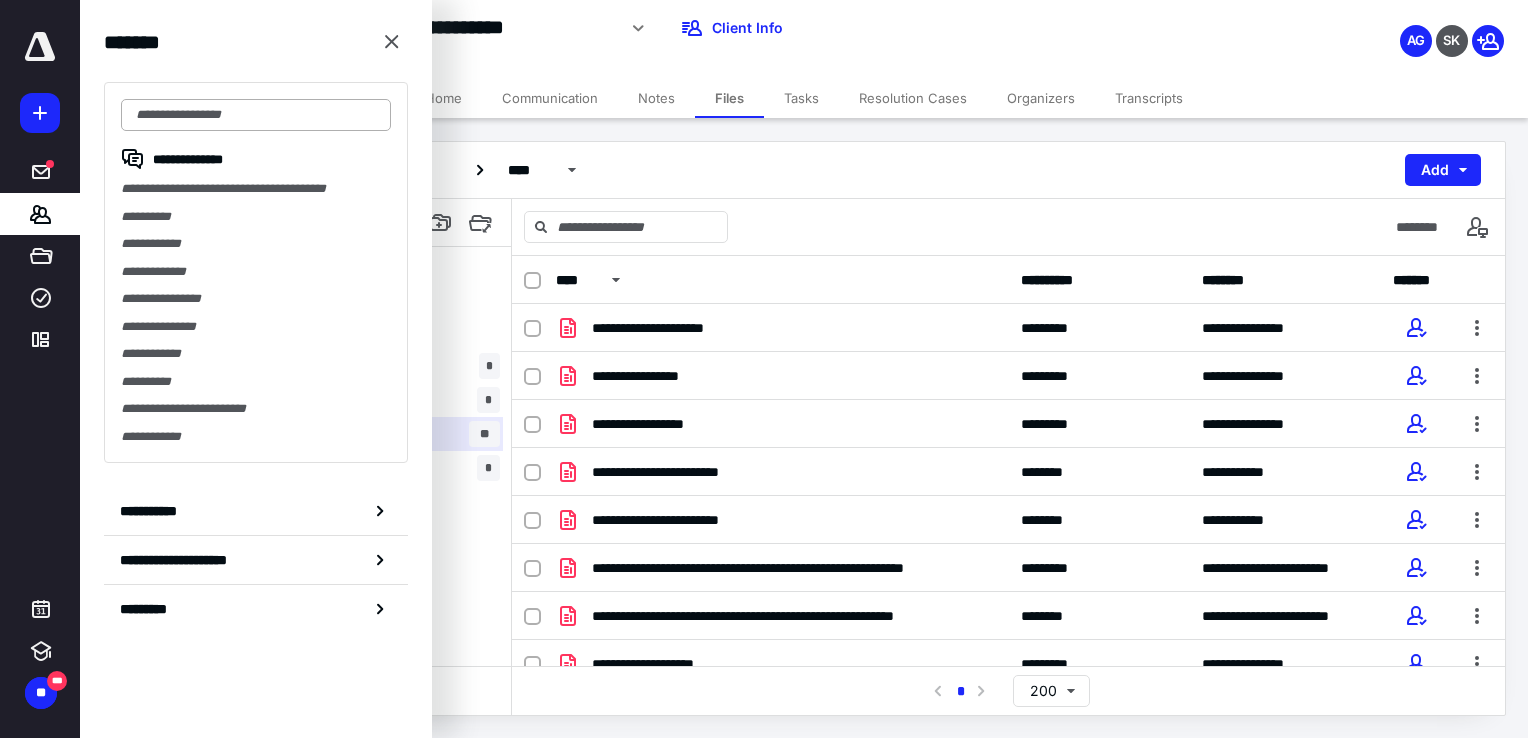 click at bounding box center [256, 115] 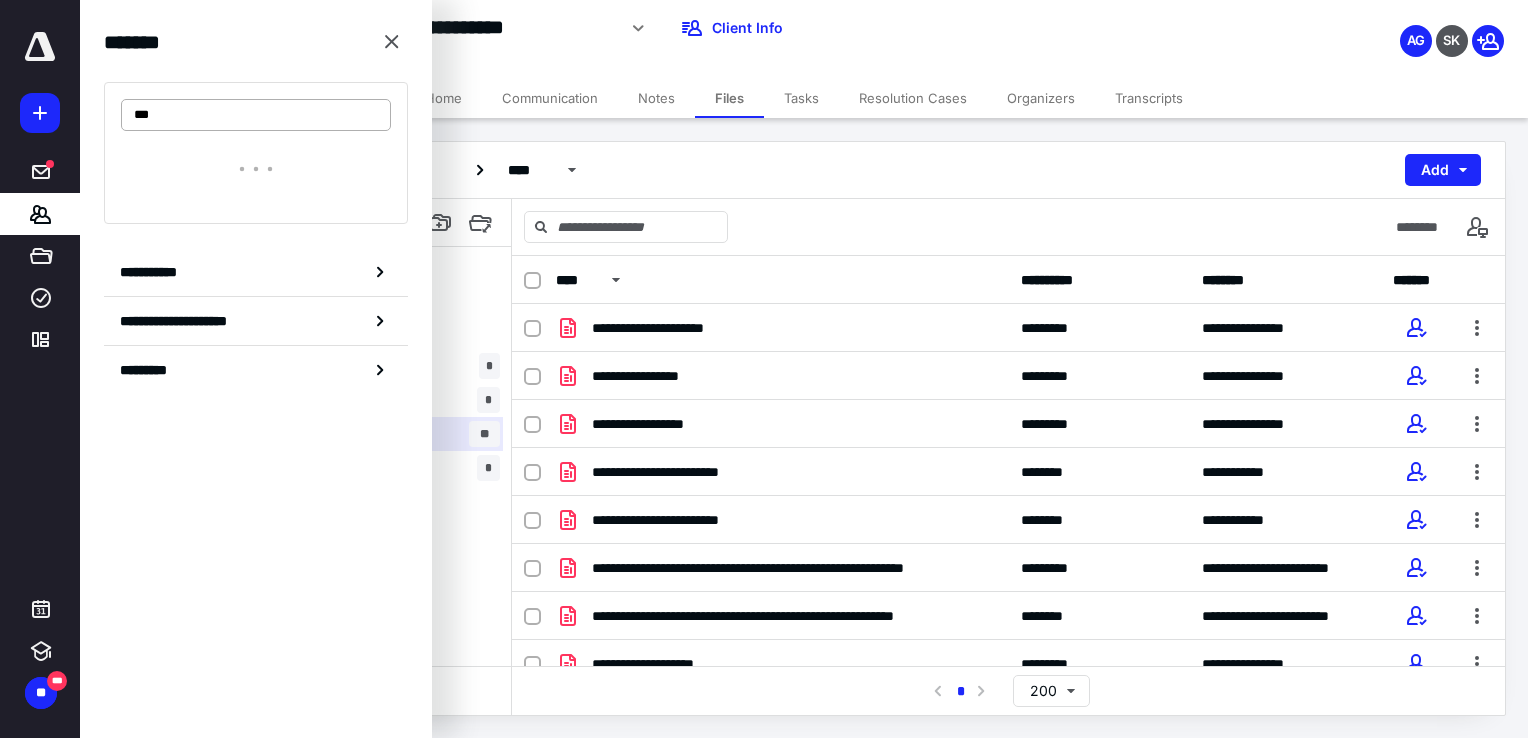 type on "****" 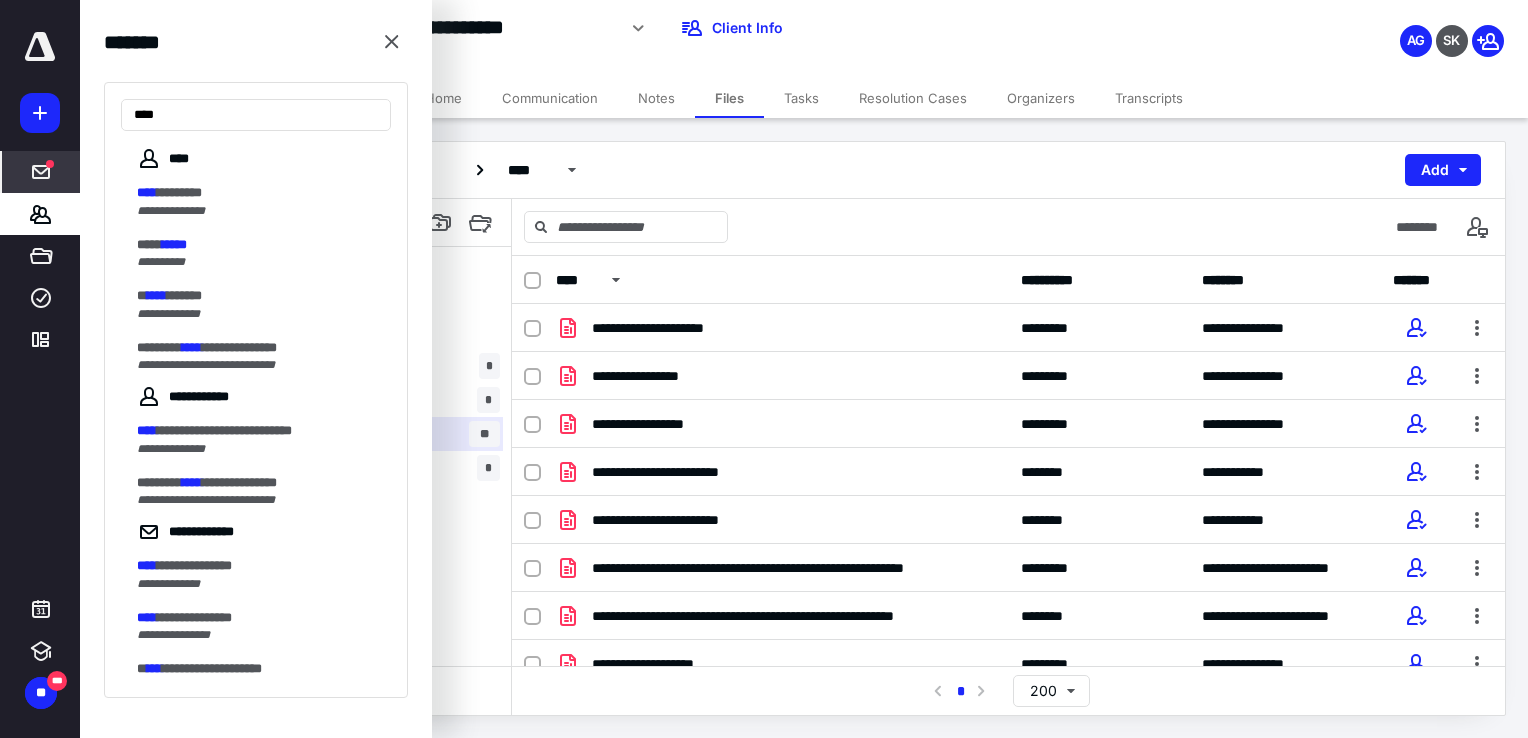 drag, startPoint x: 203, startPoint y: 128, endPoint x: 63, endPoint y: 157, distance: 142.97203 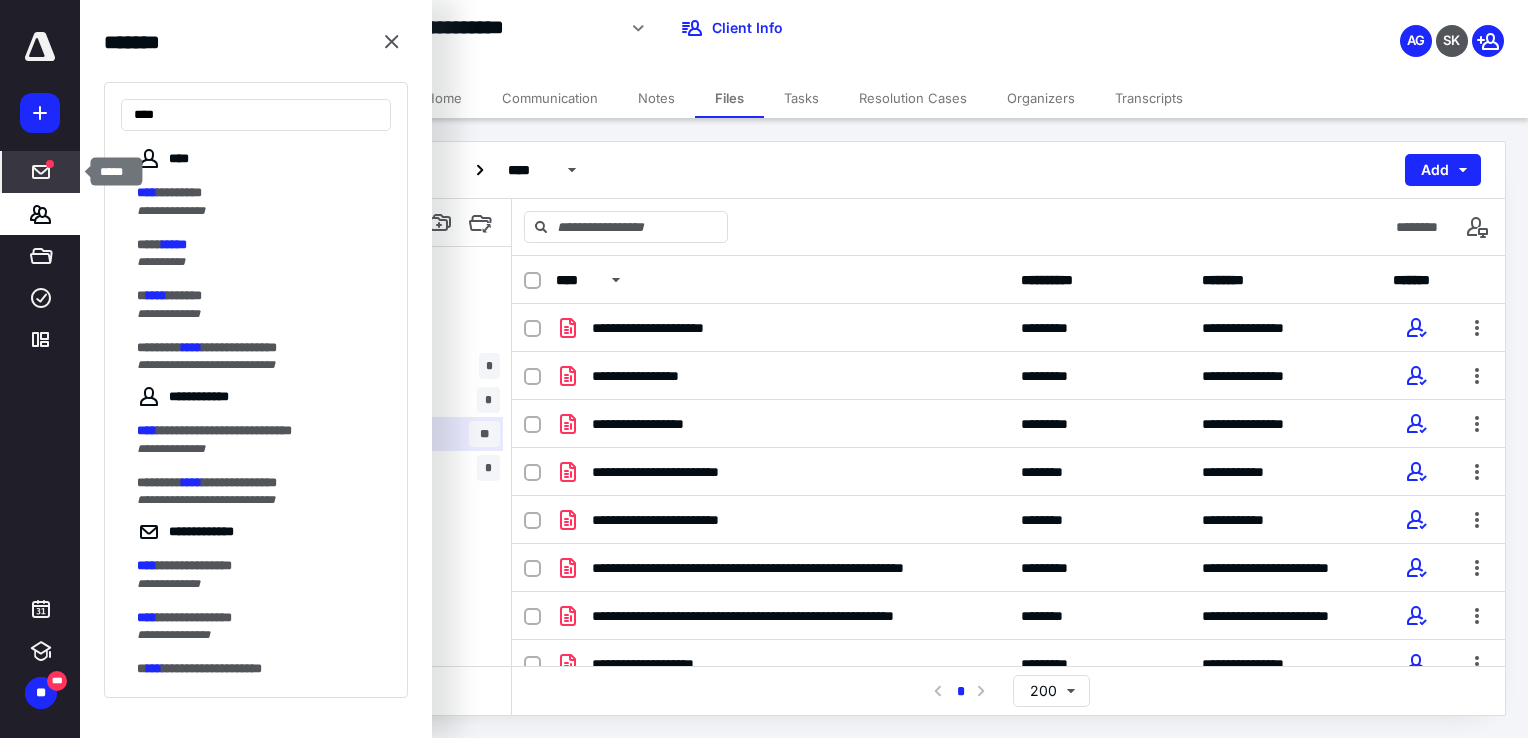 type 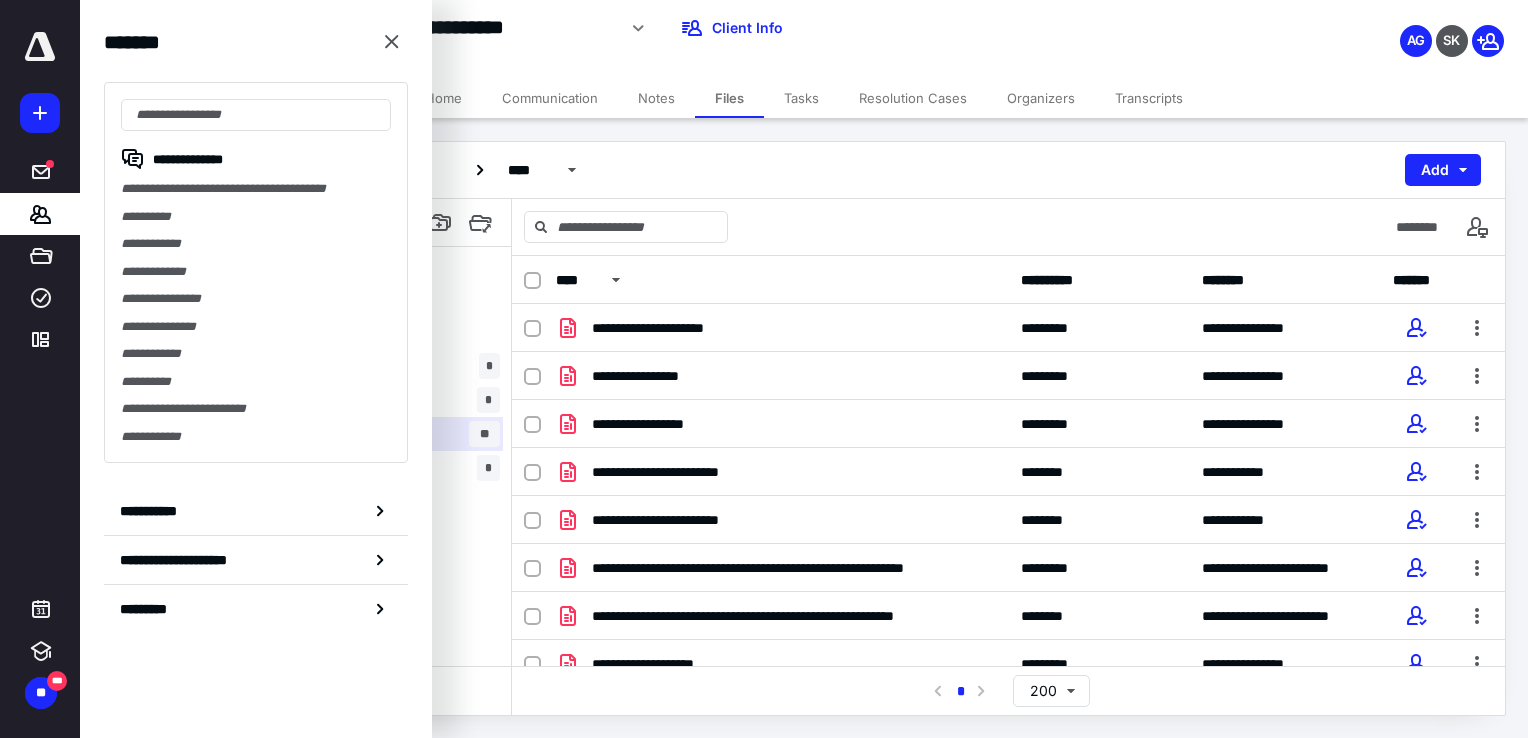 click on "********" at bounding box center [1008, 227] 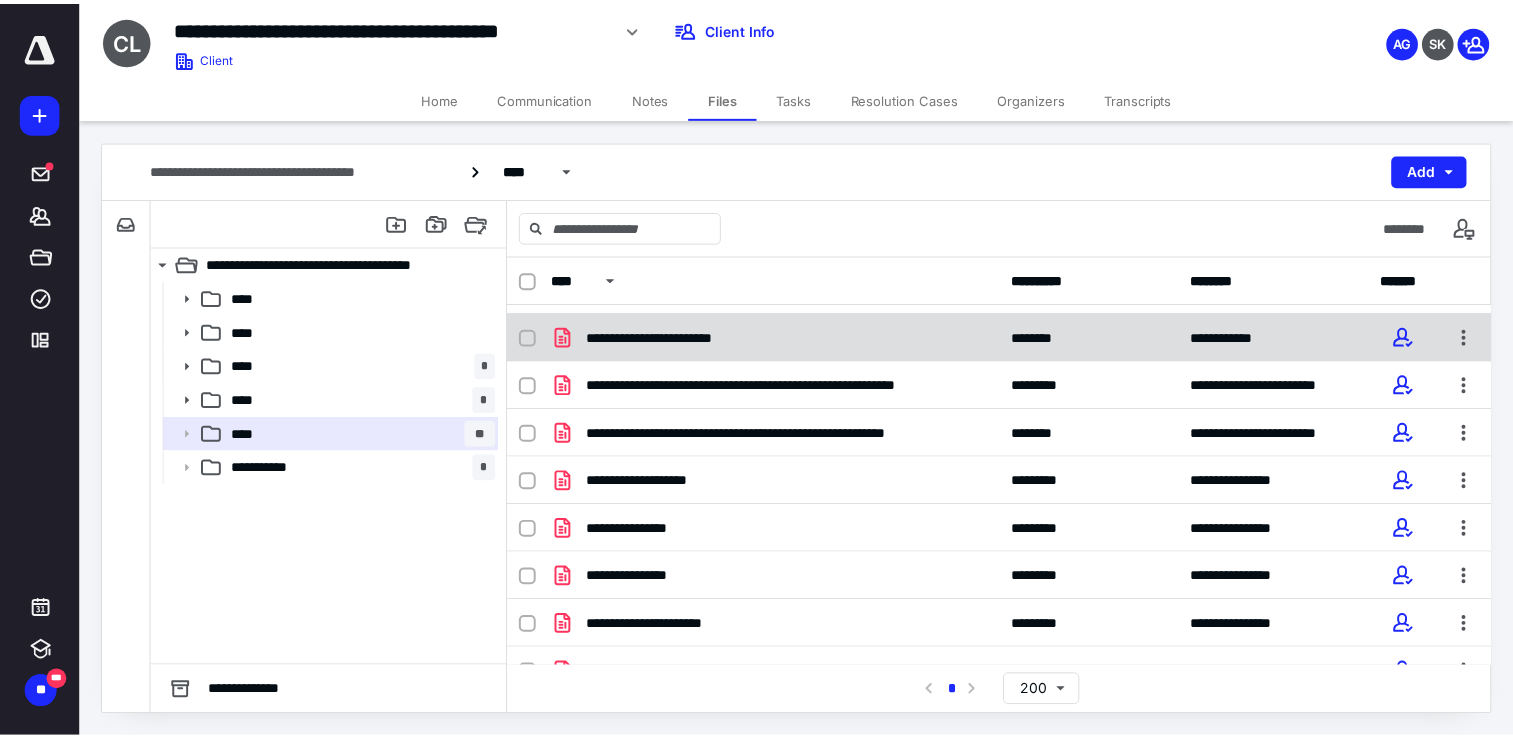 scroll, scrollTop: 0, scrollLeft: 0, axis: both 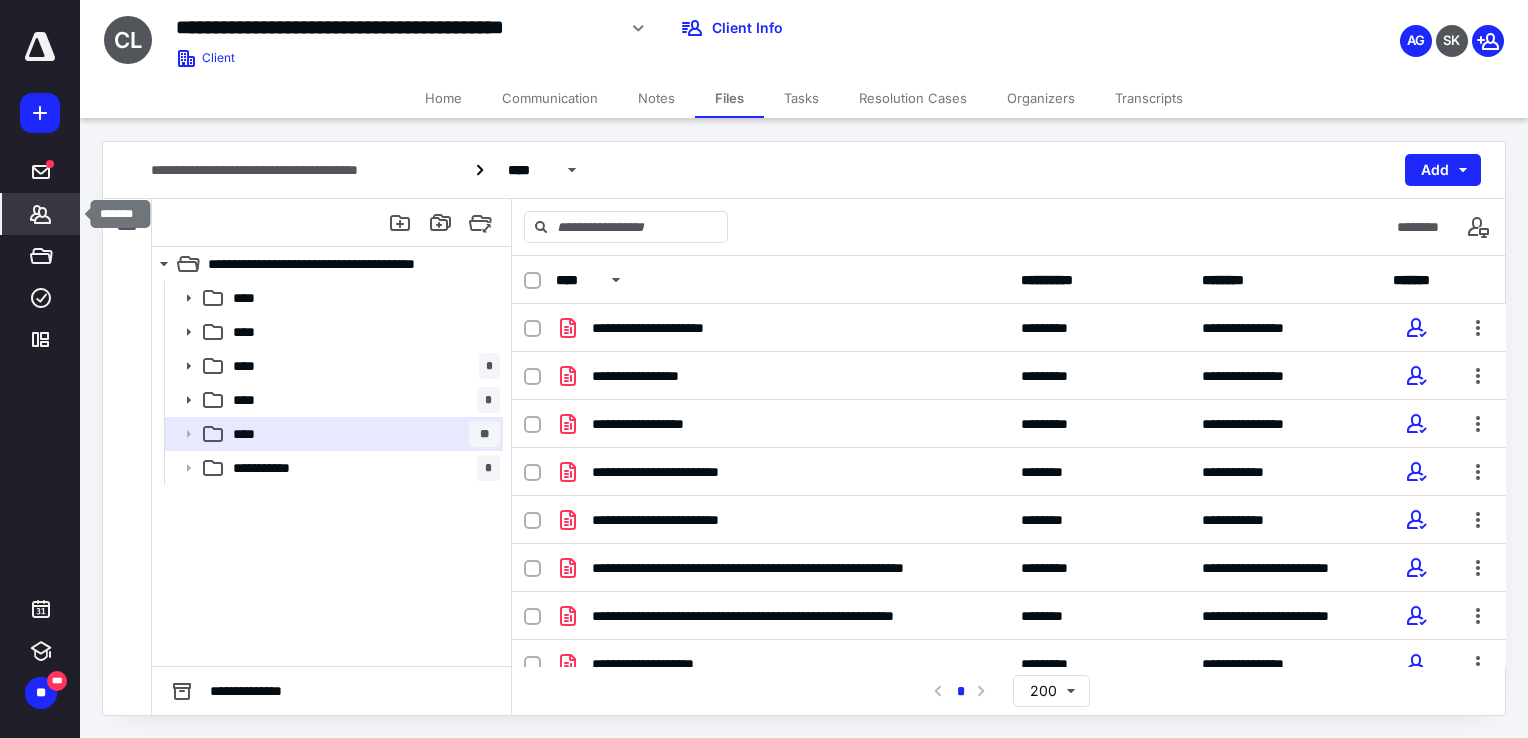 click 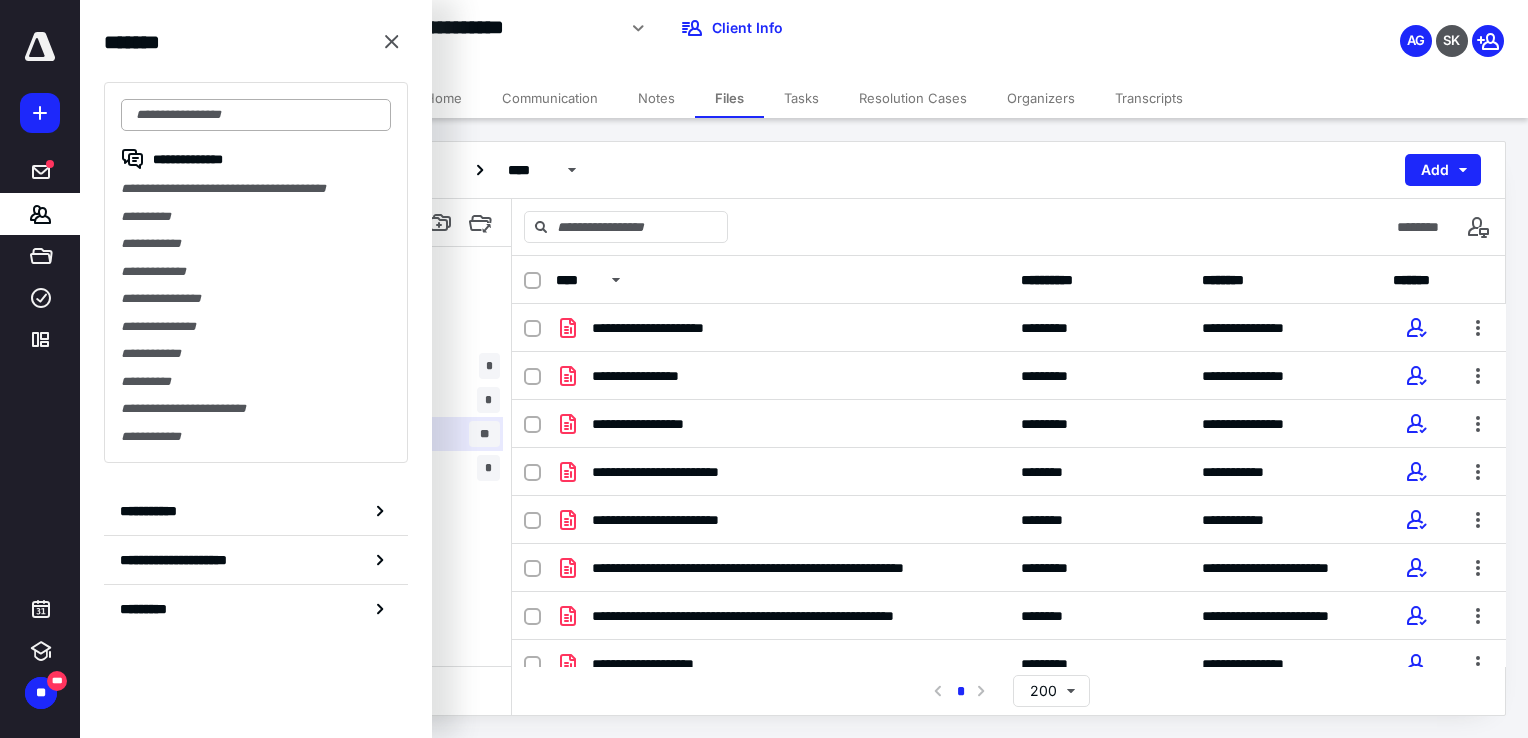 click at bounding box center [256, 115] 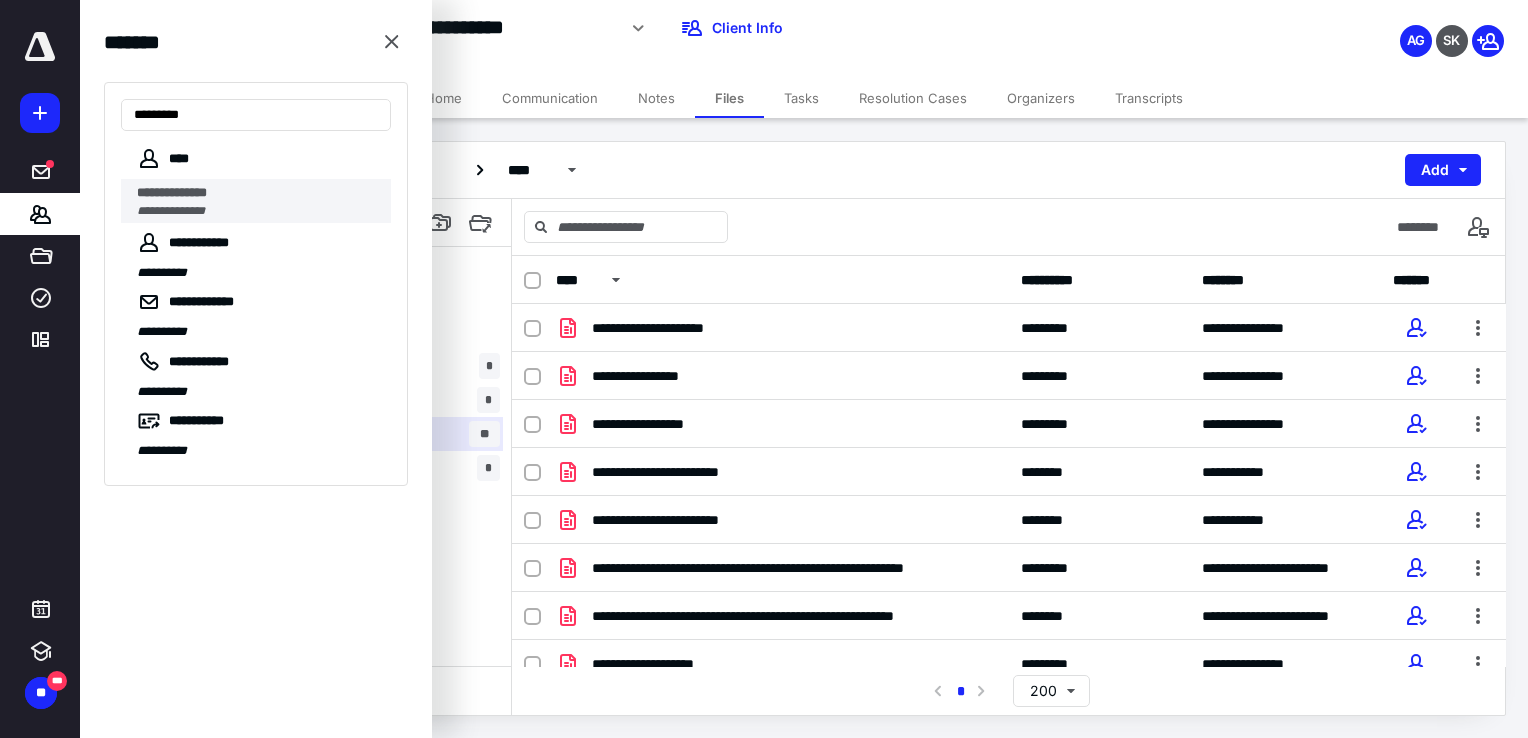 type on "*********" 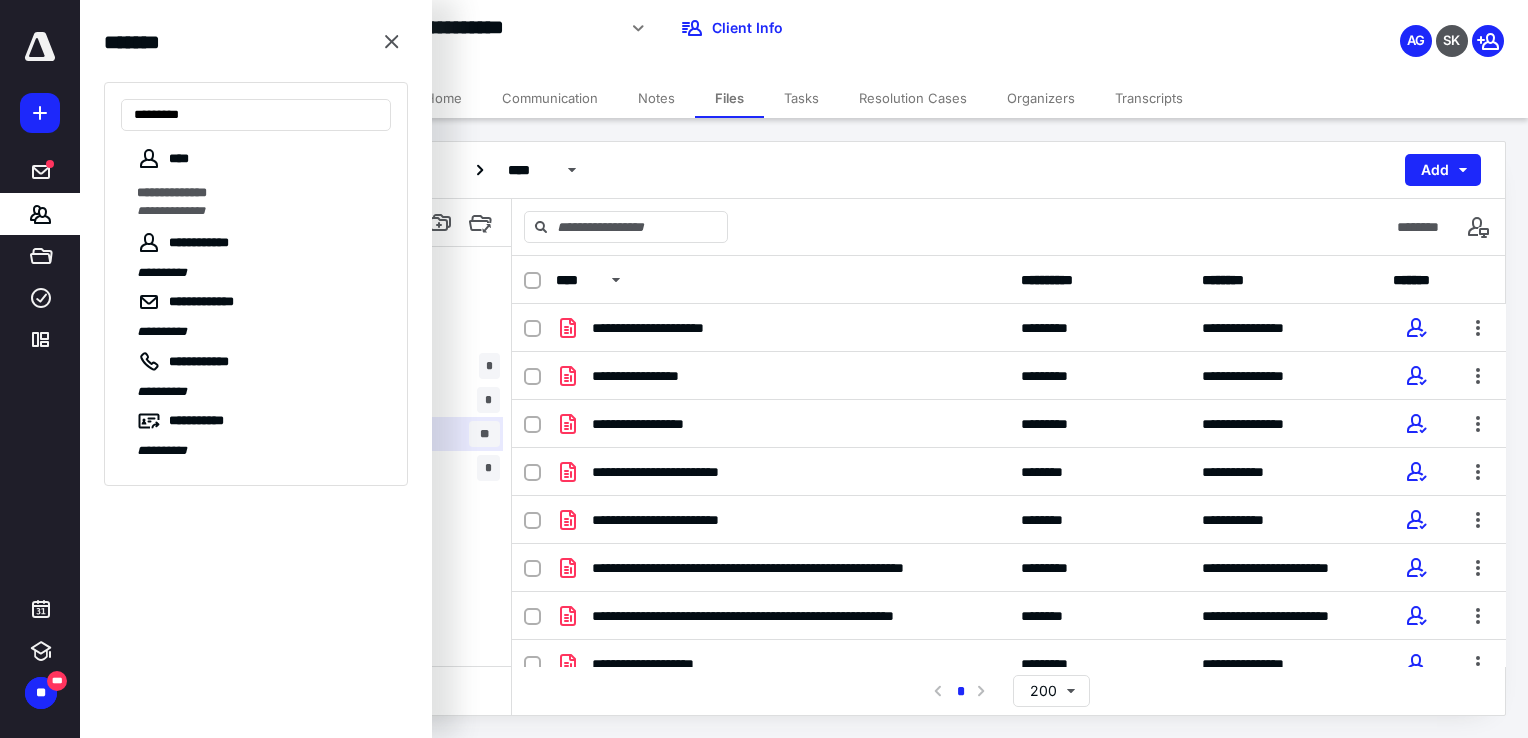 click on "**********" at bounding box center (264, 201) 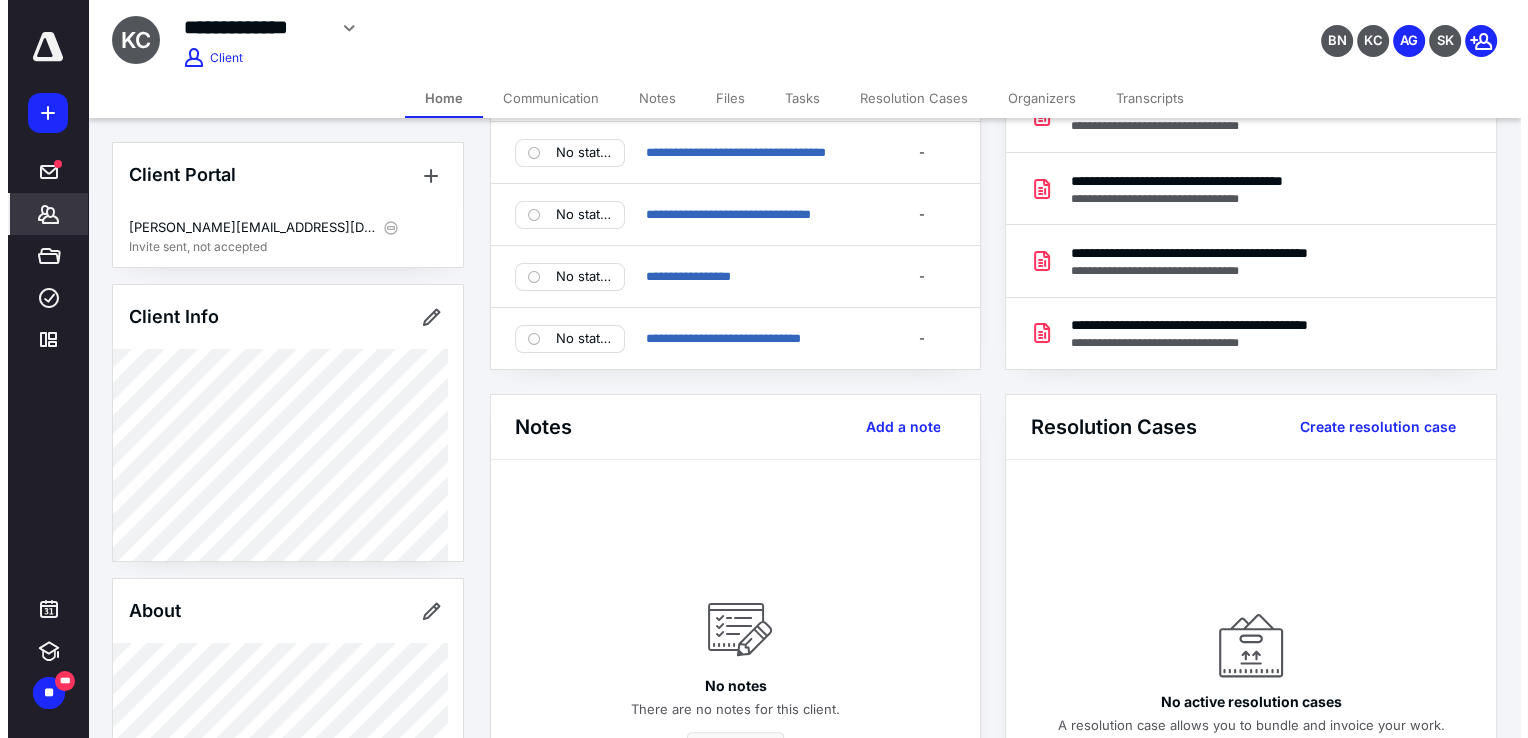 scroll, scrollTop: 0, scrollLeft: 0, axis: both 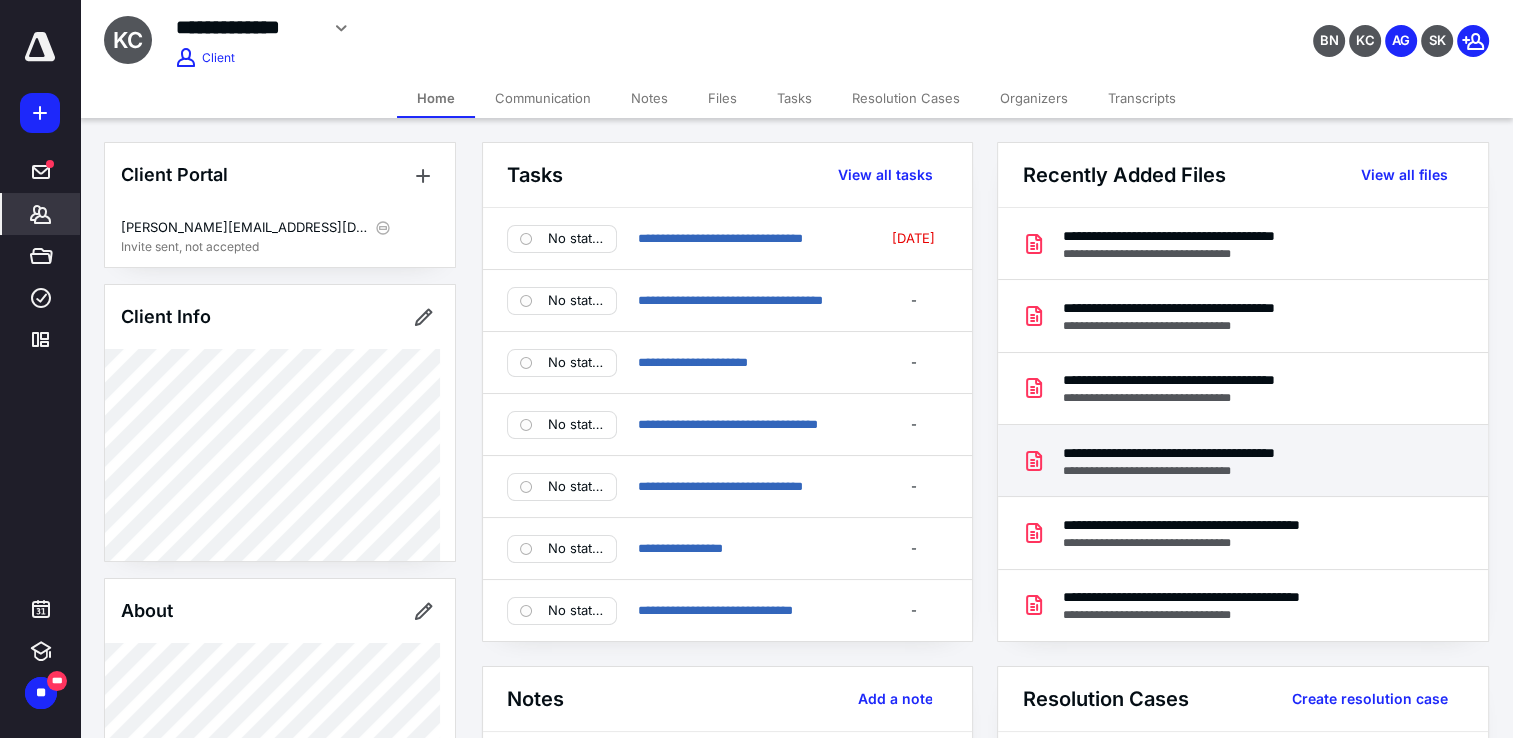 click on "**********" at bounding box center (1210, 453) 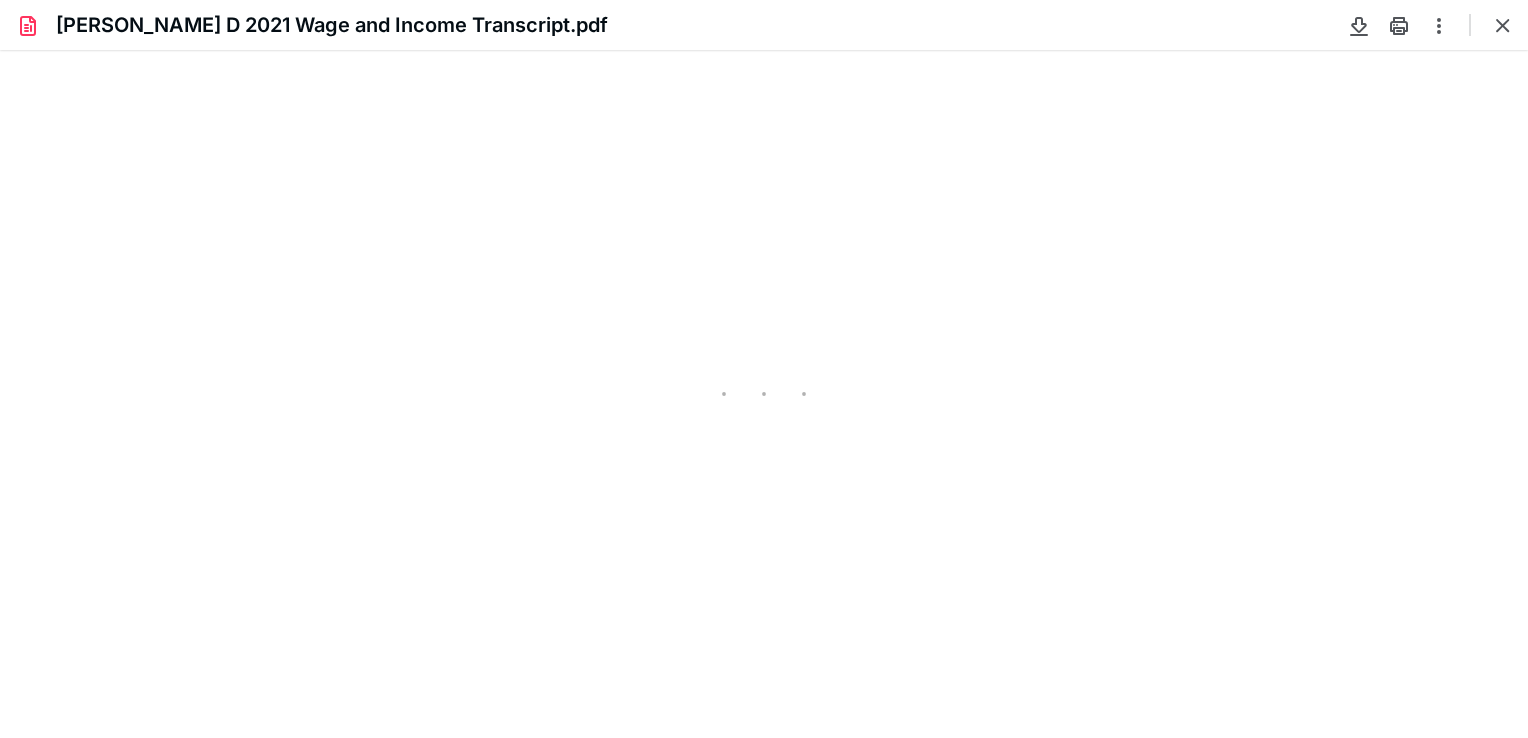 scroll, scrollTop: 0, scrollLeft: 0, axis: both 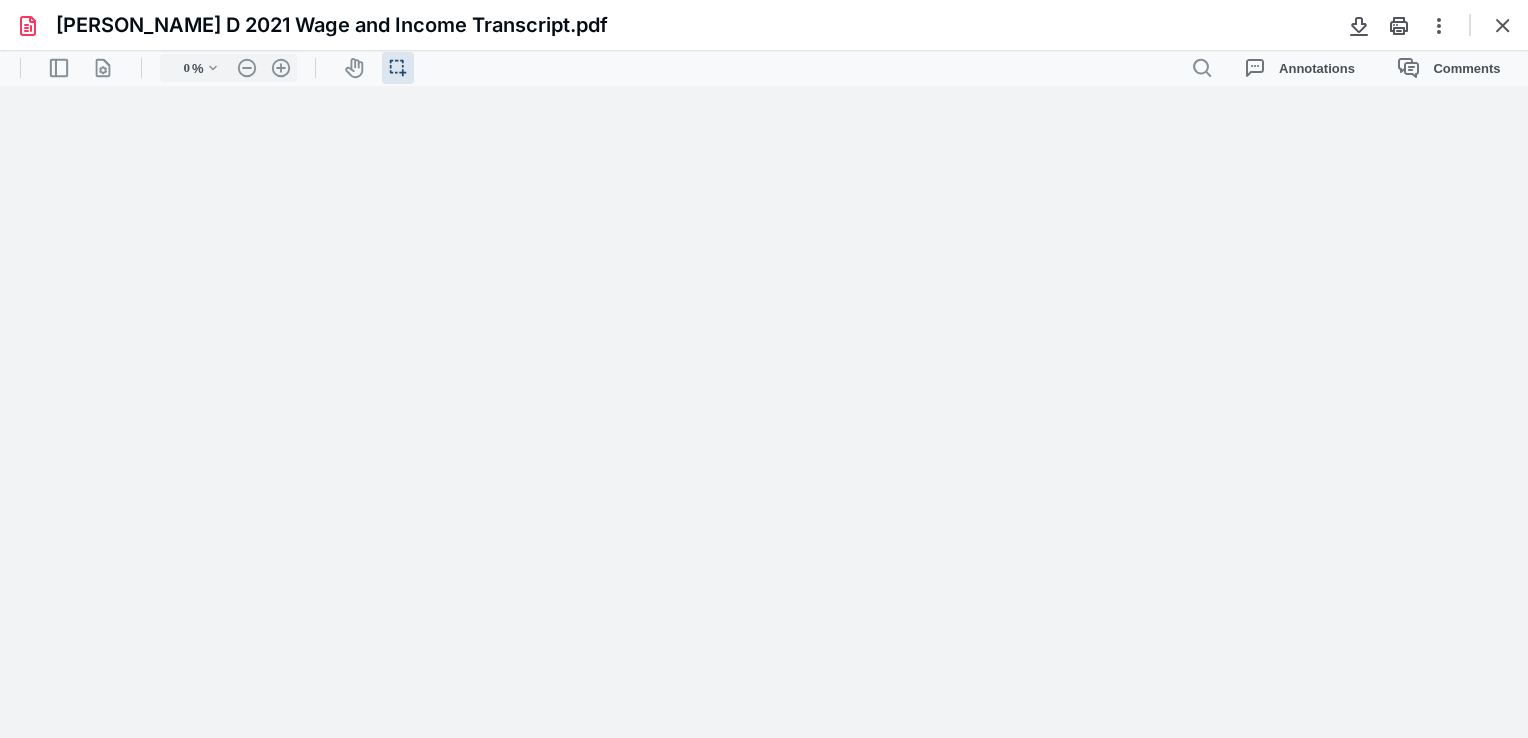 type on "82" 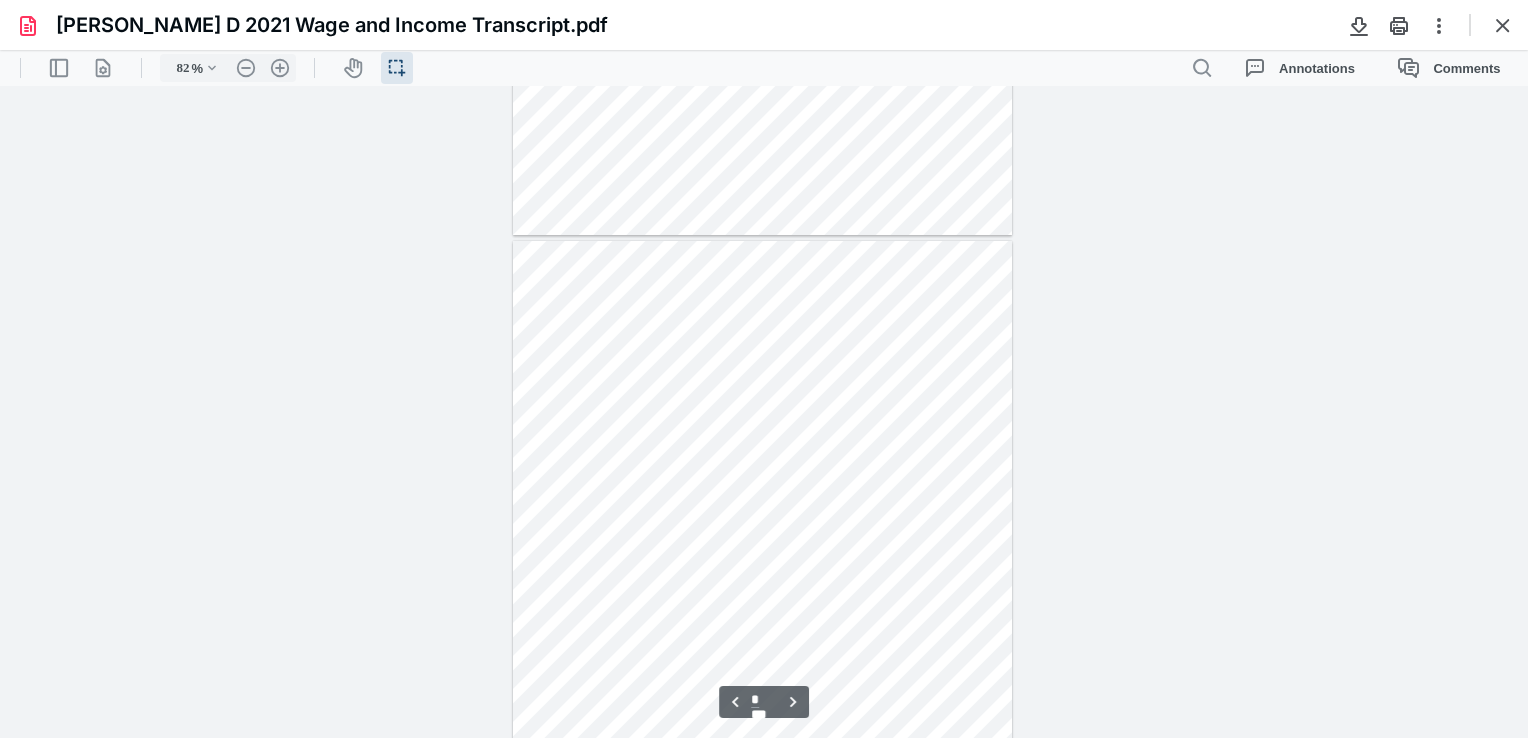 scroll, scrollTop: 600, scrollLeft: 0, axis: vertical 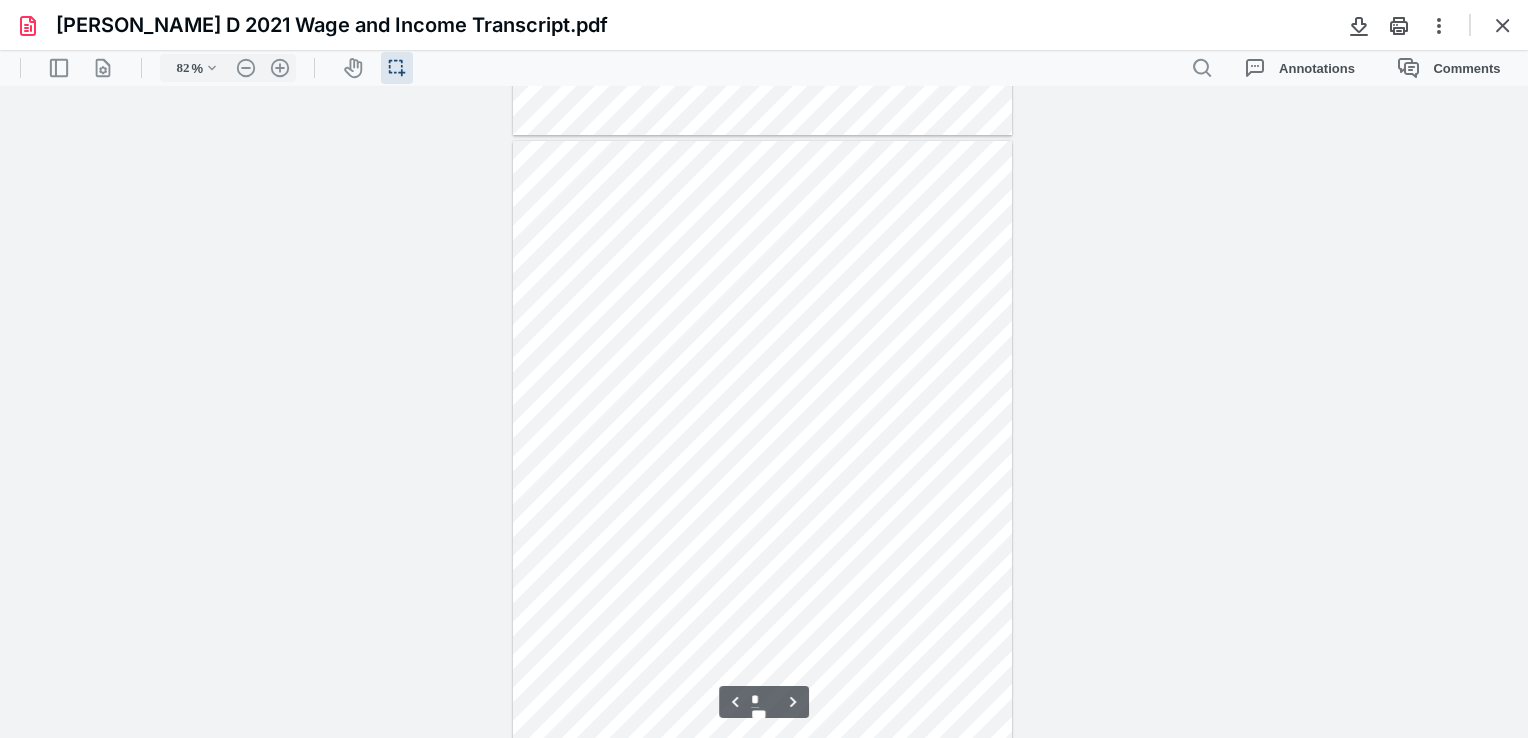 type on "*" 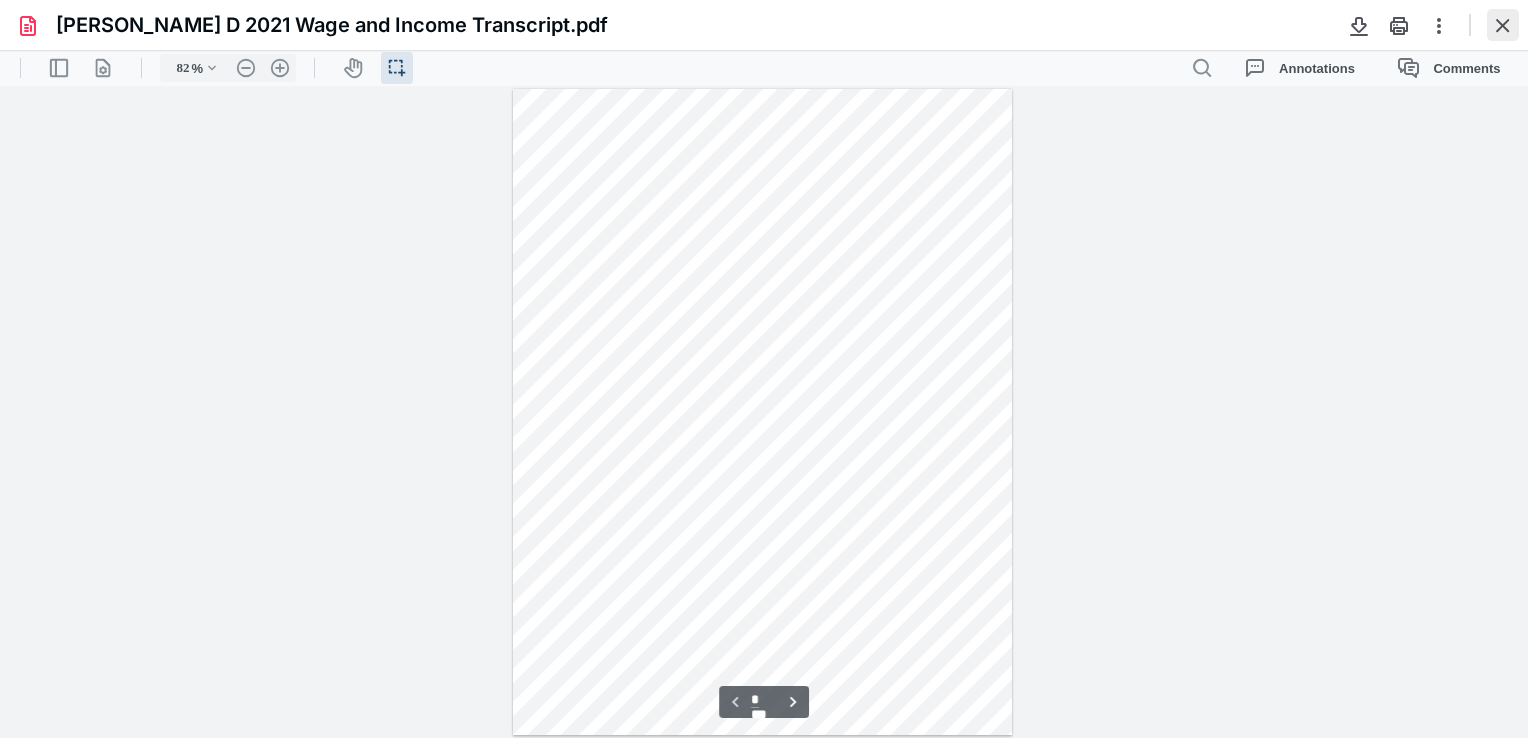 click at bounding box center (1503, 25) 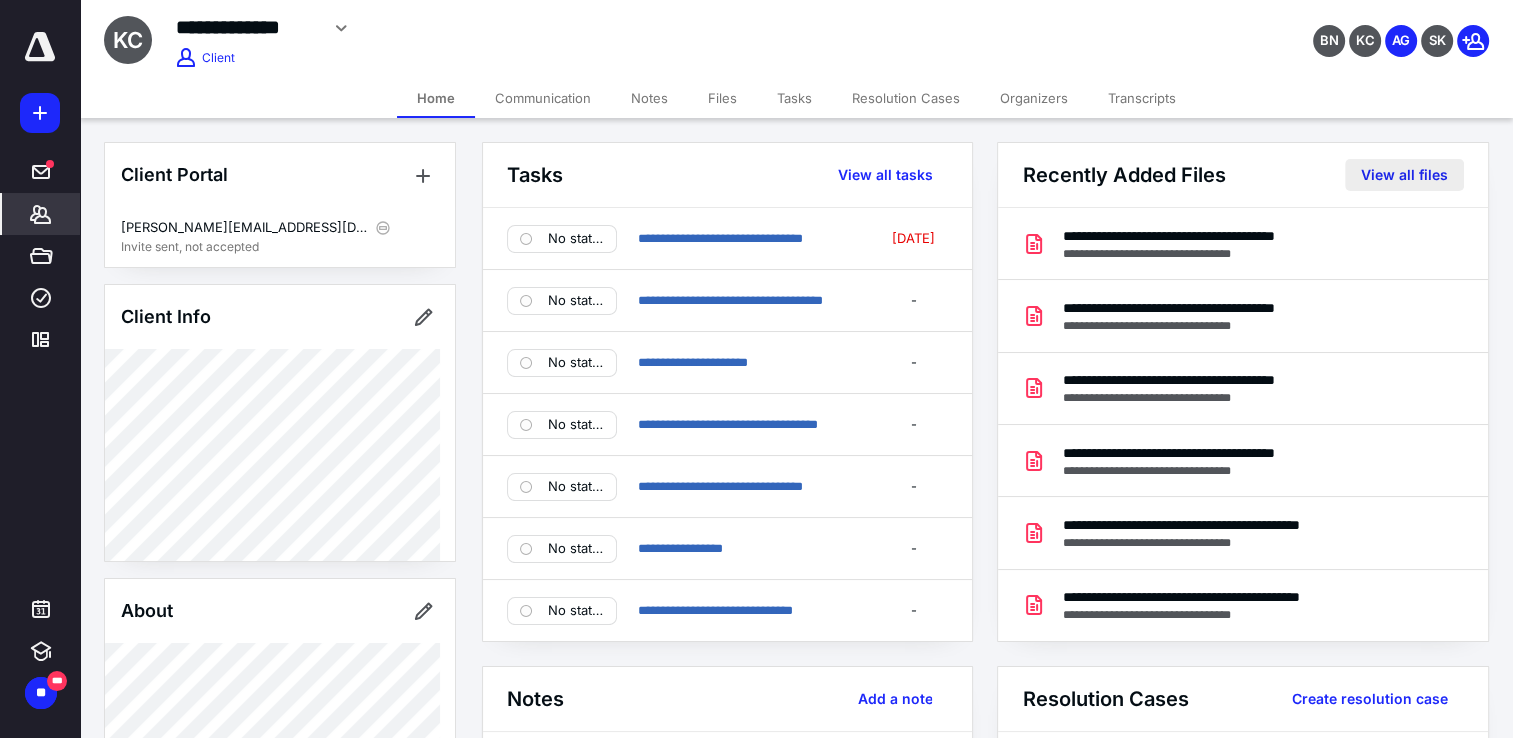 click on "View all files" at bounding box center [1404, 175] 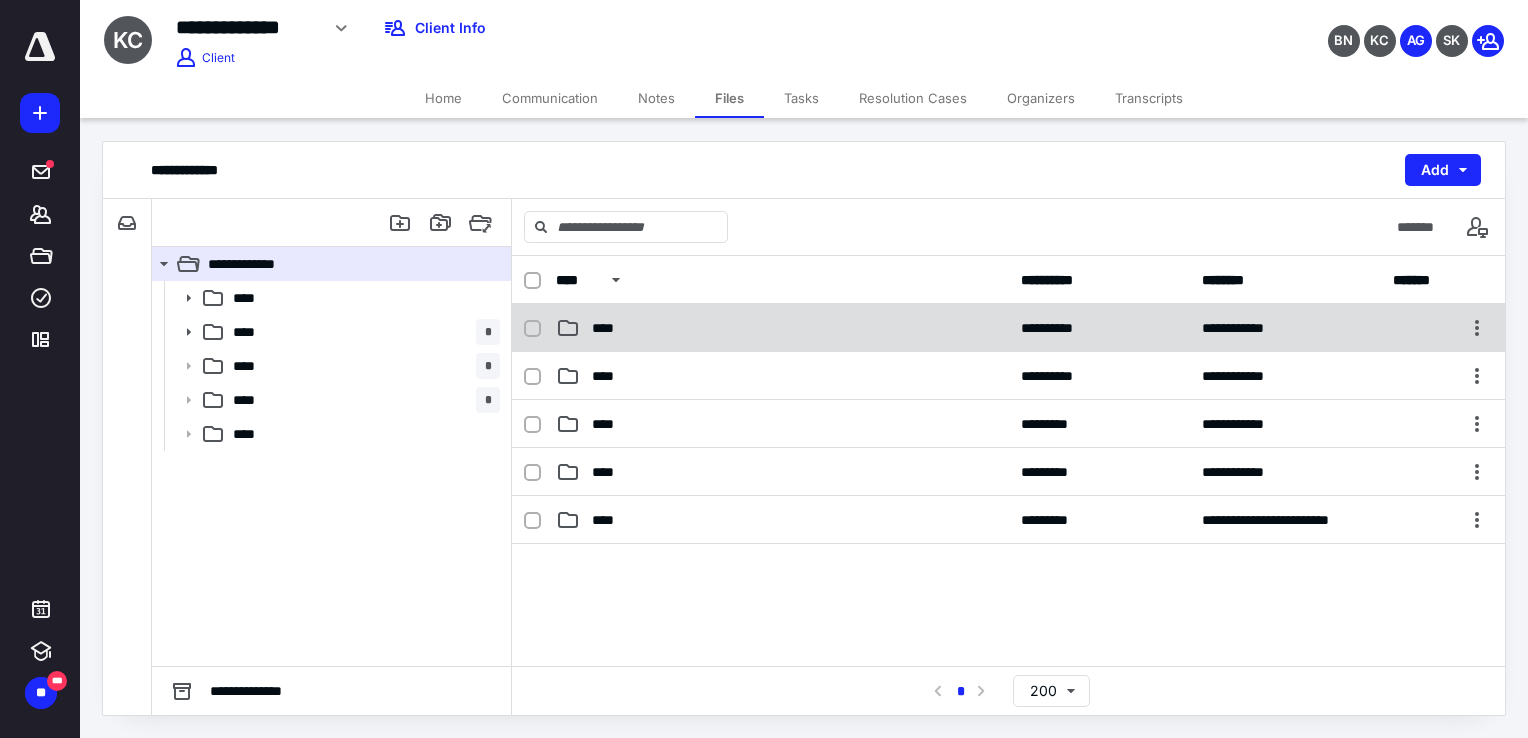 click on "****" at bounding box center [608, 328] 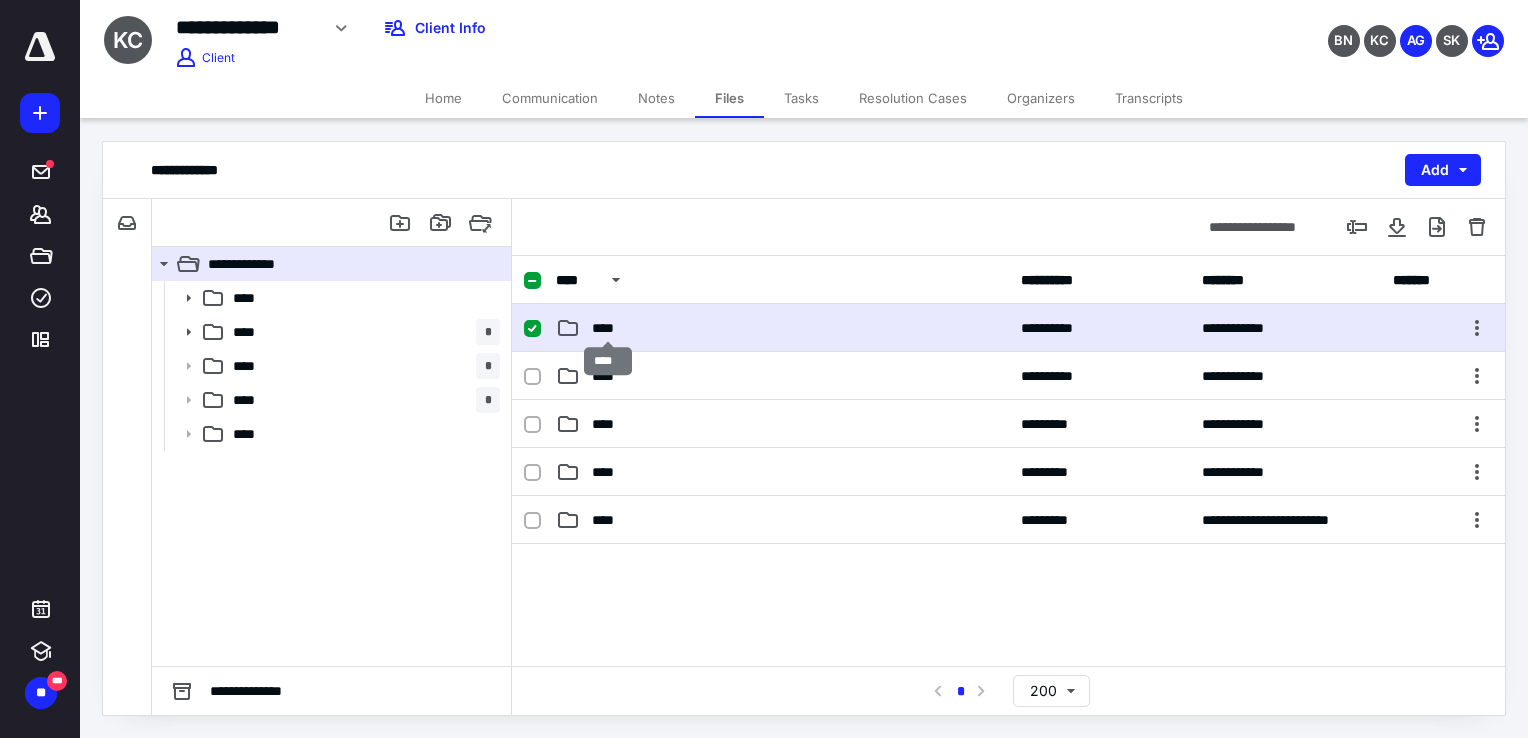click on "****" at bounding box center (608, 328) 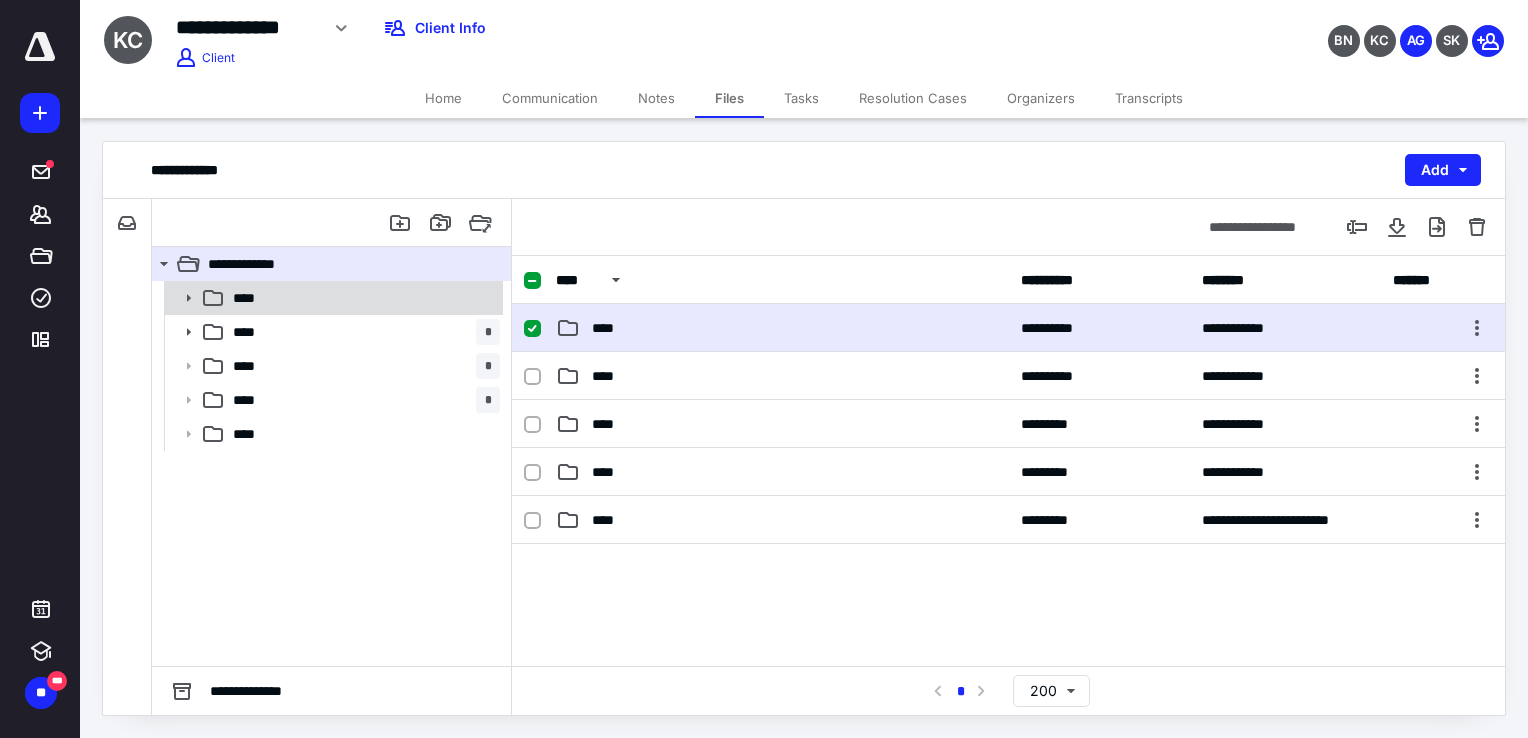 click 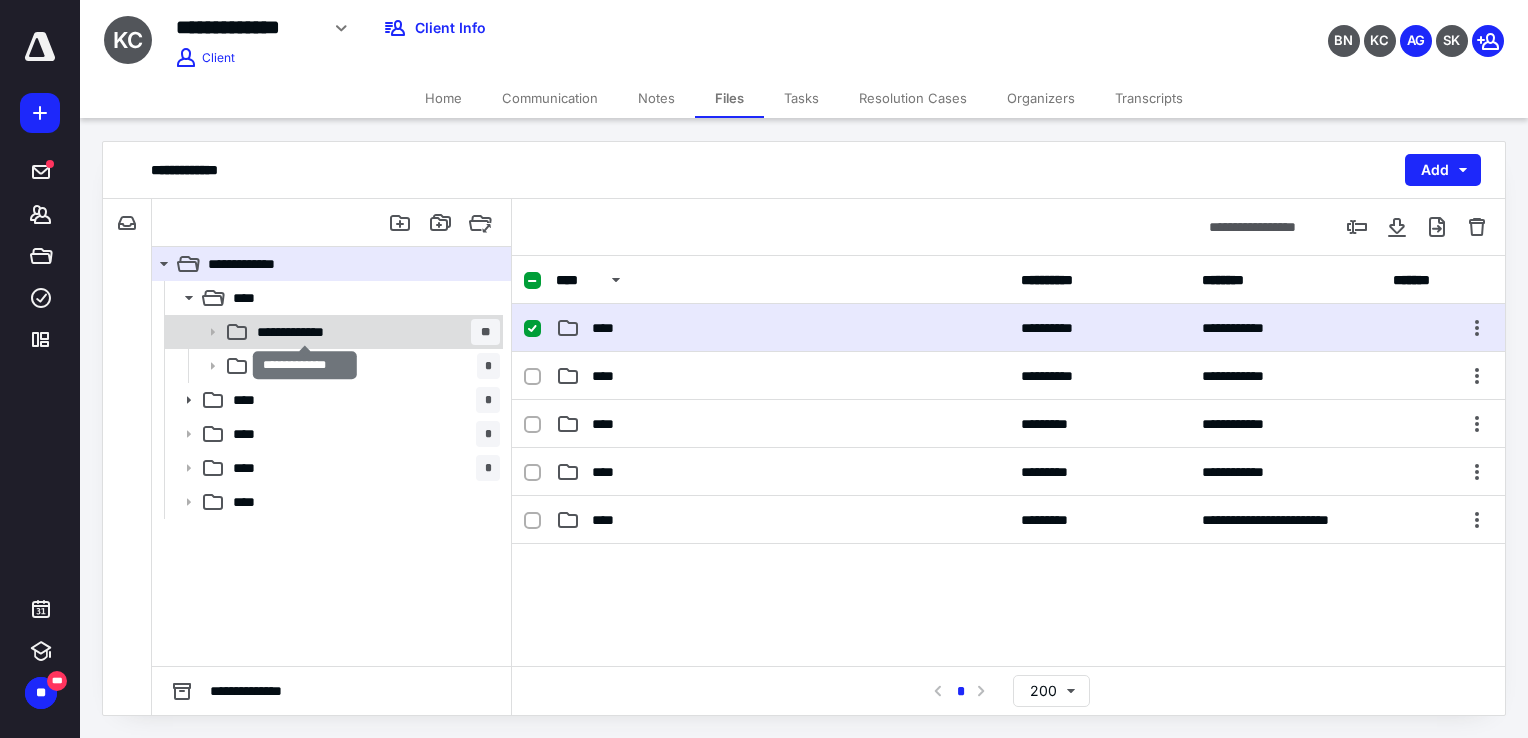 click on "**********" at bounding box center (305, 332) 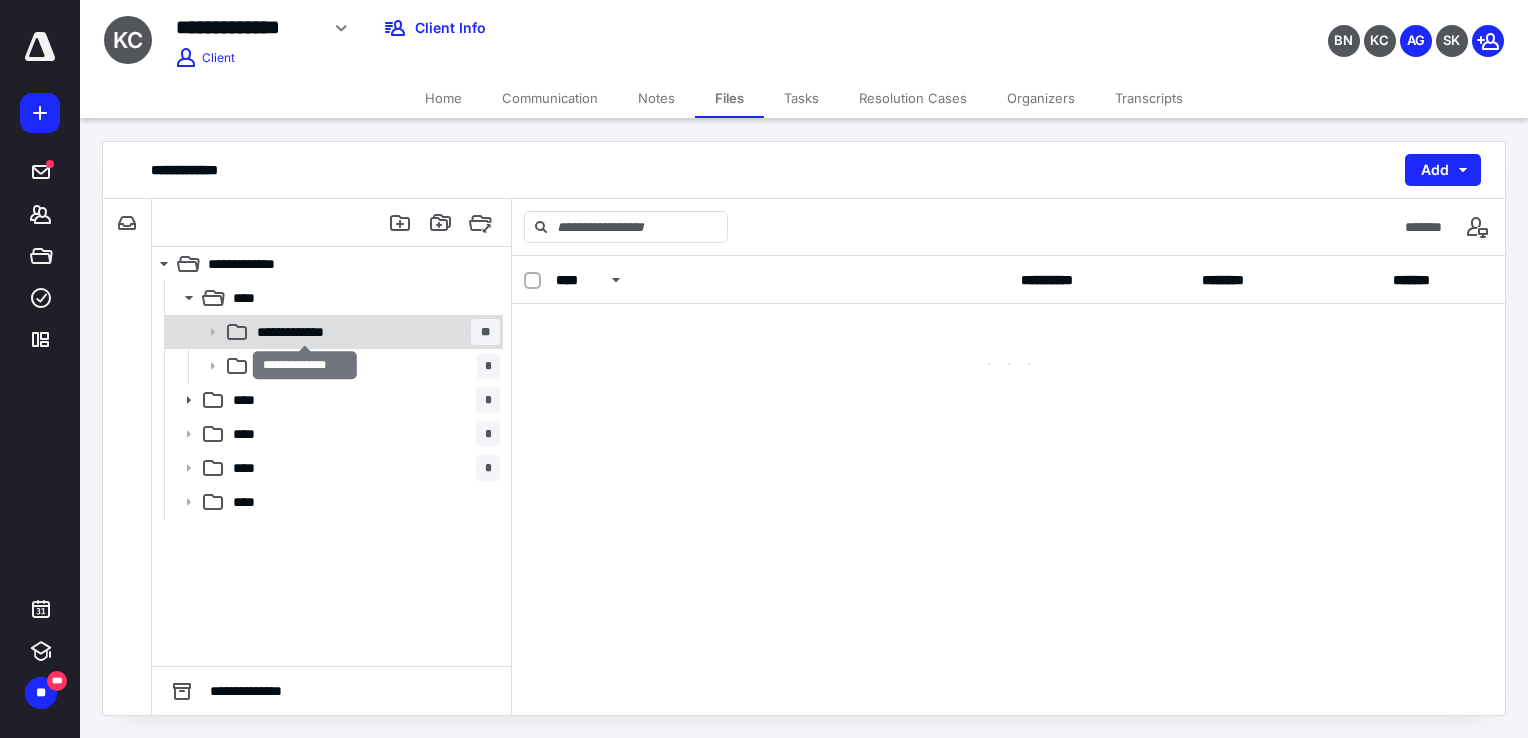 click on "**********" at bounding box center (305, 332) 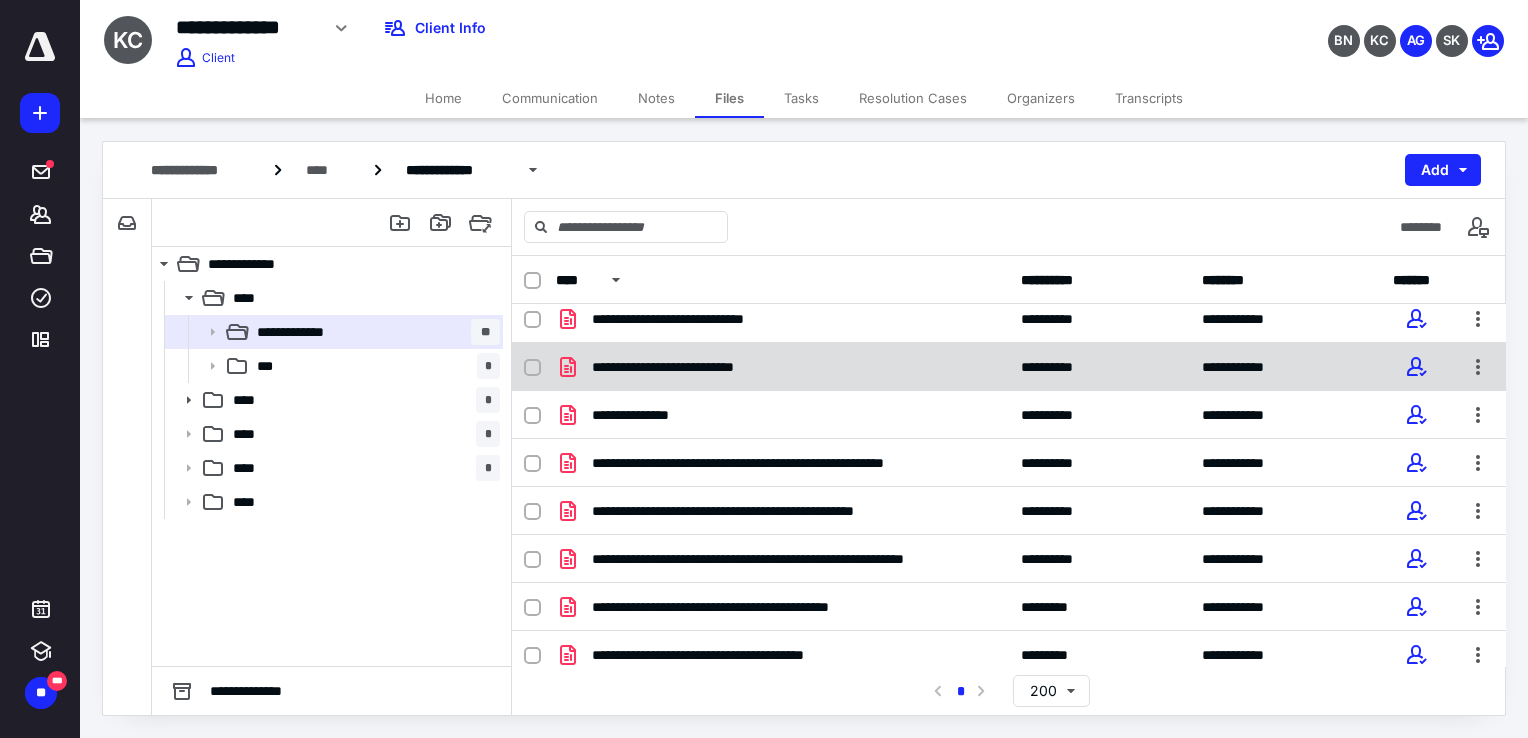 scroll, scrollTop: 115, scrollLeft: 0, axis: vertical 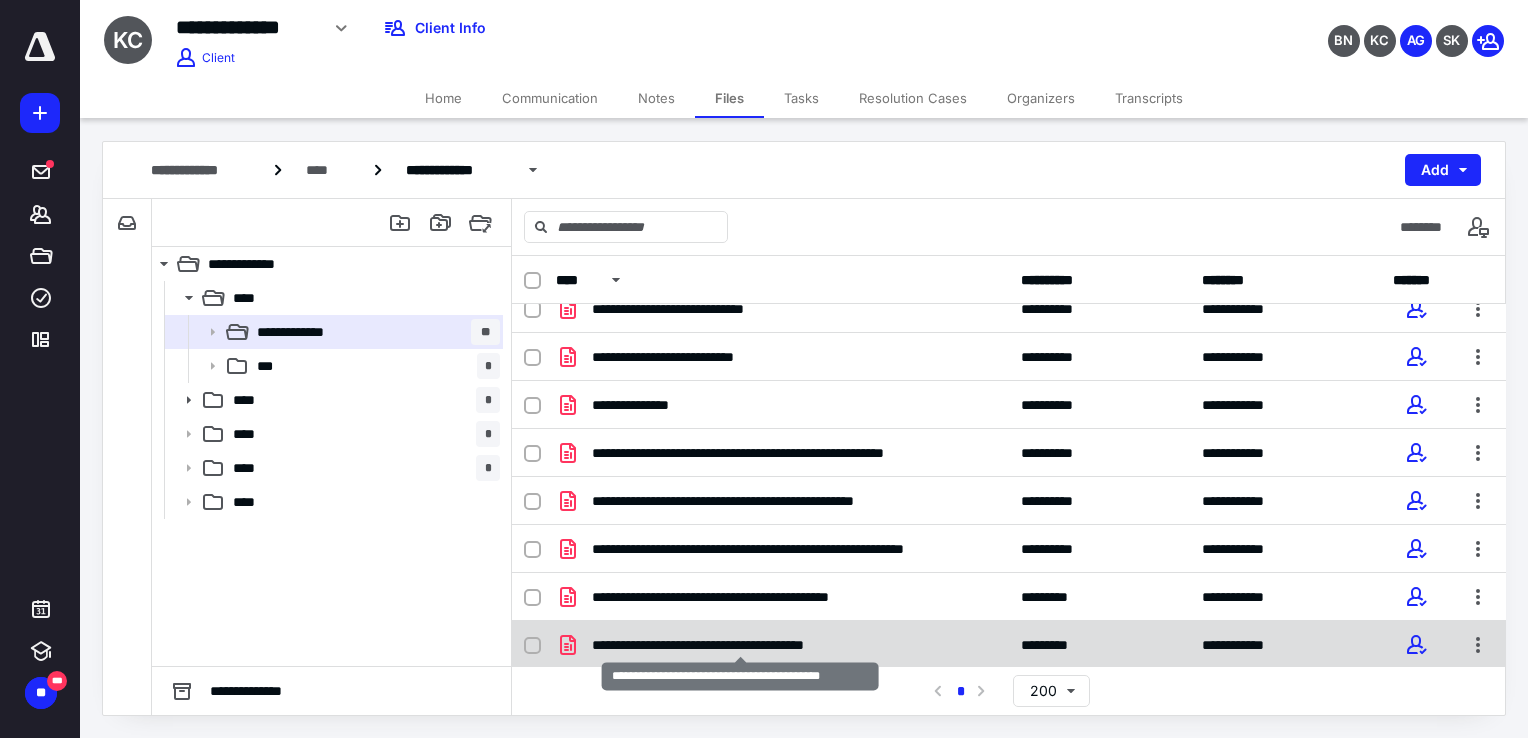 click on "**********" at bounding box center (740, 645) 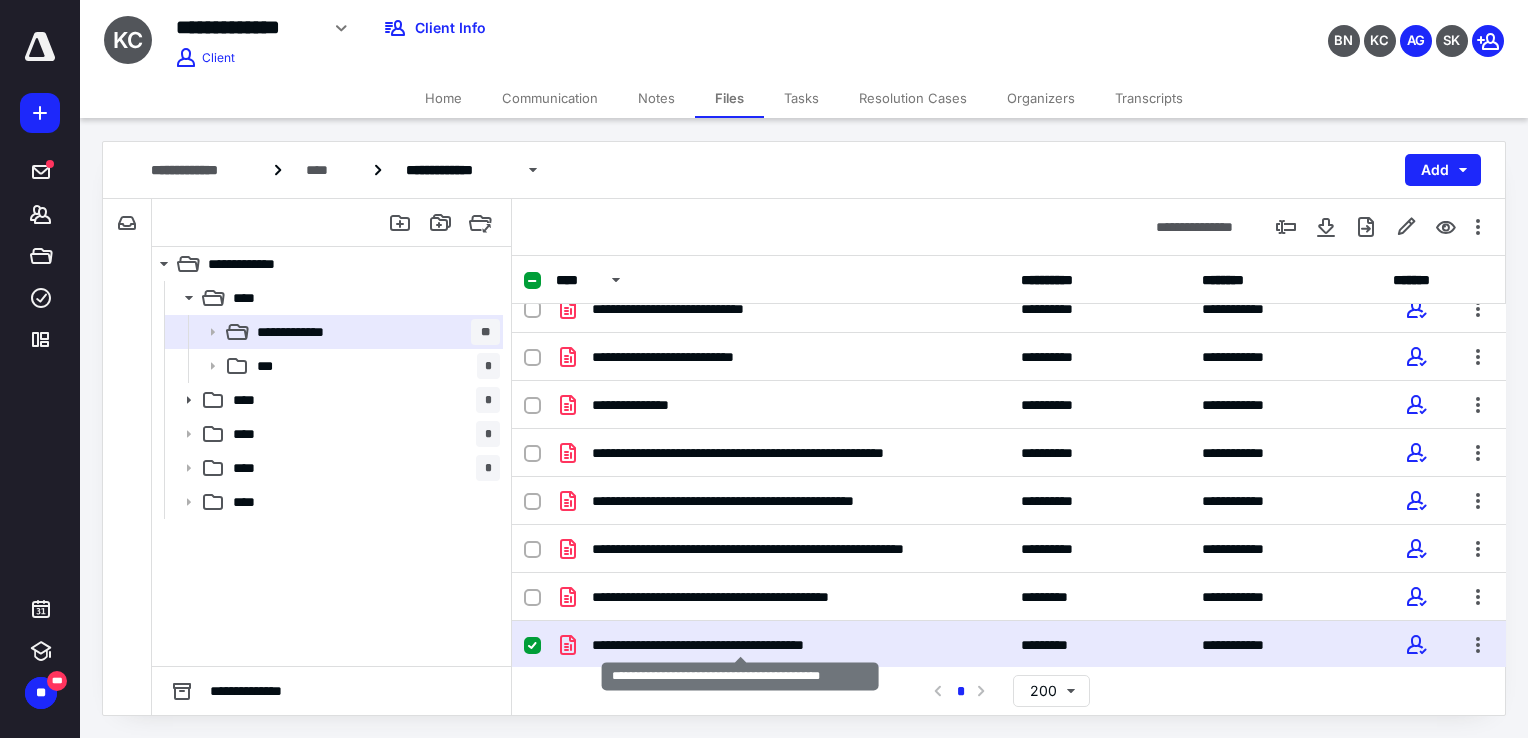 click on "**********" at bounding box center (740, 645) 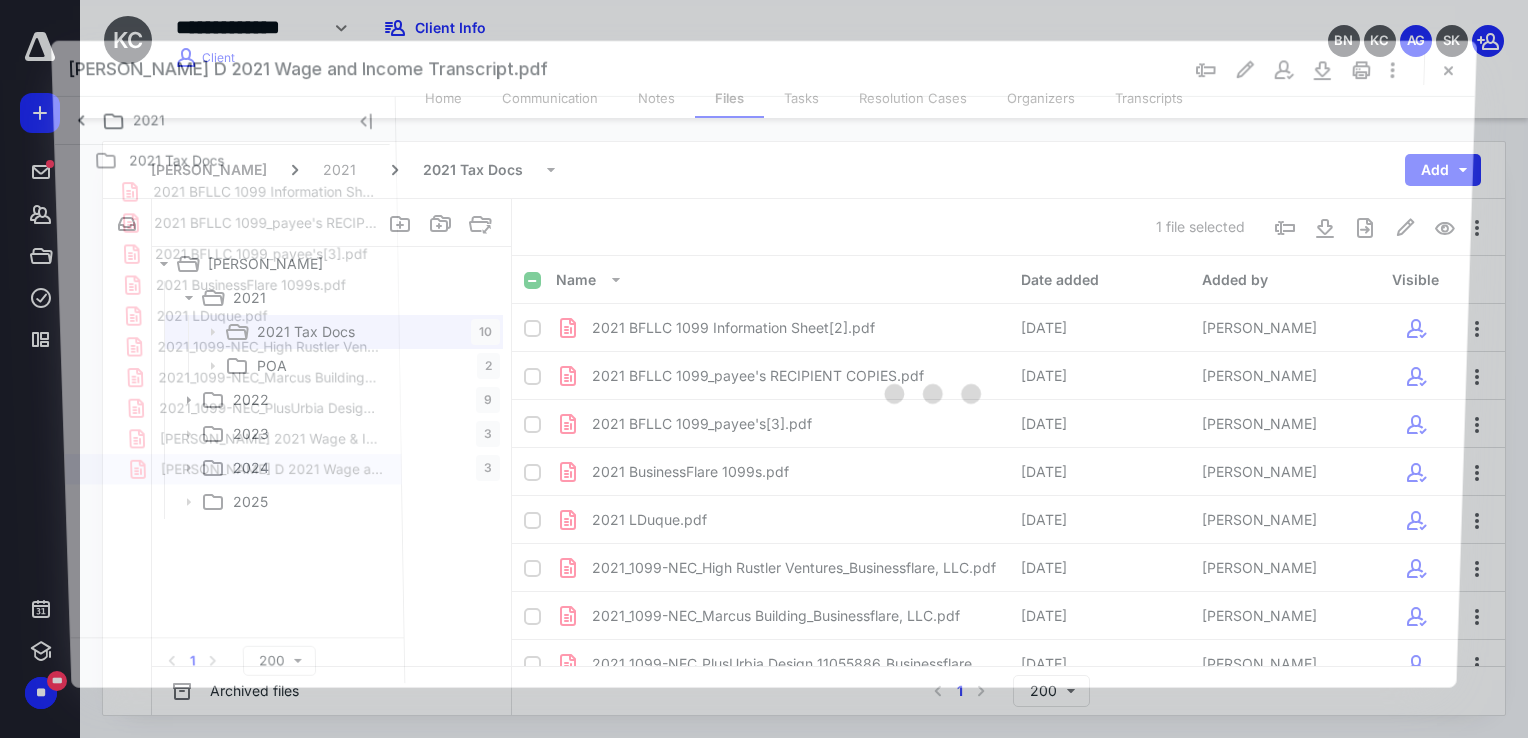scroll, scrollTop: 115, scrollLeft: 0, axis: vertical 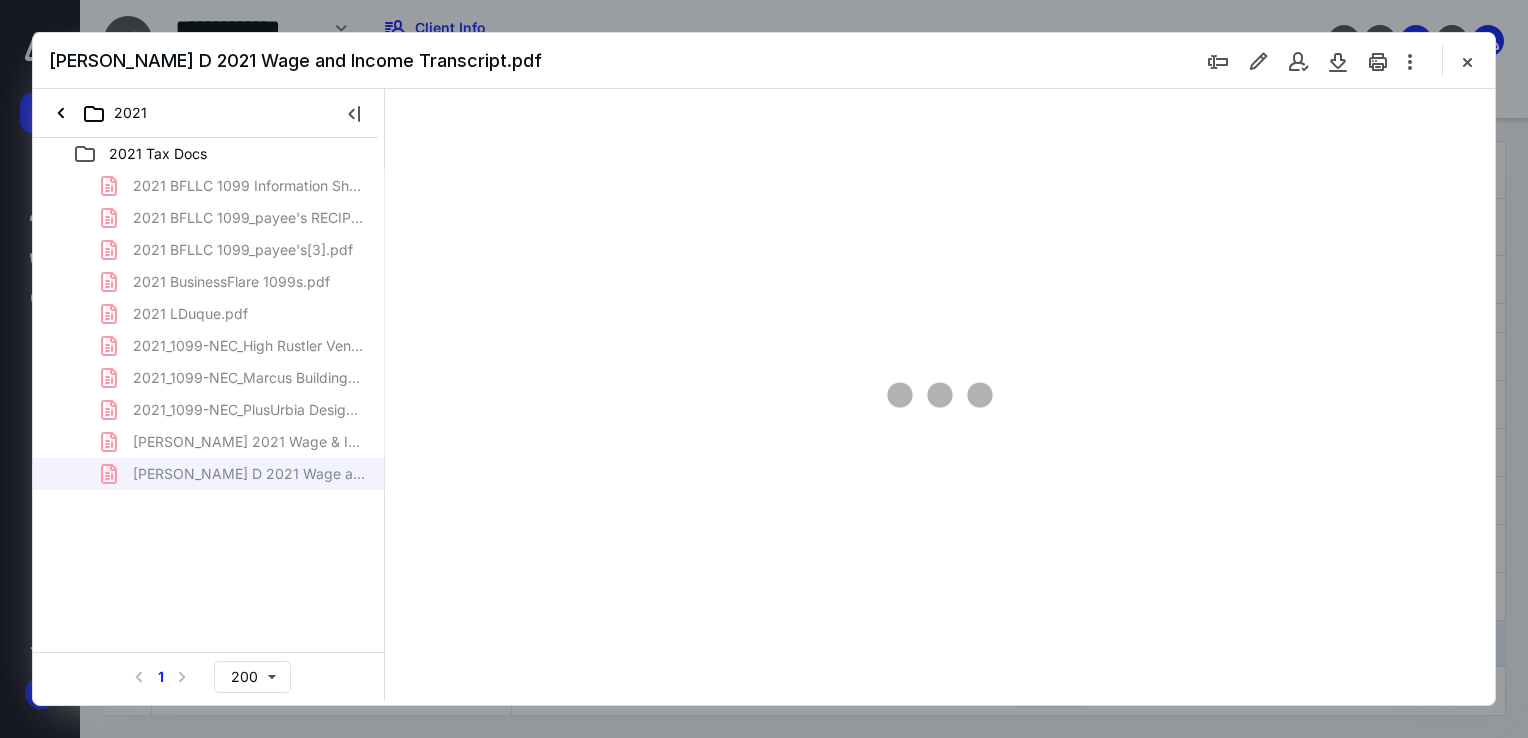 type on "68" 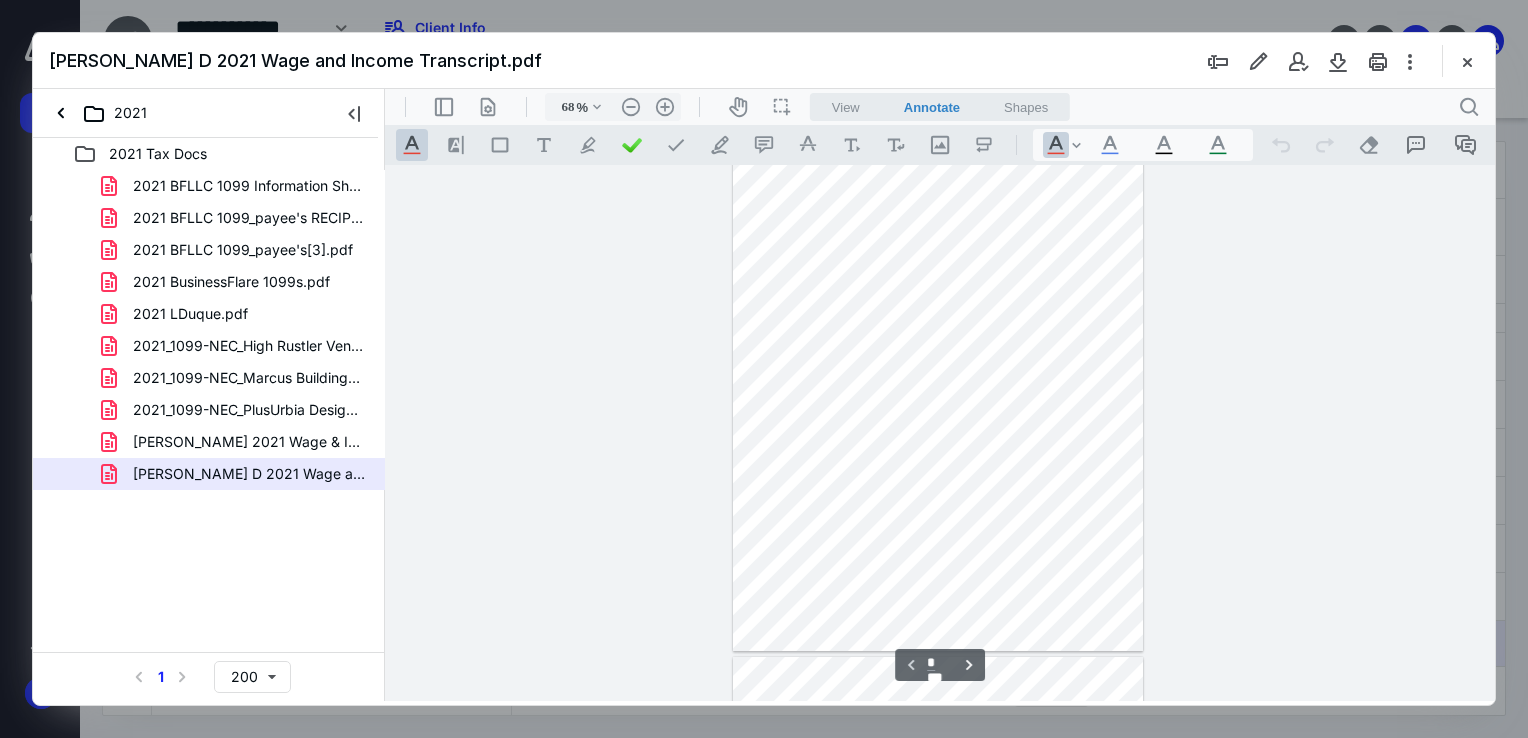 scroll, scrollTop: 0, scrollLeft: 0, axis: both 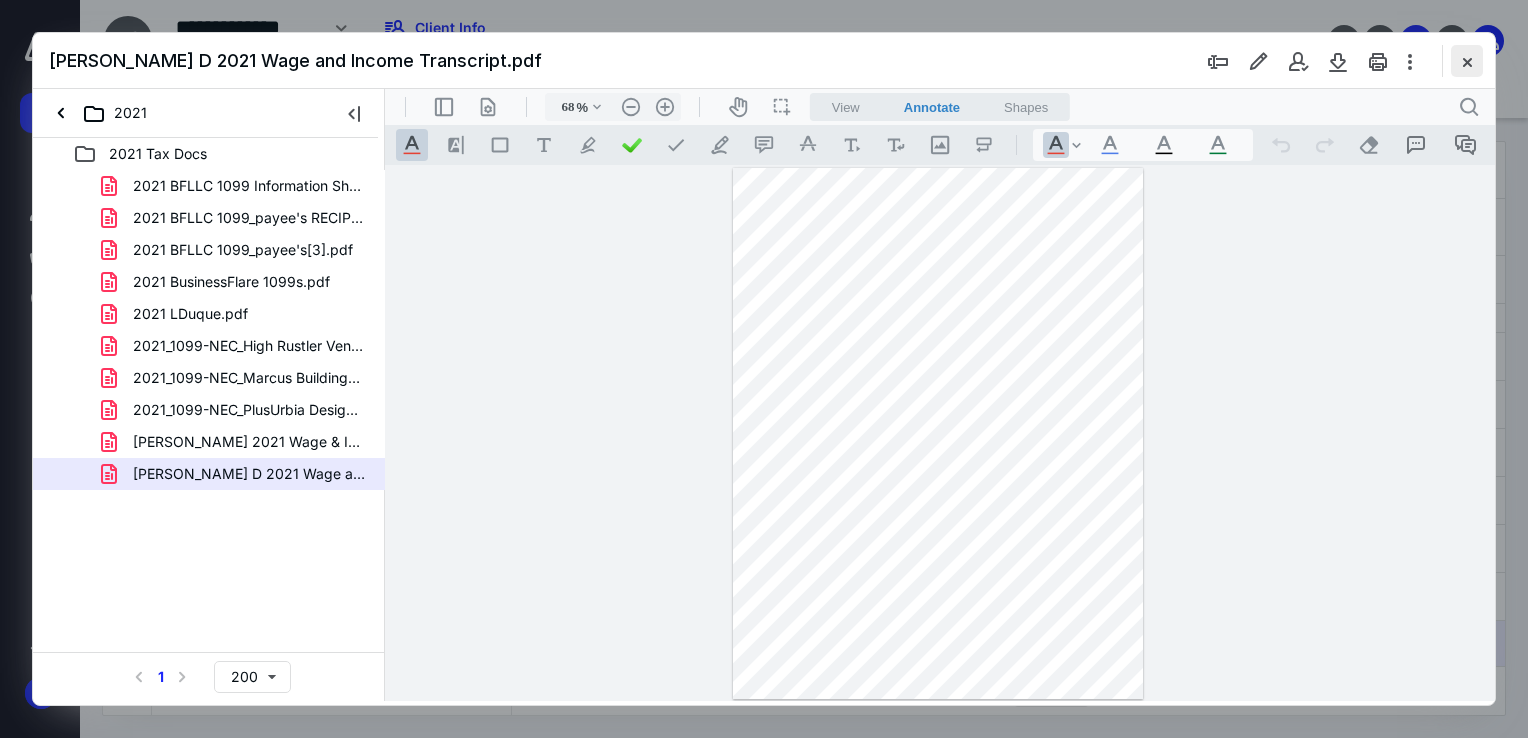 click at bounding box center (1467, 61) 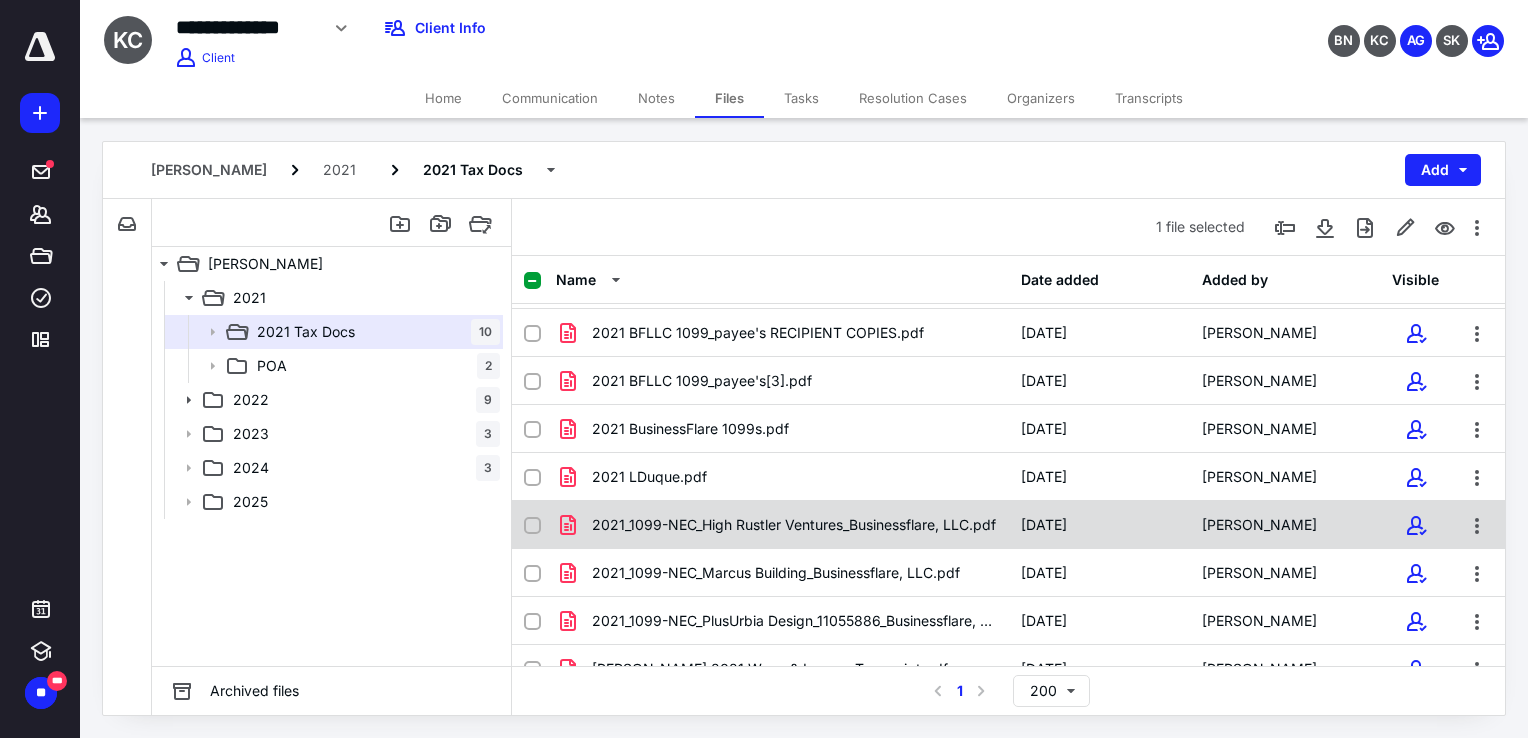 scroll, scrollTop: 0, scrollLeft: 0, axis: both 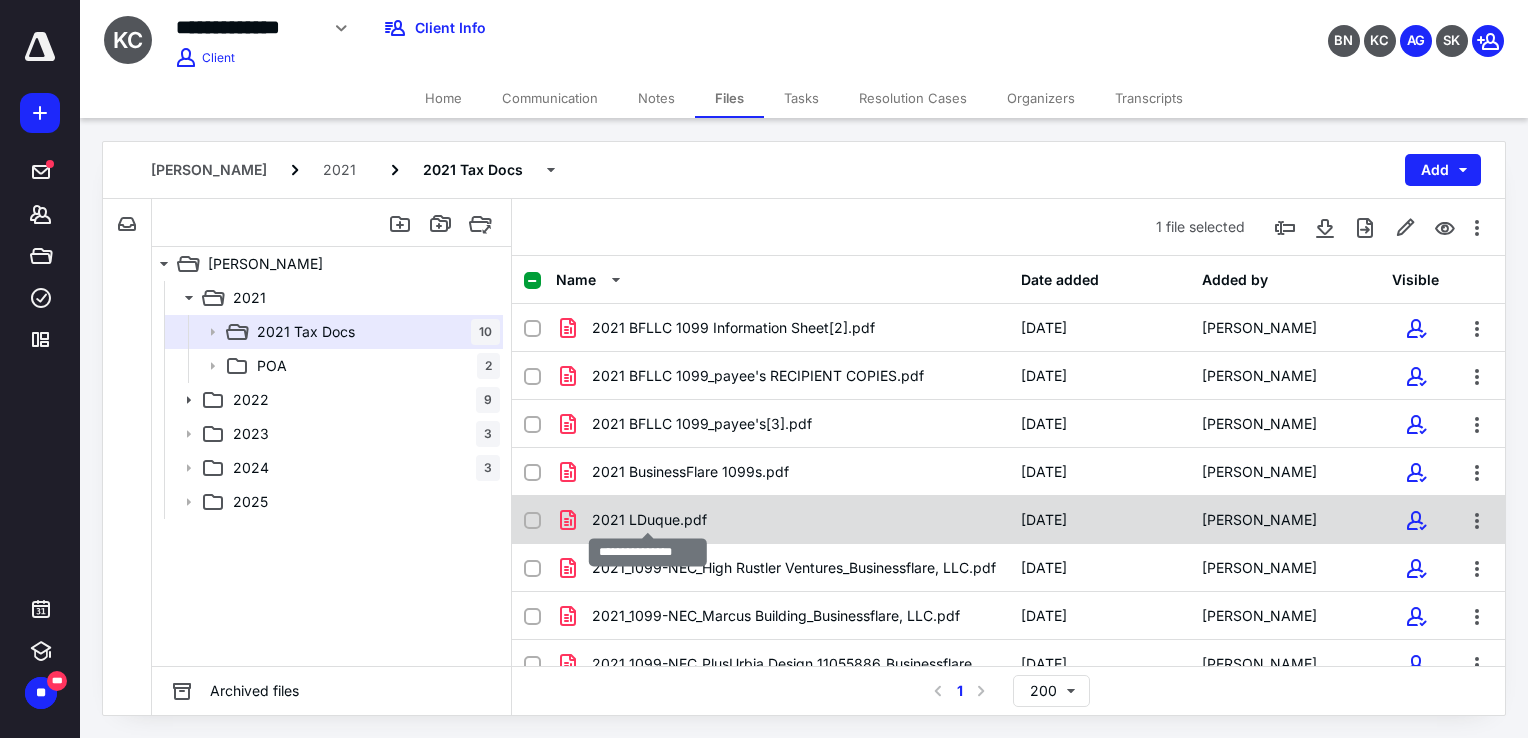 click on "2021 LDuque.pdf" at bounding box center (649, 520) 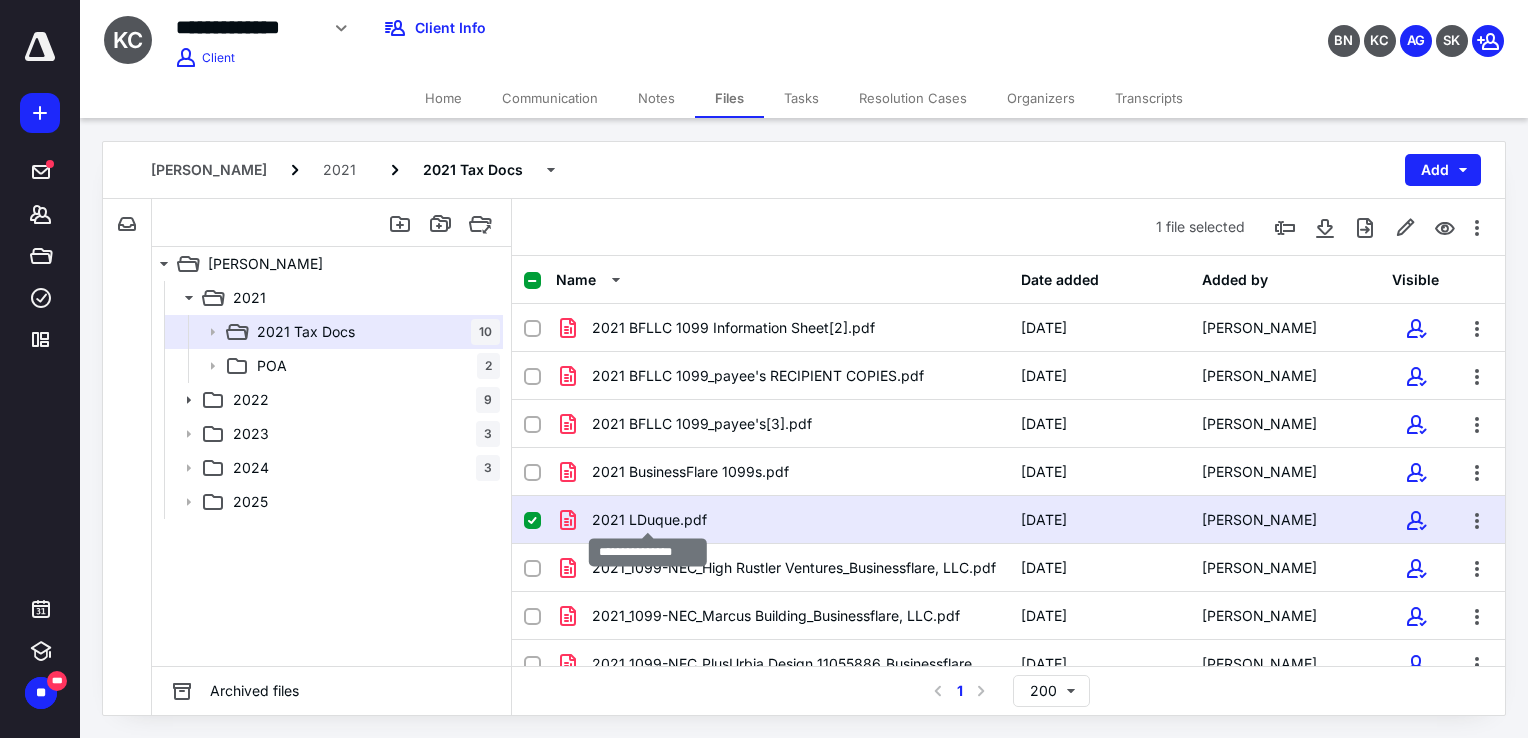 click on "2021 LDuque.pdf" at bounding box center (649, 520) 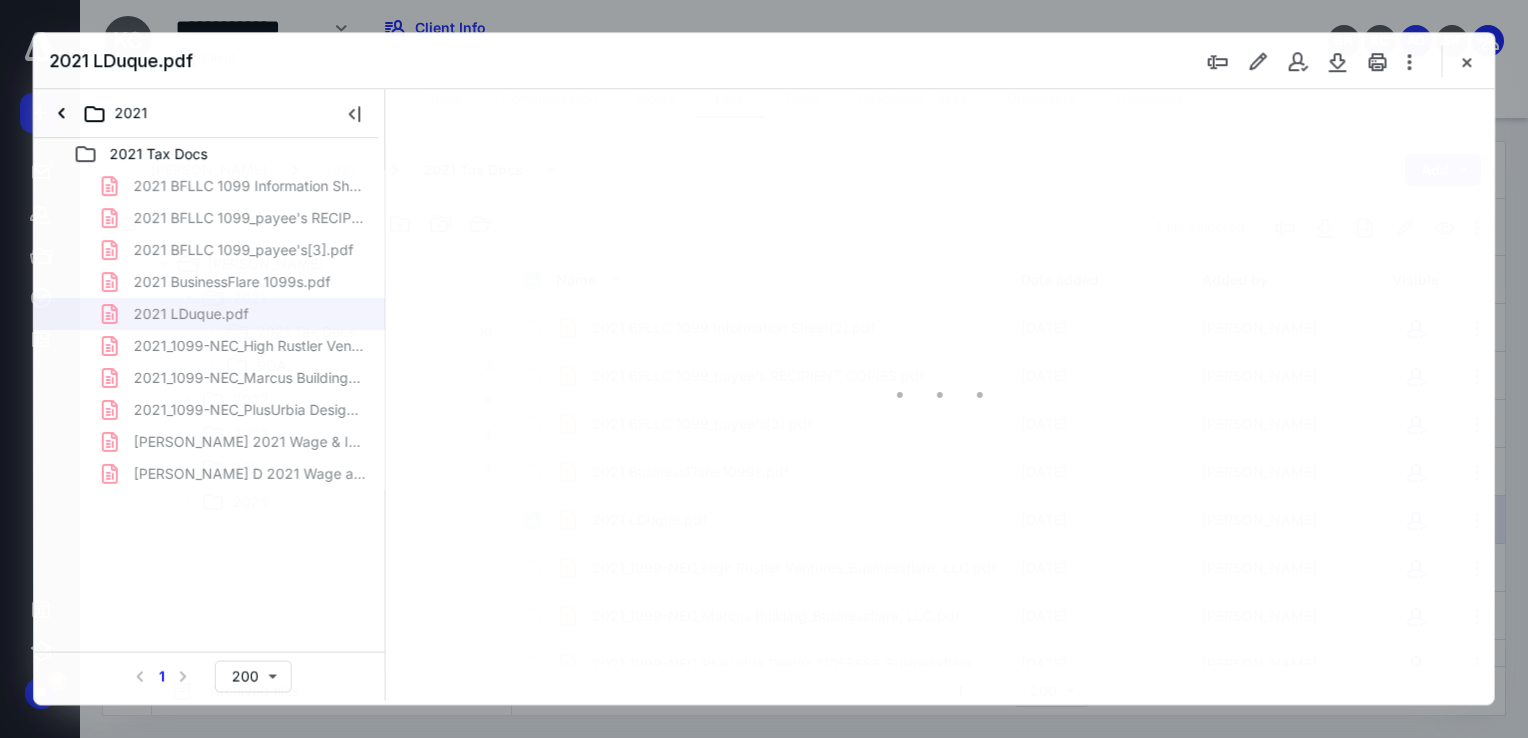 scroll, scrollTop: 0, scrollLeft: 0, axis: both 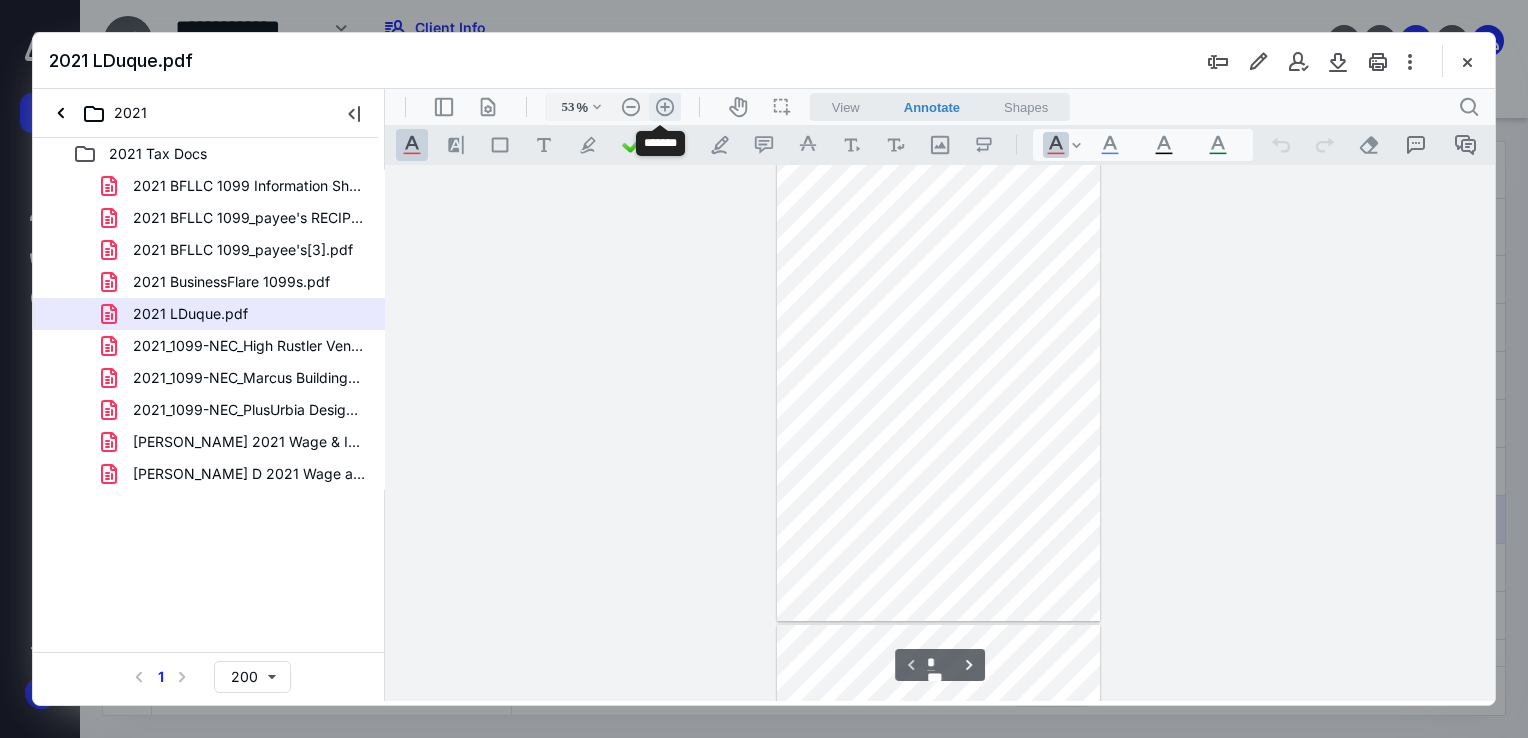 click on ".cls-1{fill:#abb0c4;} icon - header - zoom - in - line" at bounding box center (665, 107) 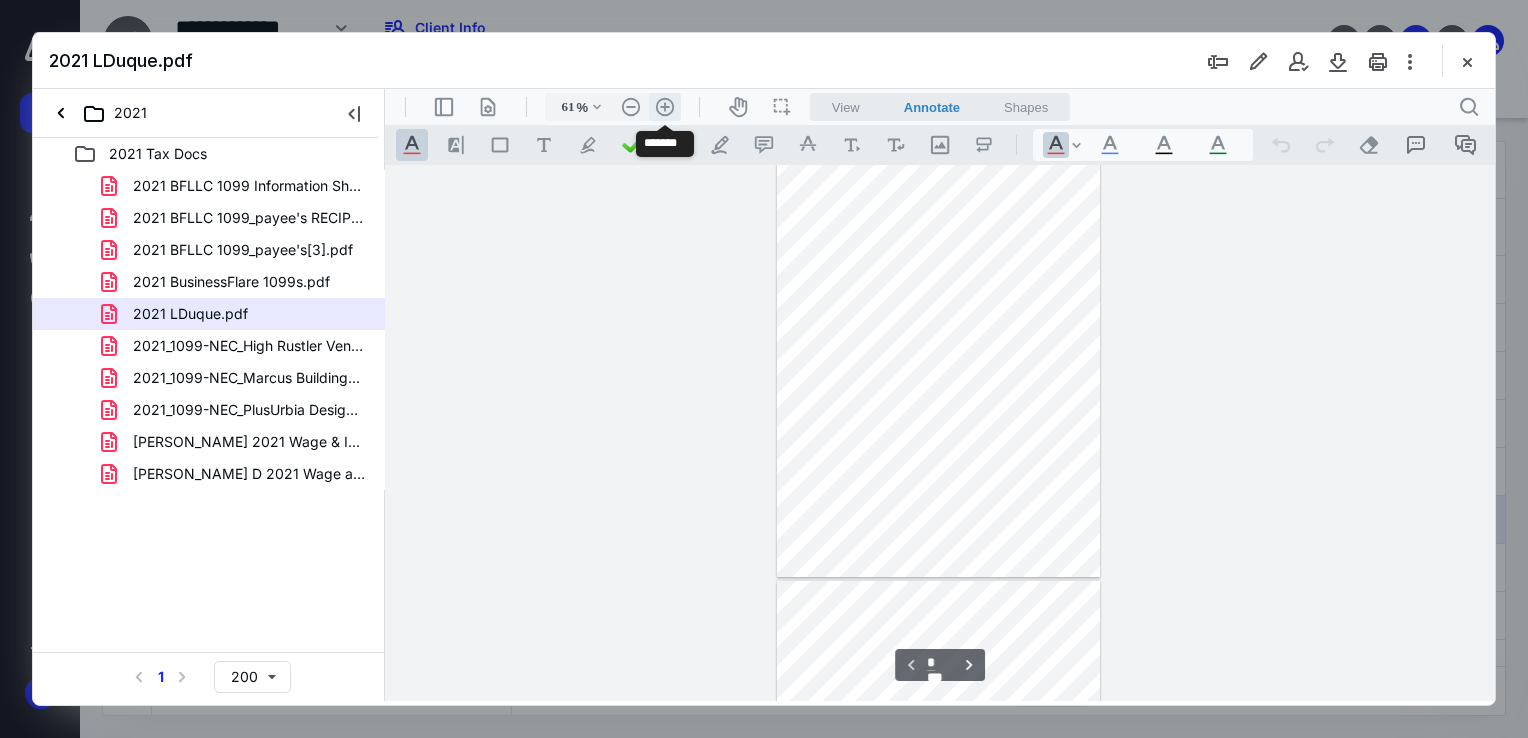 click on ".cls-1{fill:#abb0c4;} icon - header - zoom - in - line" at bounding box center (665, 107) 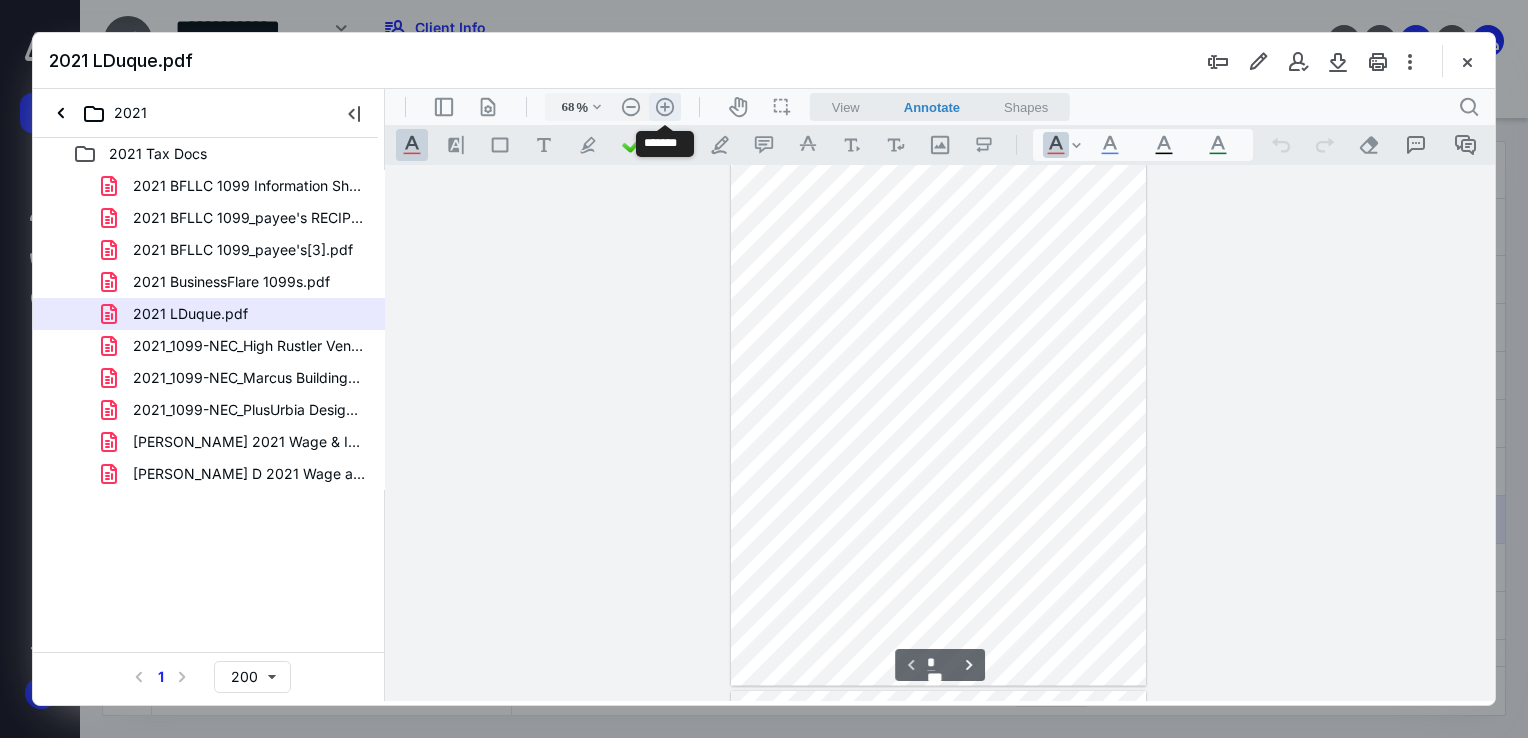 click on ".cls-1{fill:#abb0c4;} icon - header - zoom - in - line" at bounding box center [665, 107] 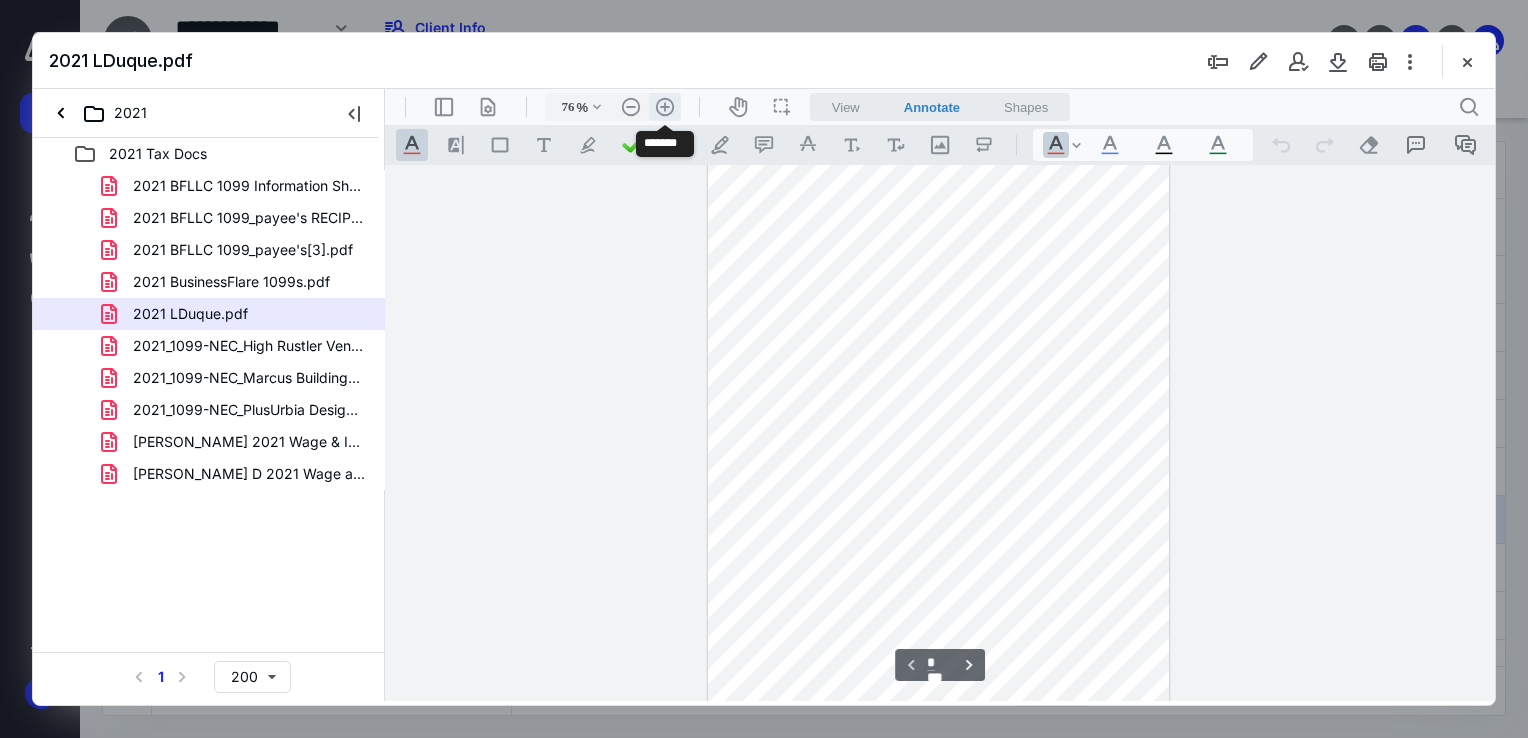 click on ".cls-1{fill:#abb0c4;} icon - header - zoom - in - line" at bounding box center [665, 107] 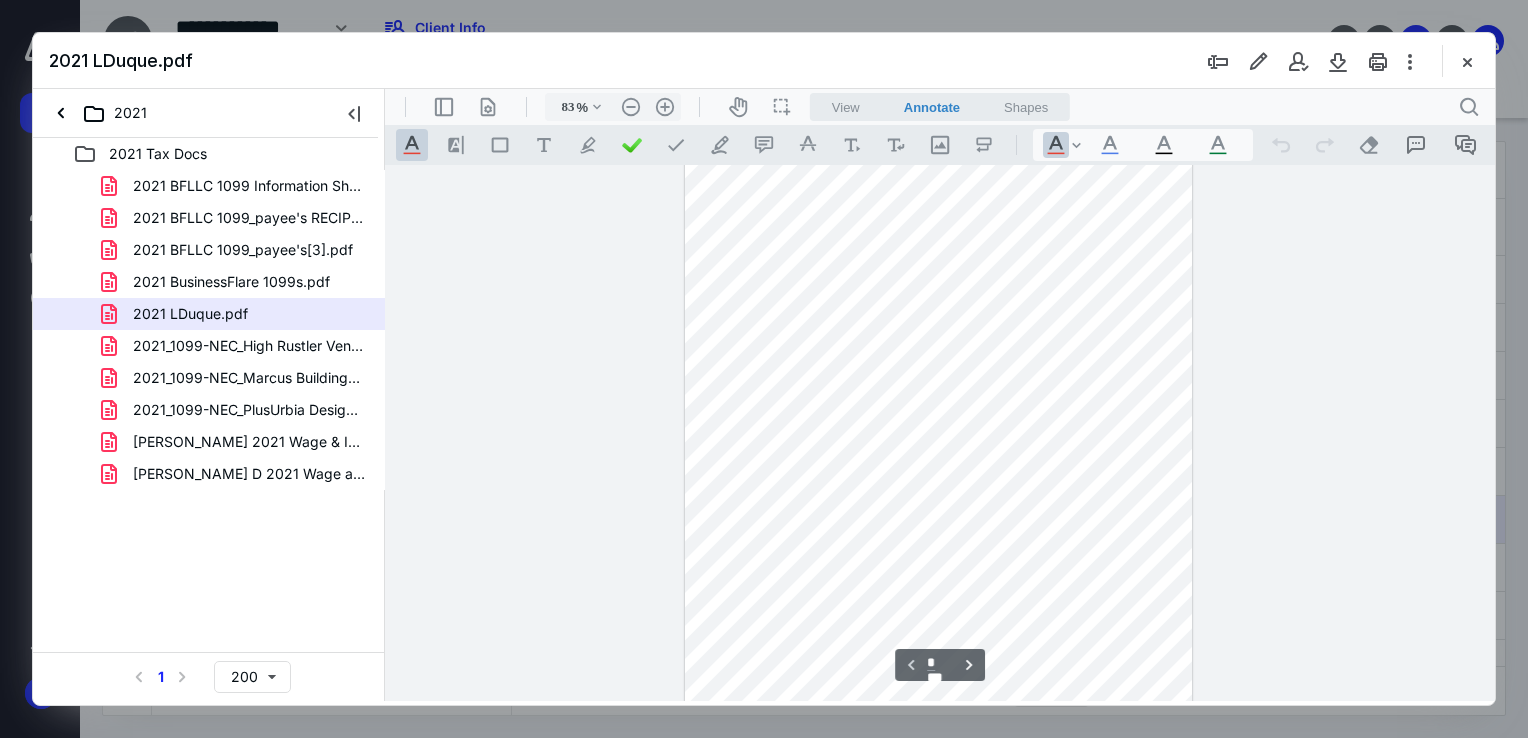 scroll, scrollTop: 0, scrollLeft: 0, axis: both 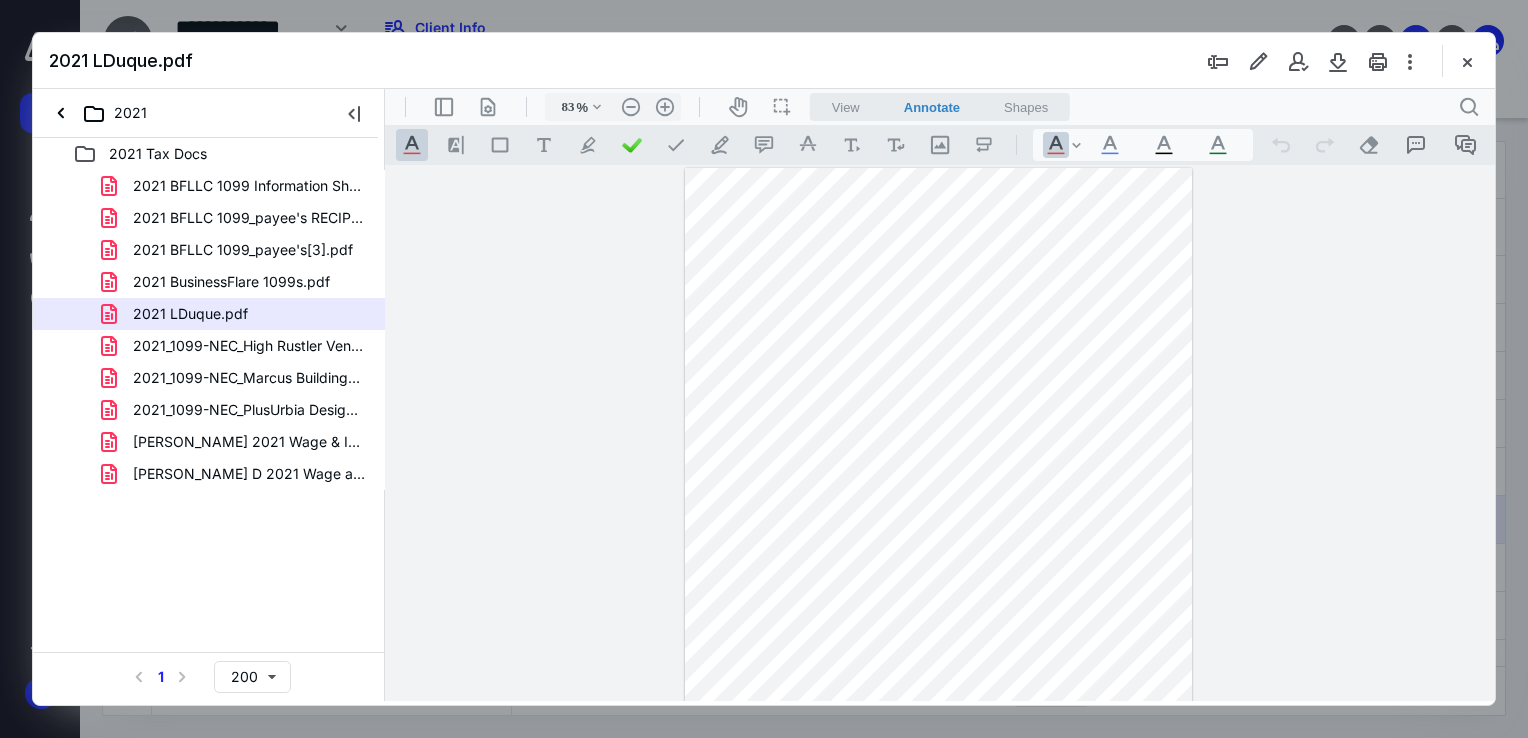 click at bounding box center [1467, 61] 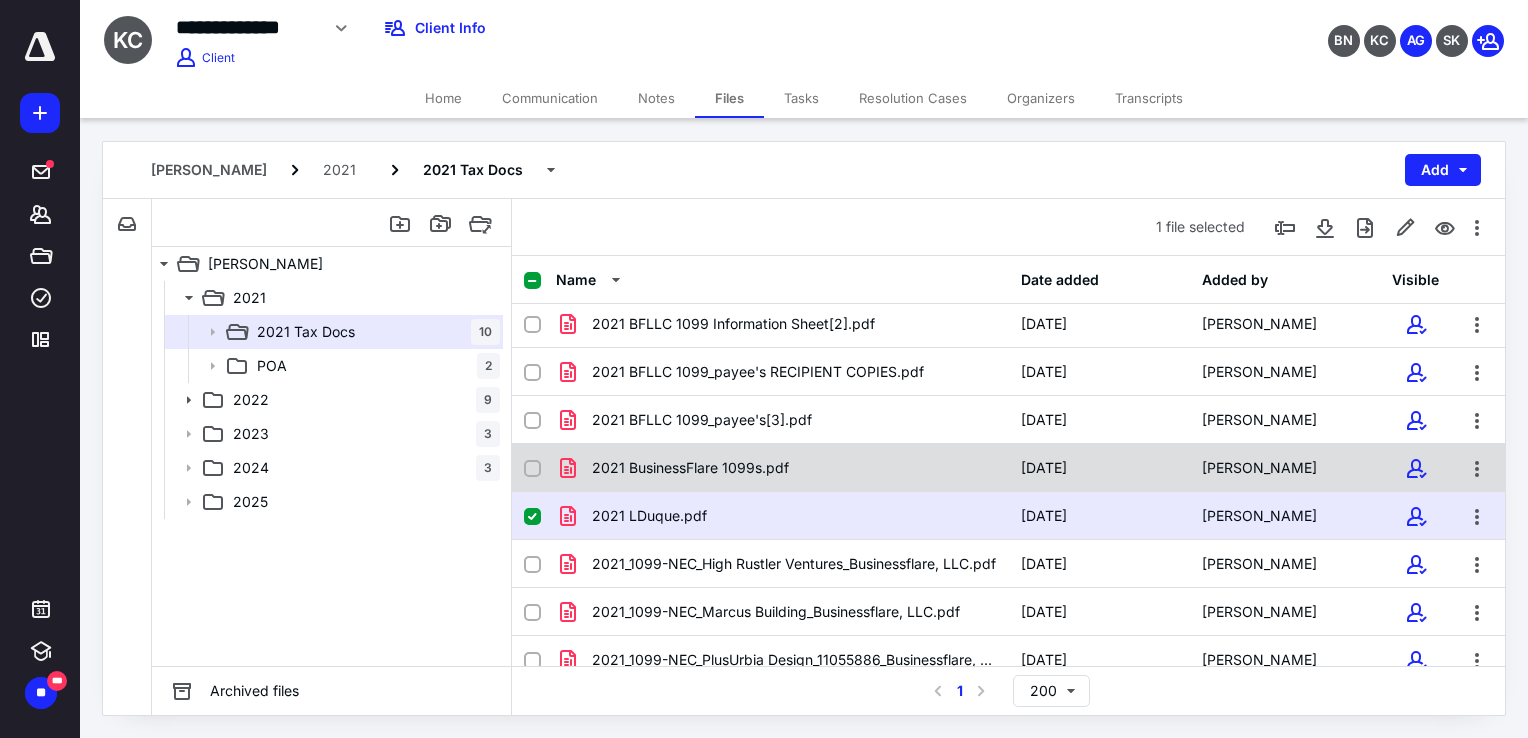 scroll, scrollTop: 0, scrollLeft: 0, axis: both 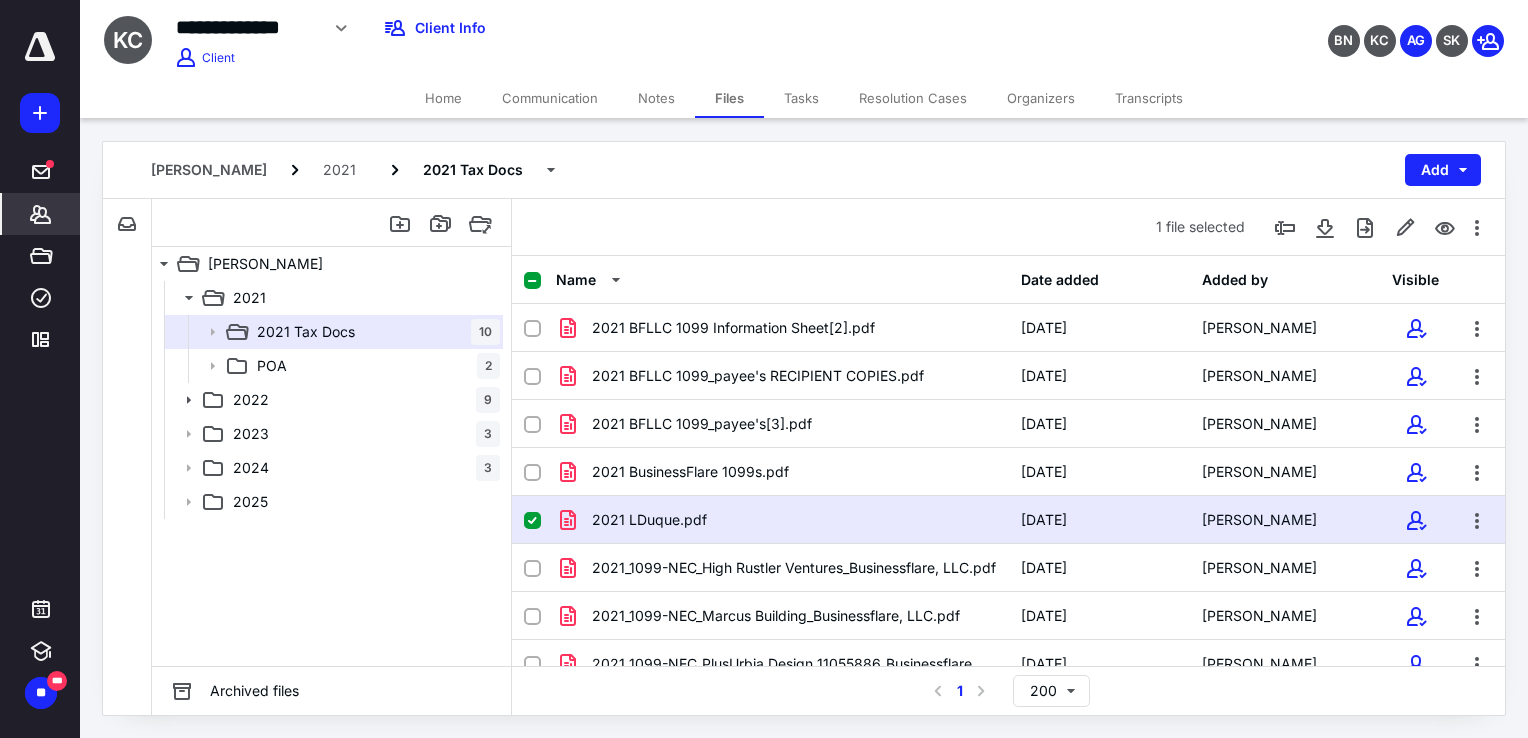 click 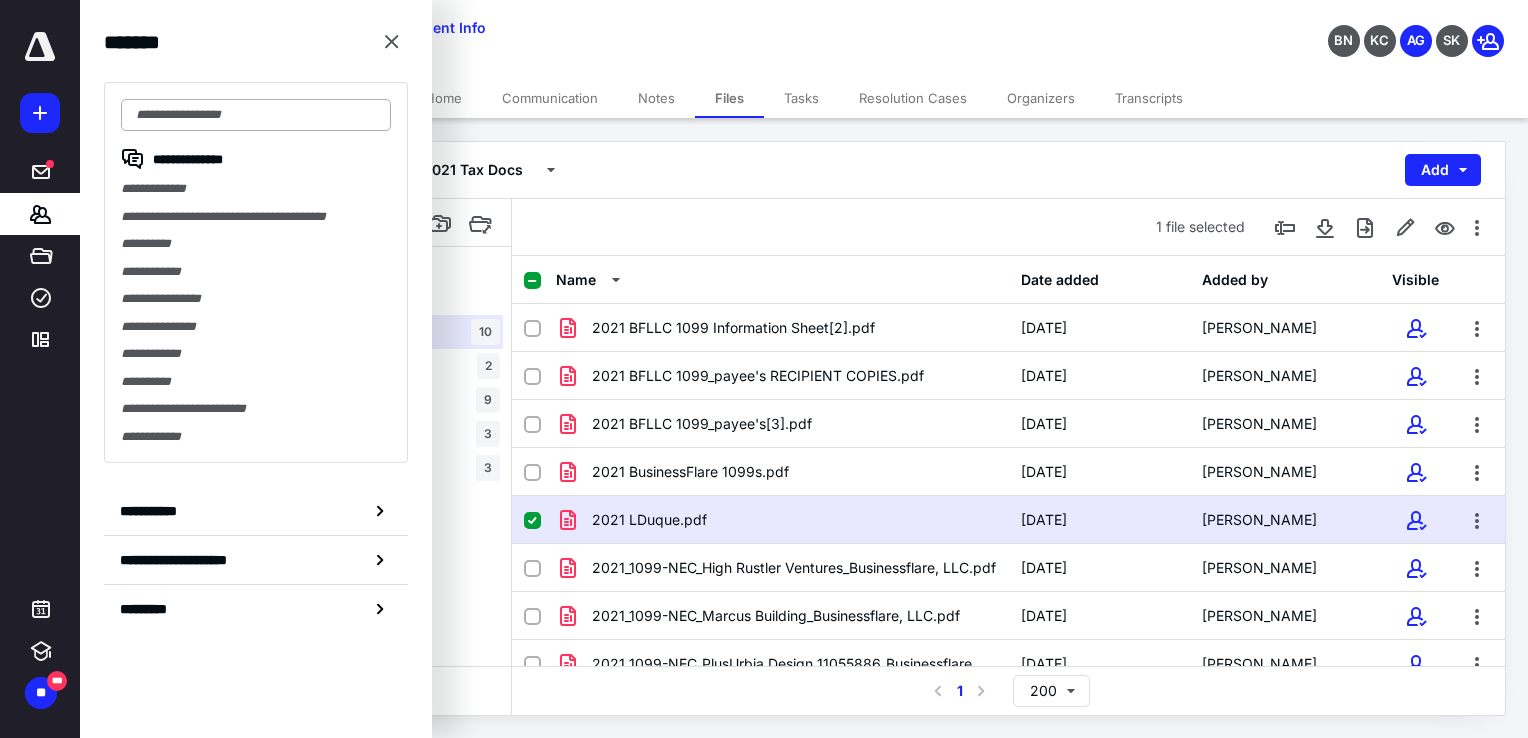 click at bounding box center (256, 115) 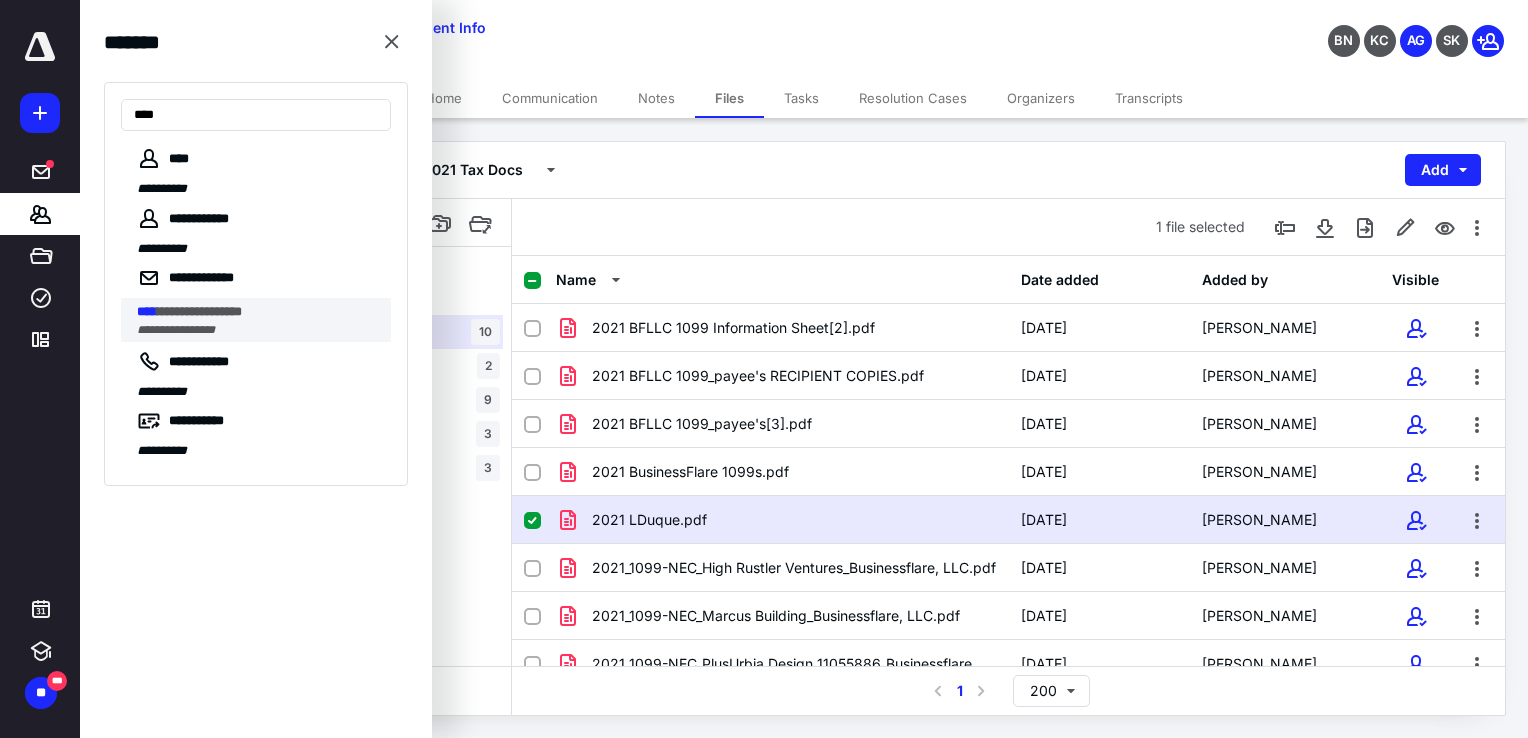 type on "****" 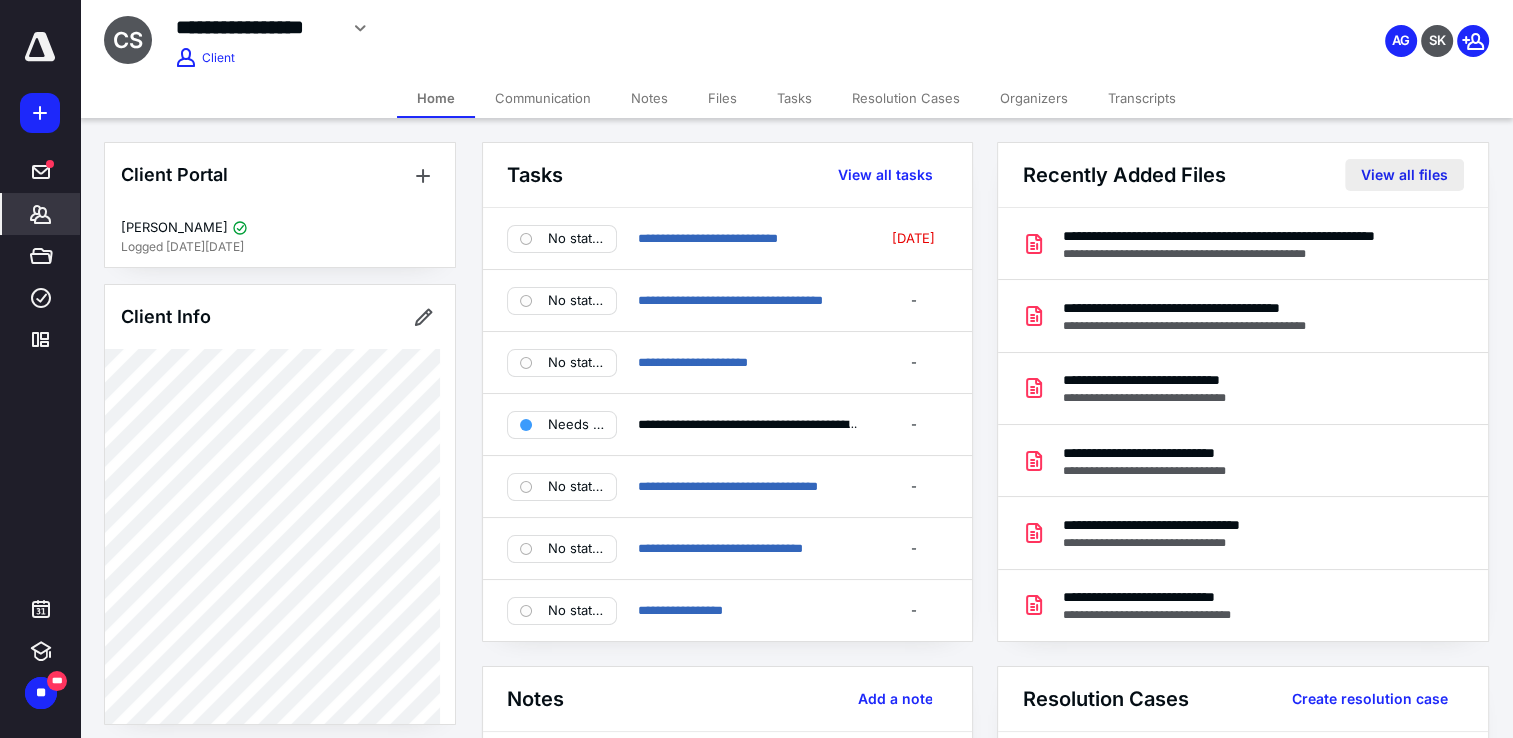 click on "View all files" at bounding box center [1404, 175] 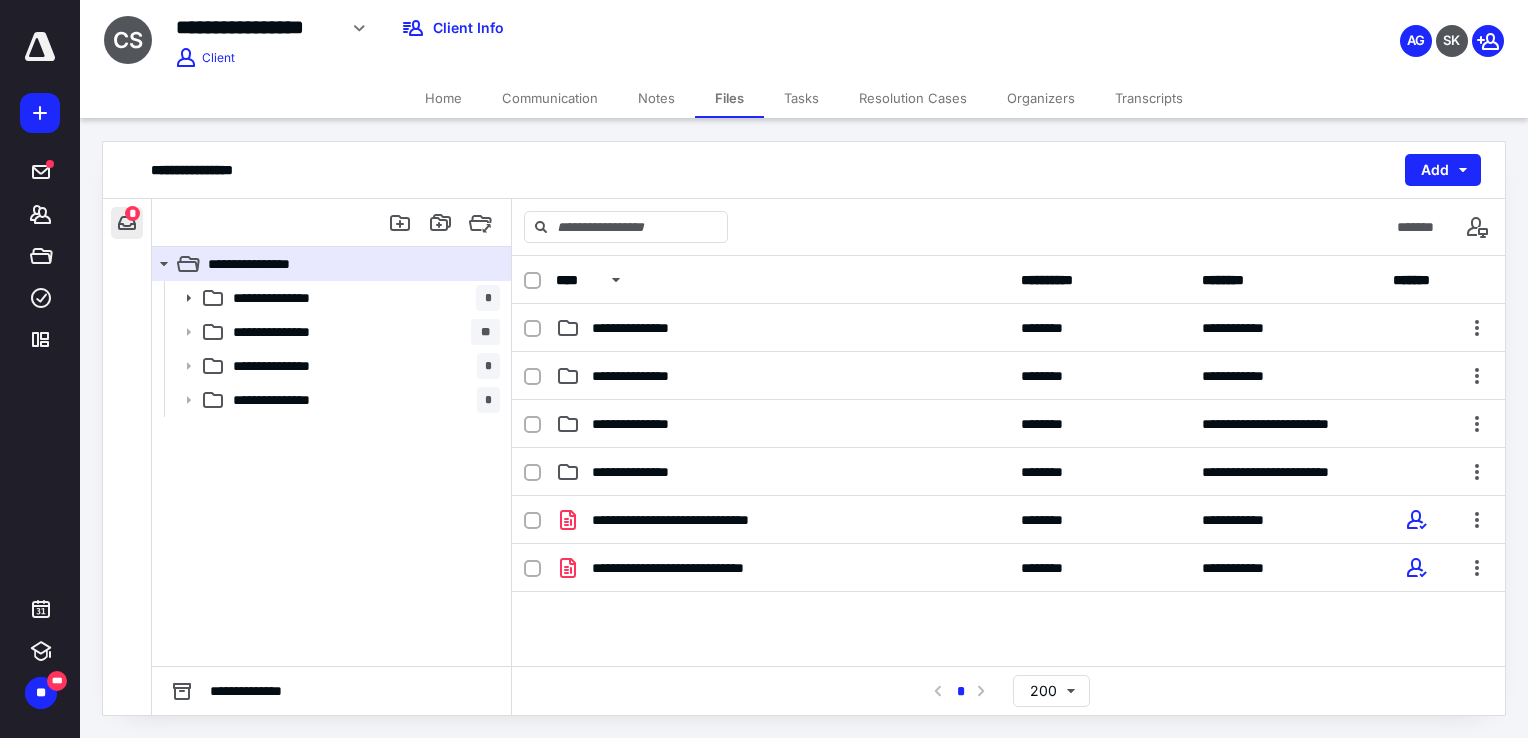 click at bounding box center [127, 223] 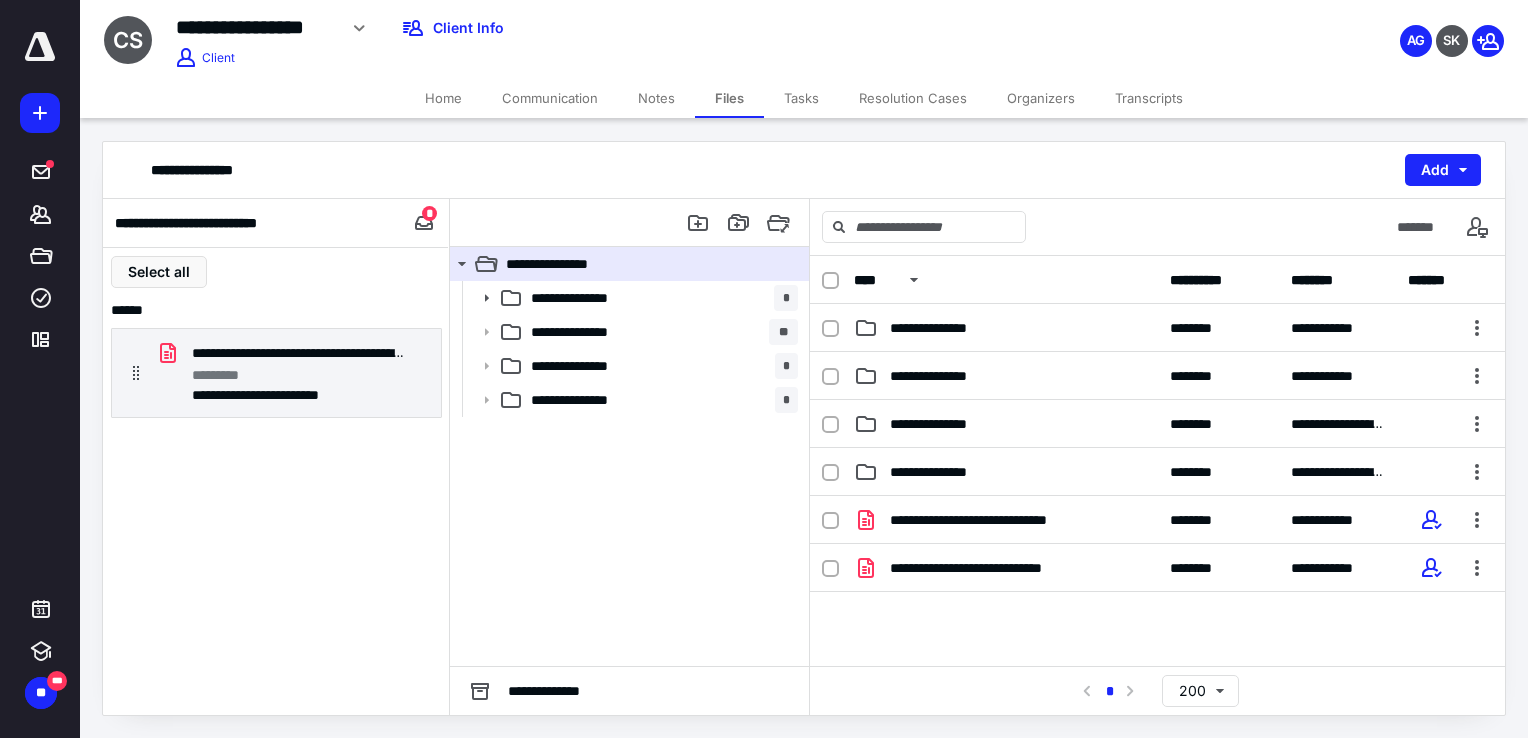 click on "Files" at bounding box center (729, 98) 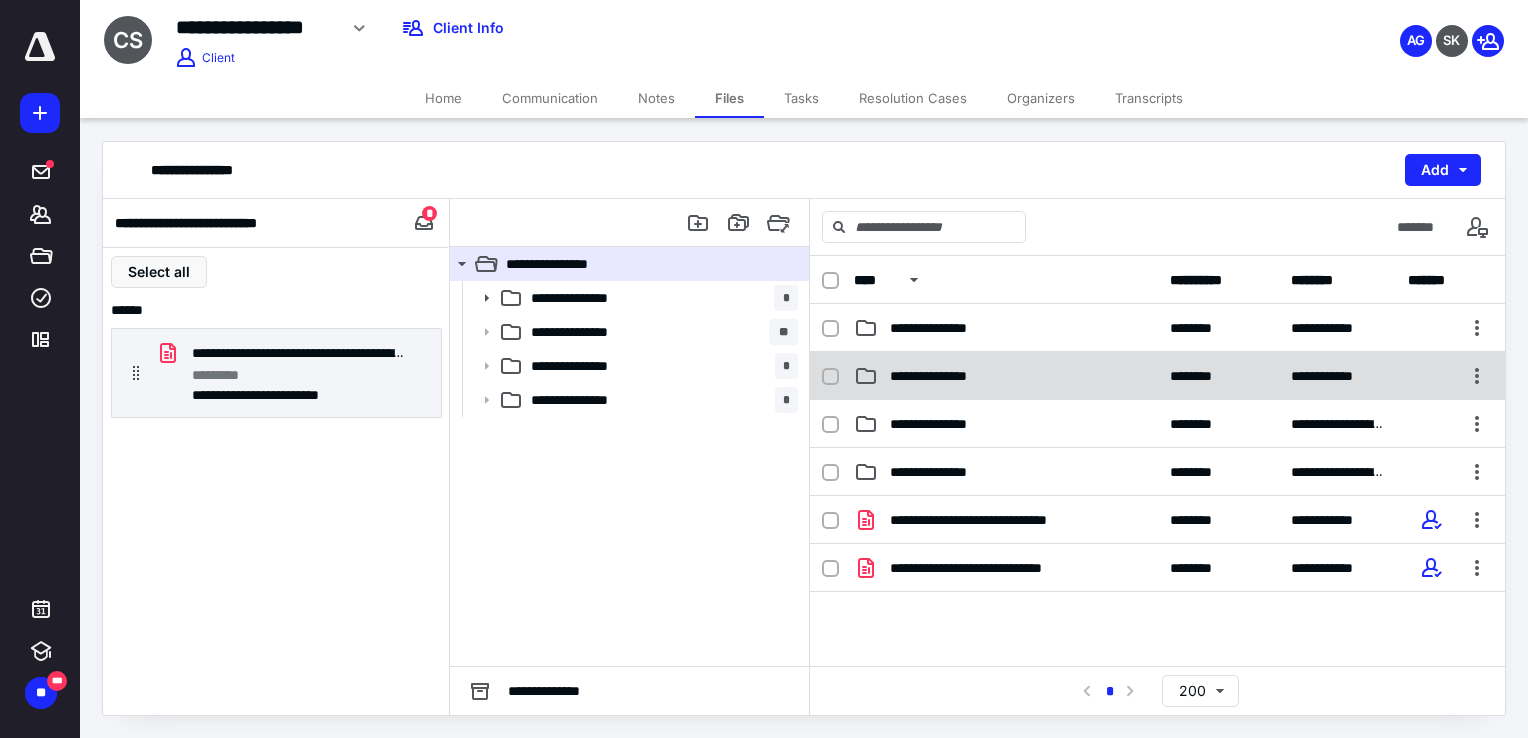 click on "**********" at bounding box center (945, 376) 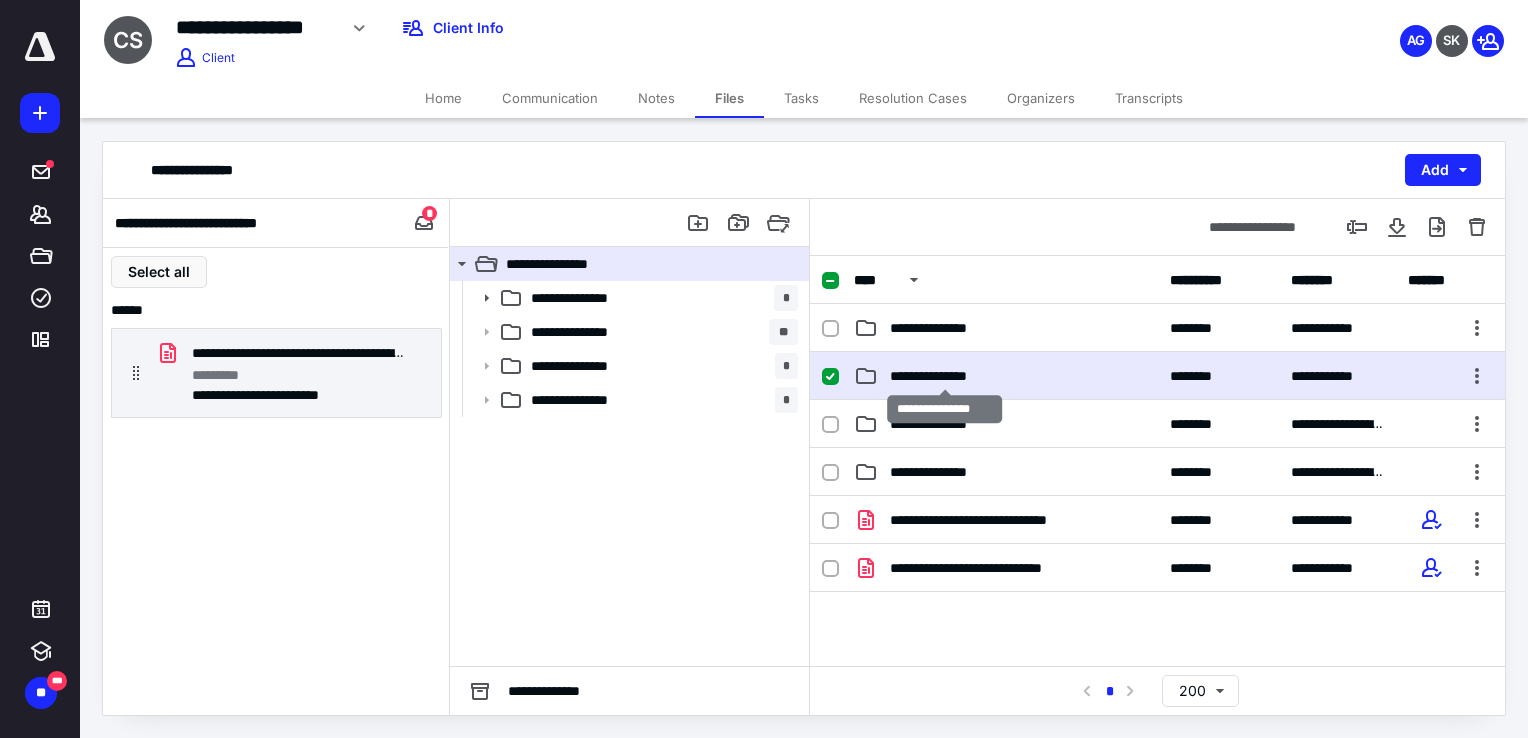 click on "**********" at bounding box center (945, 376) 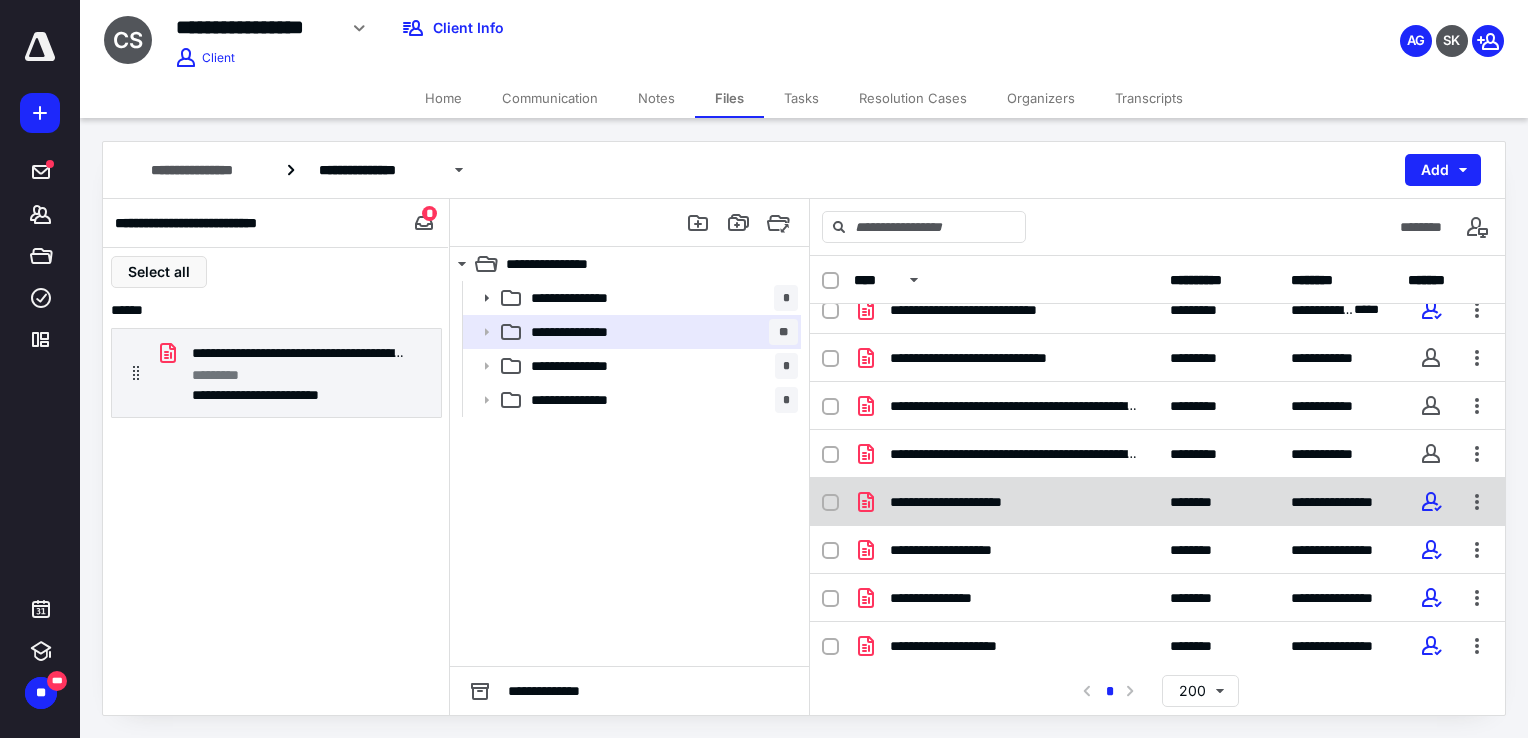 scroll, scrollTop: 158, scrollLeft: 0, axis: vertical 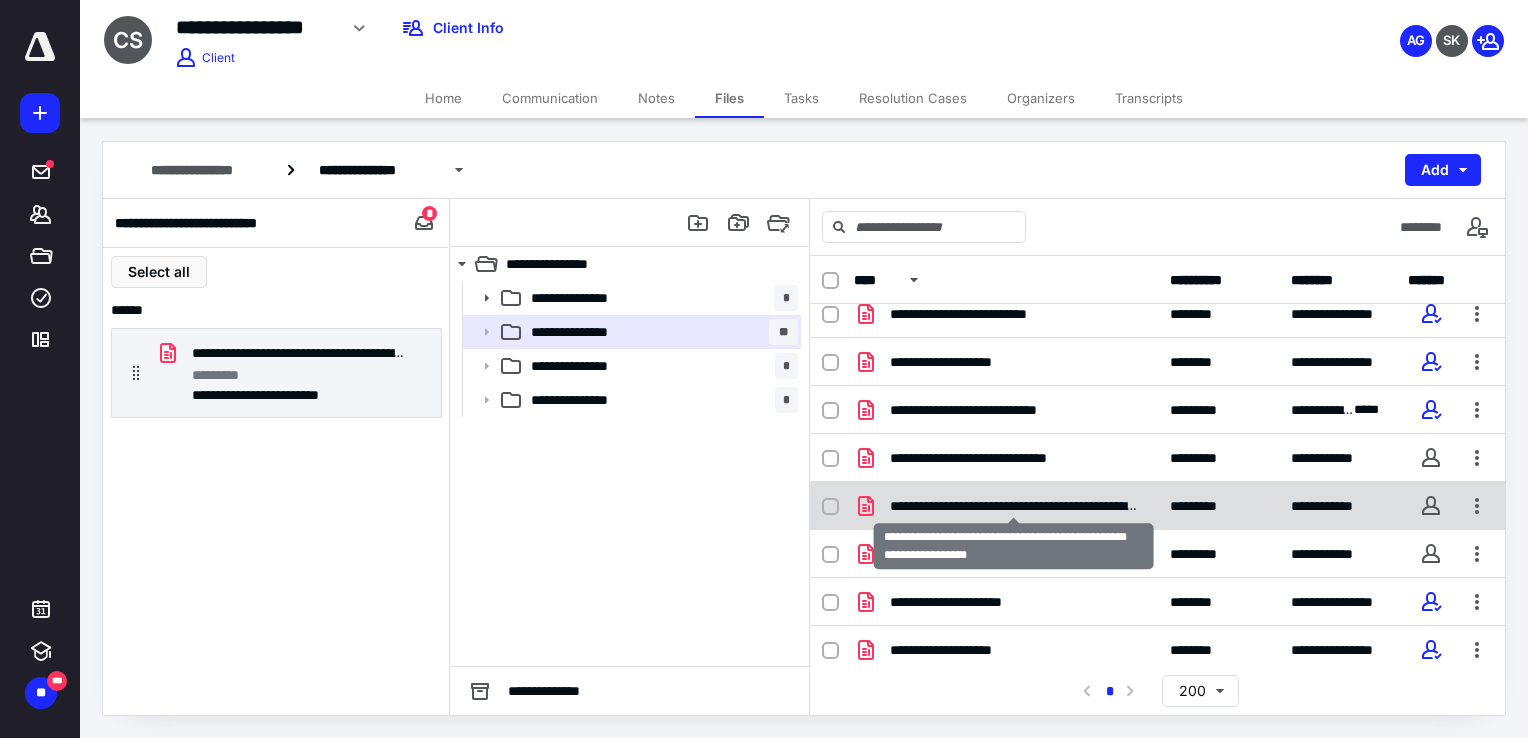 click on "**********" at bounding box center [1014, 506] 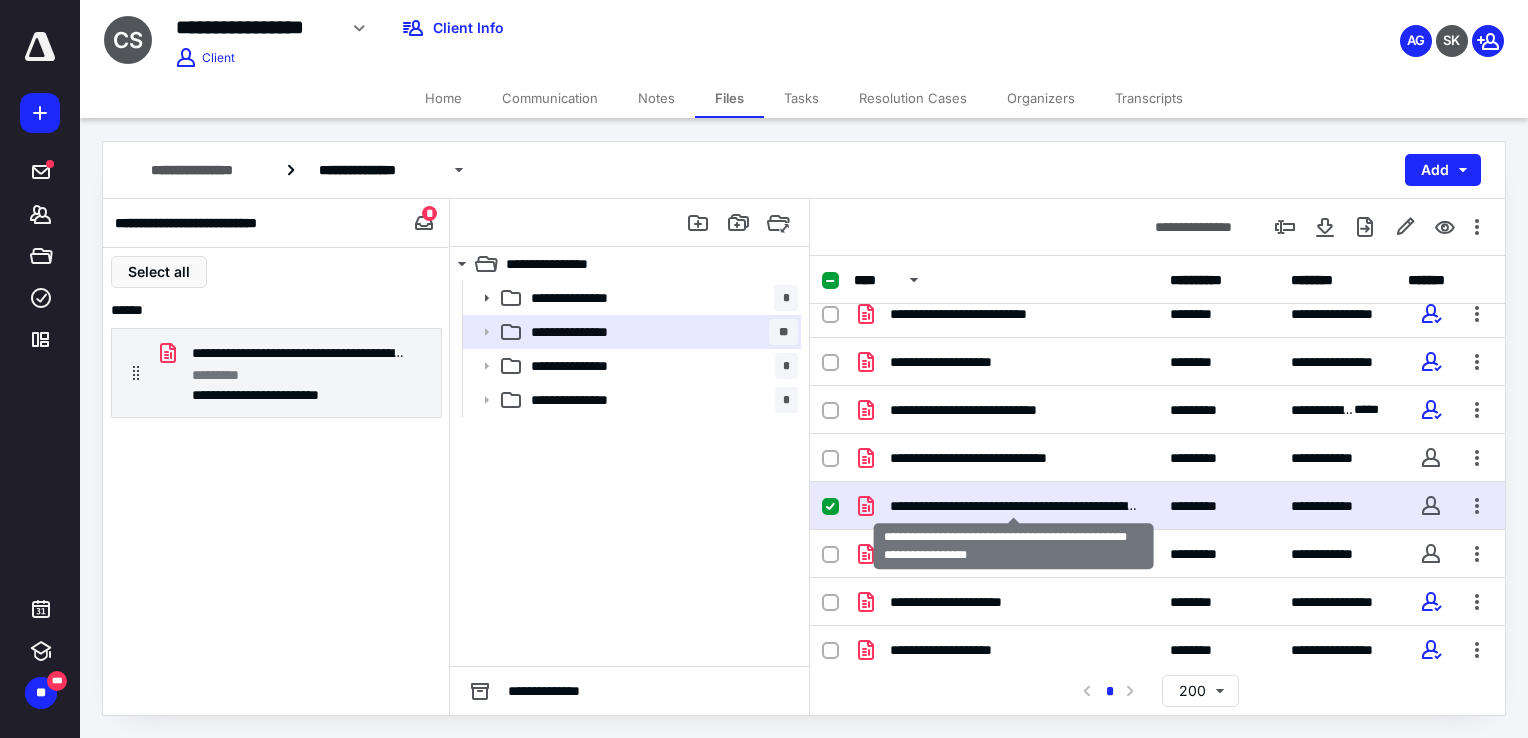 click on "**********" at bounding box center (1014, 506) 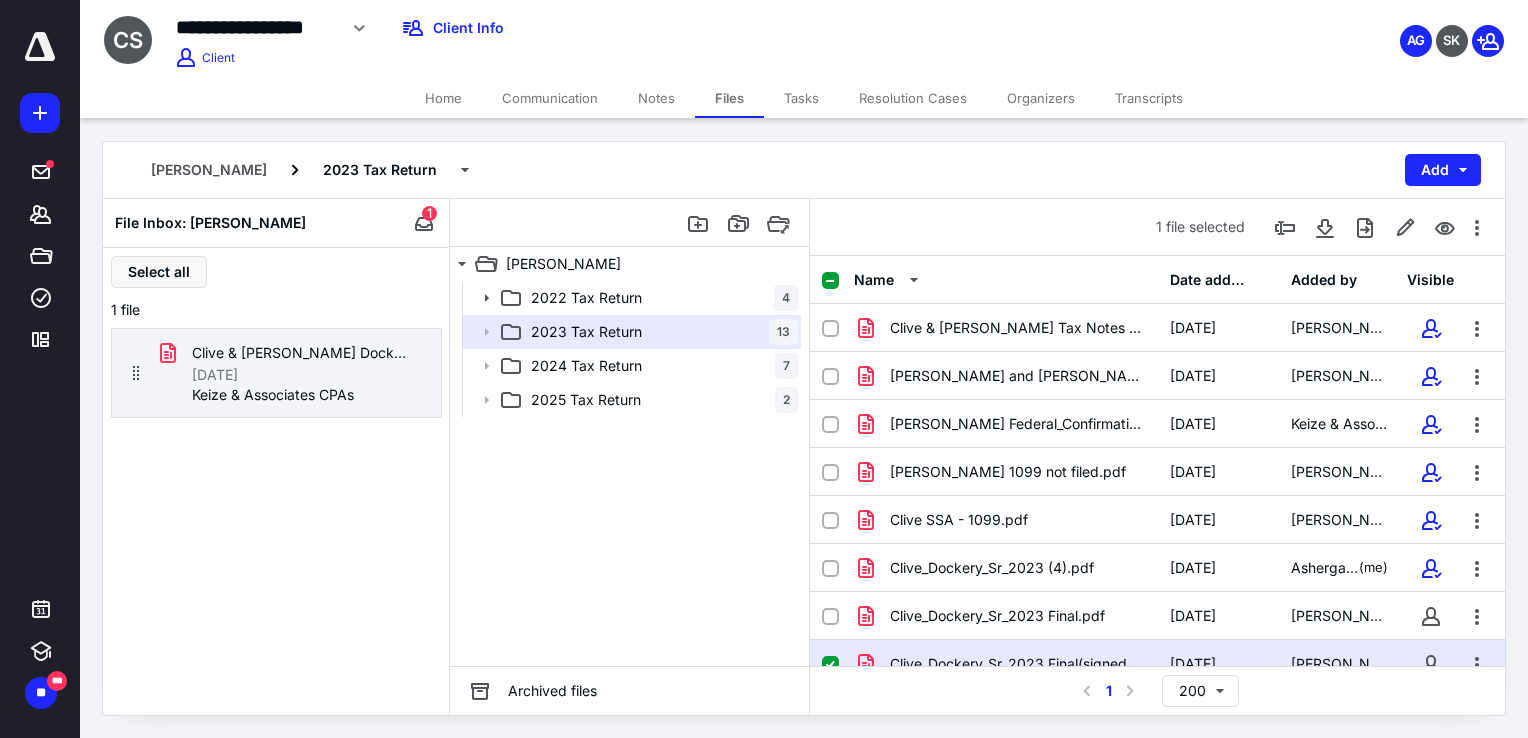 scroll, scrollTop: 158, scrollLeft: 0, axis: vertical 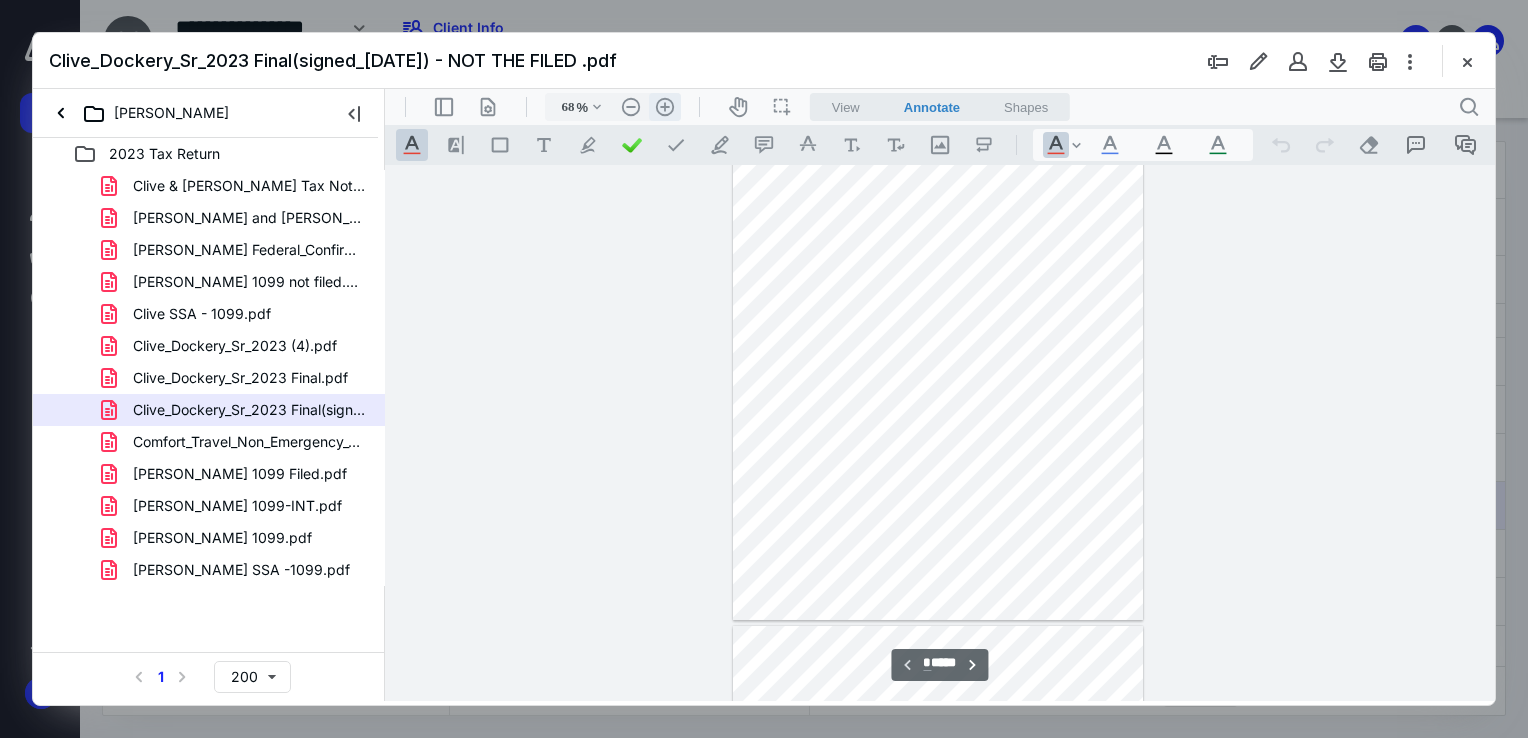 click on ".cls-1{fill:#abb0c4;} icon - header - zoom - in - line" at bounding box center [665, 107] 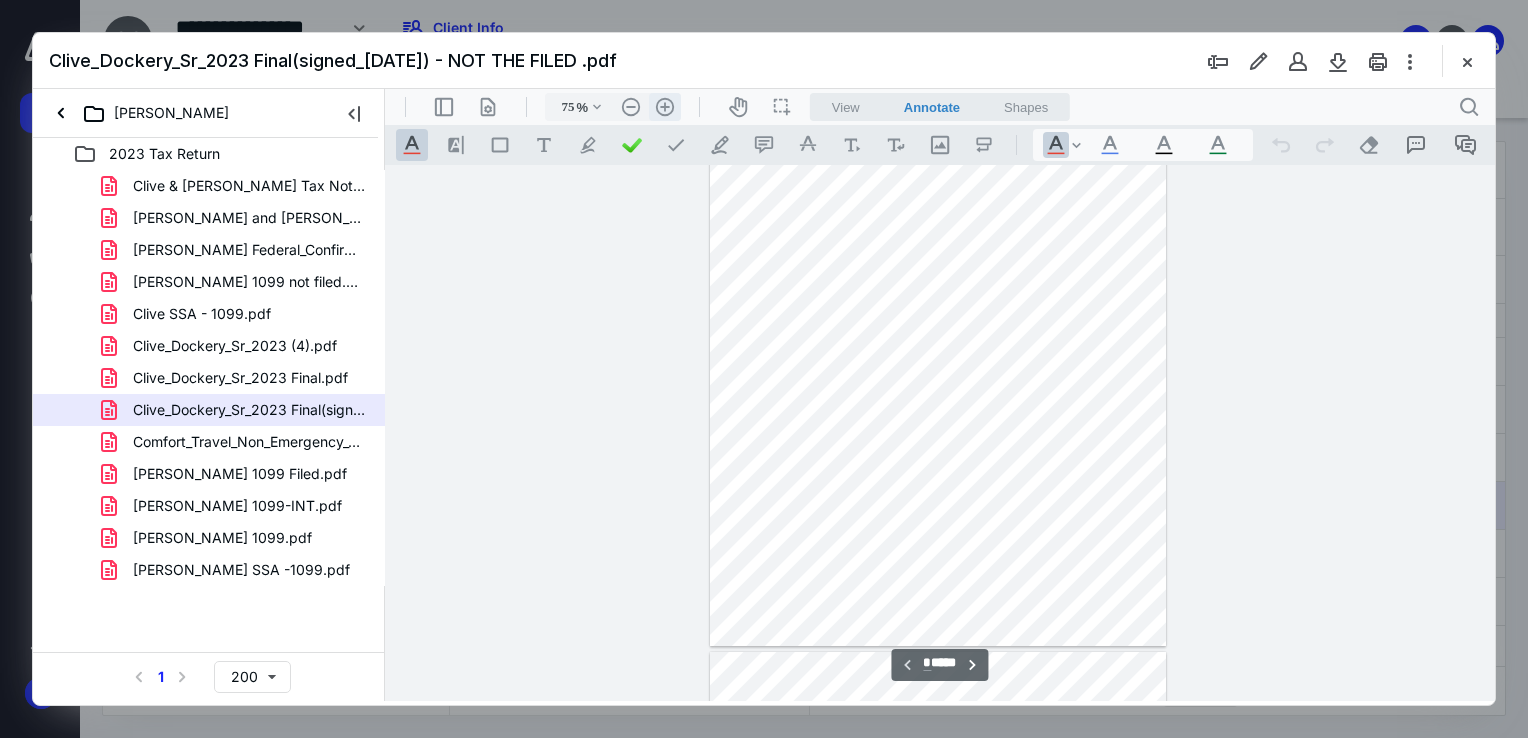 click on ".cls-1{fill:#abb0c4;} icon - header - zoom - in - line" at bounding box center (665, 107) 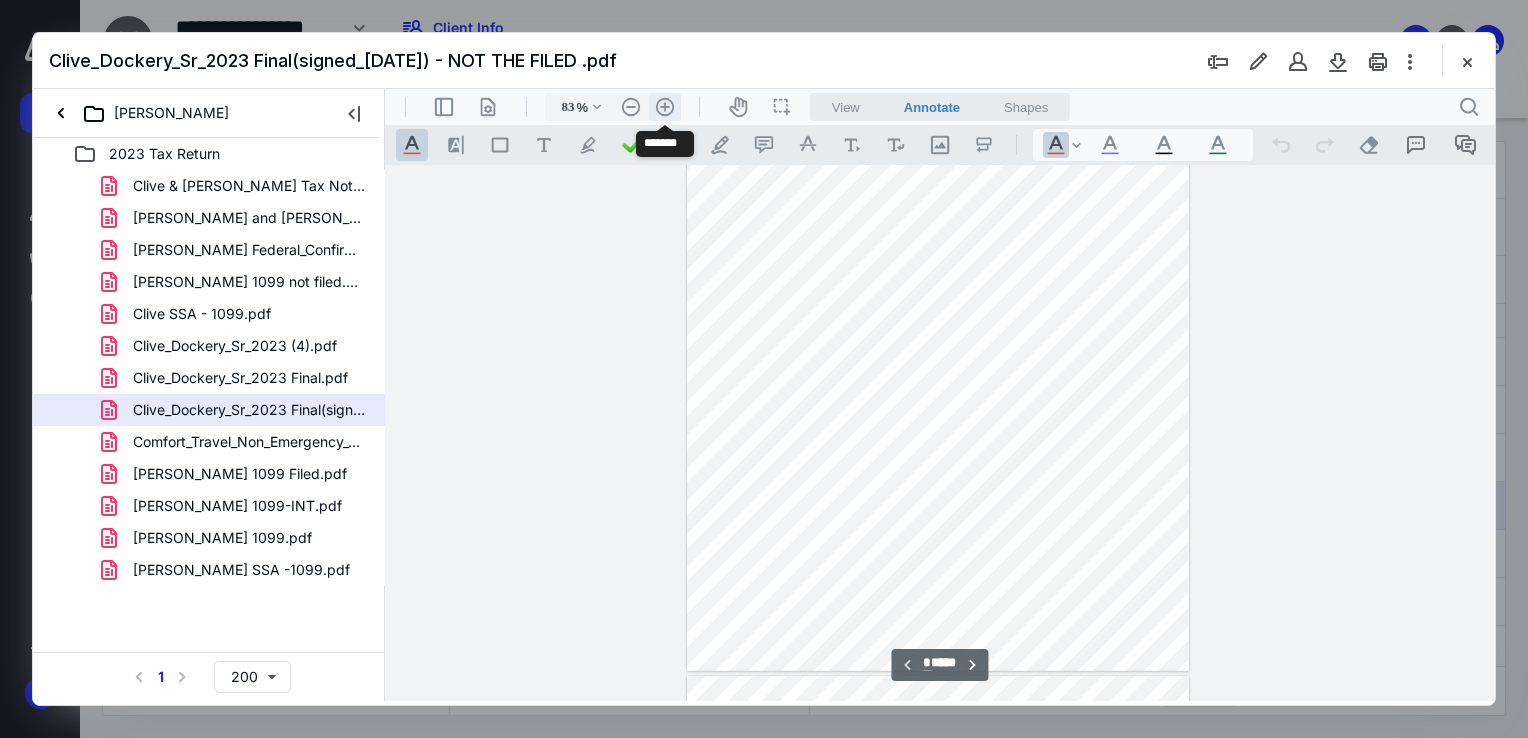 click on ".cls-1{fill:#abb0c4;} icon - header - zoom - in - line" at bounding box center (665, 107) 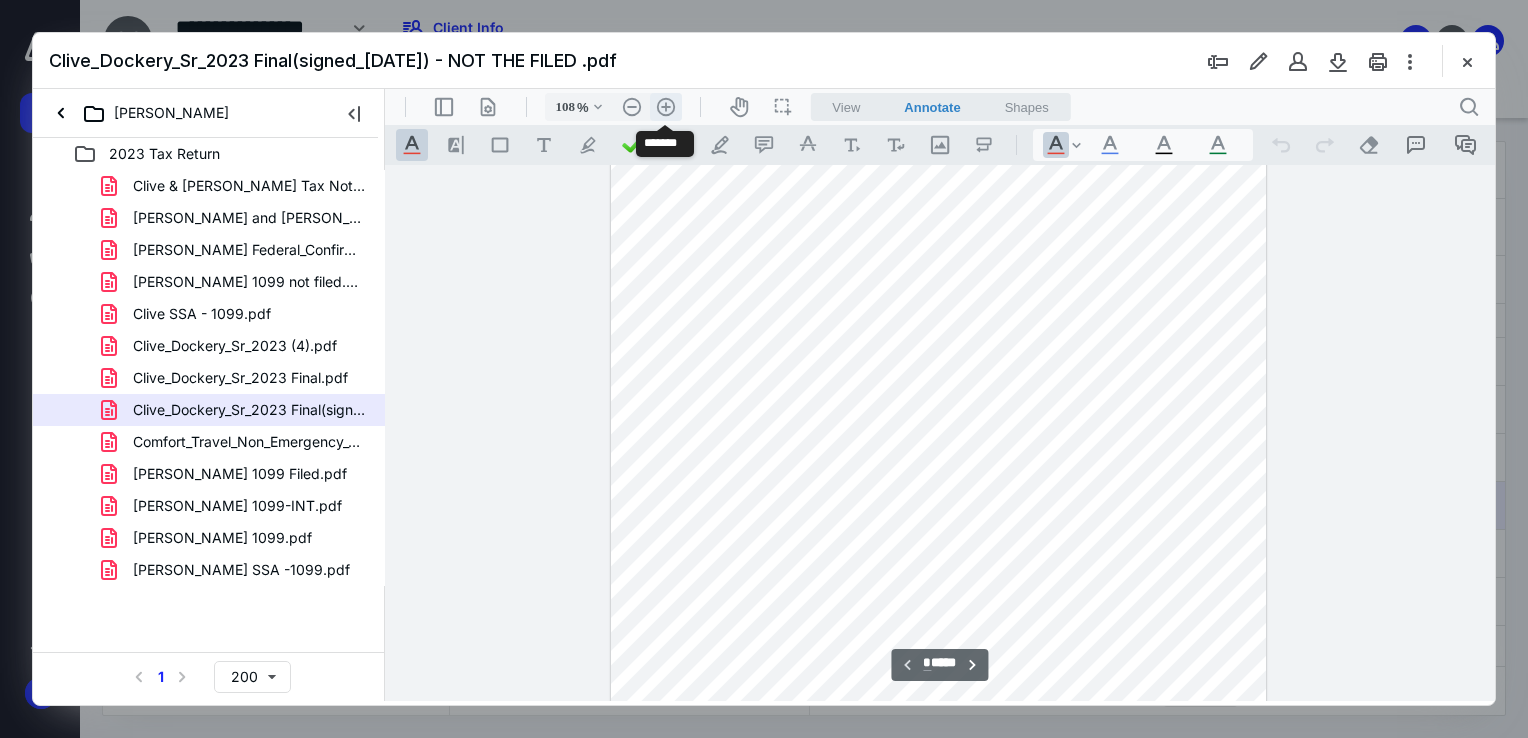 click on ".cls-1{fill:#abb0c4;} icon - header - zoom - in - line" at bounding box center (666, 107) 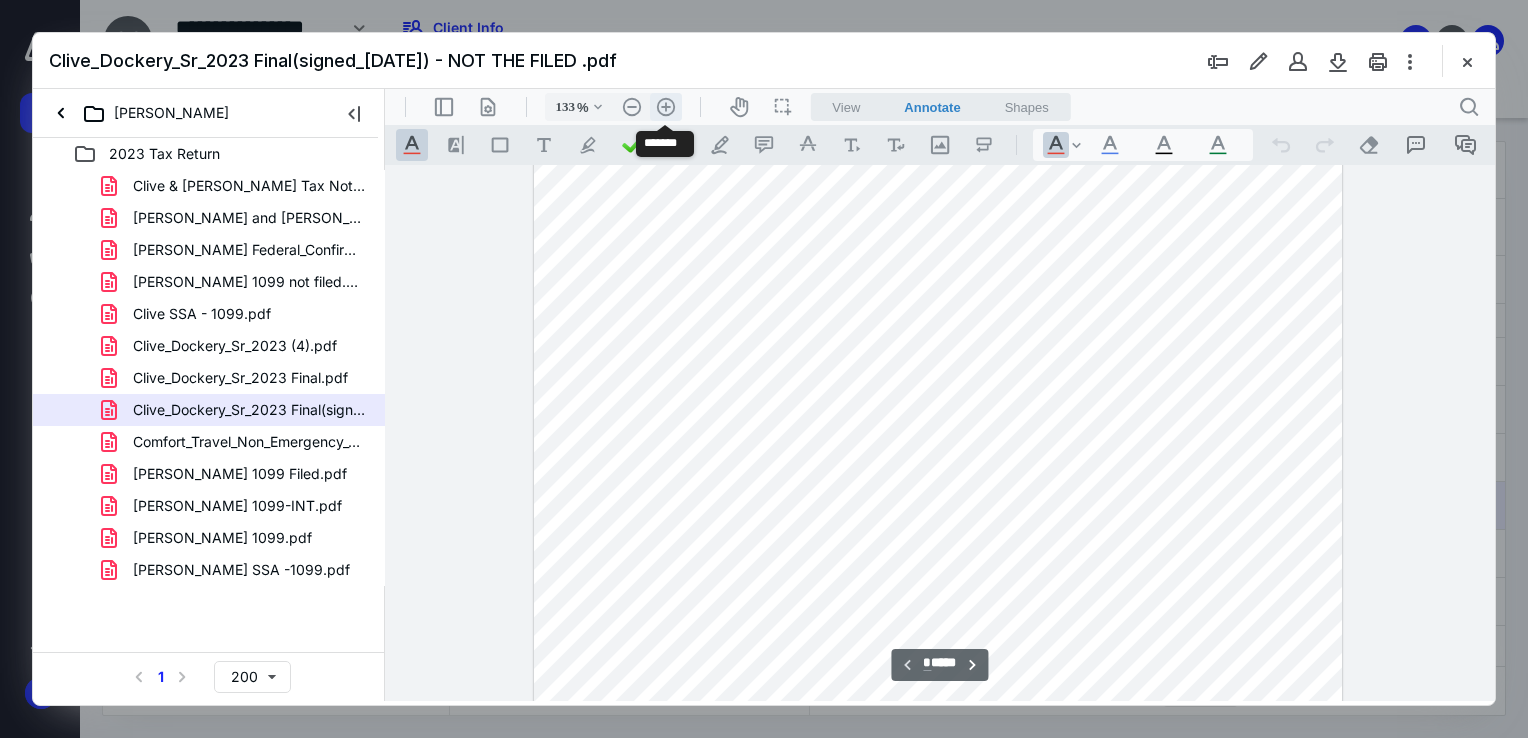 click on ".cls-1{fill:#abb0c4;} icon - header - zoom - in - line" at bounding box center (666, 107) 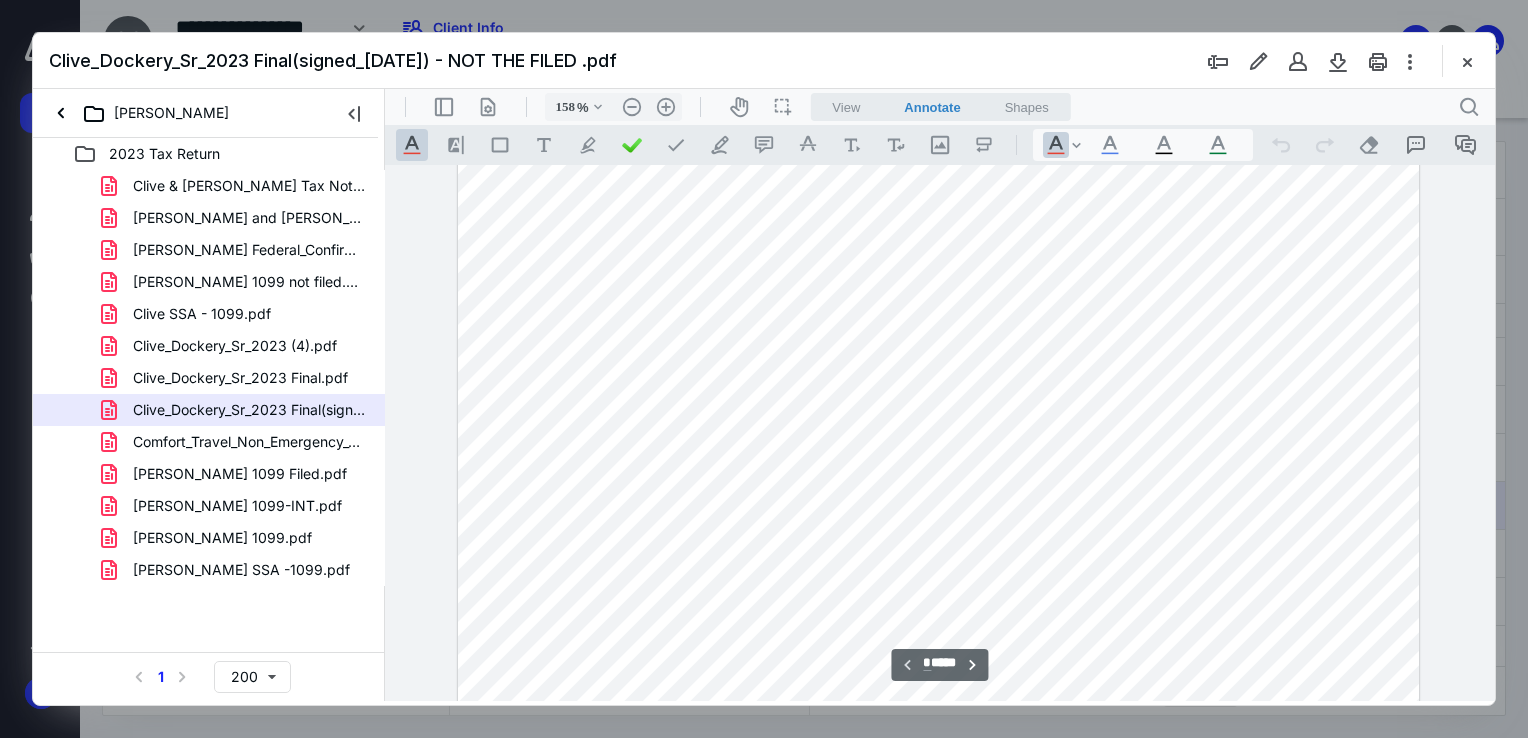 scroll, scrollTop: 0, scrollLeft: 0, axis: both 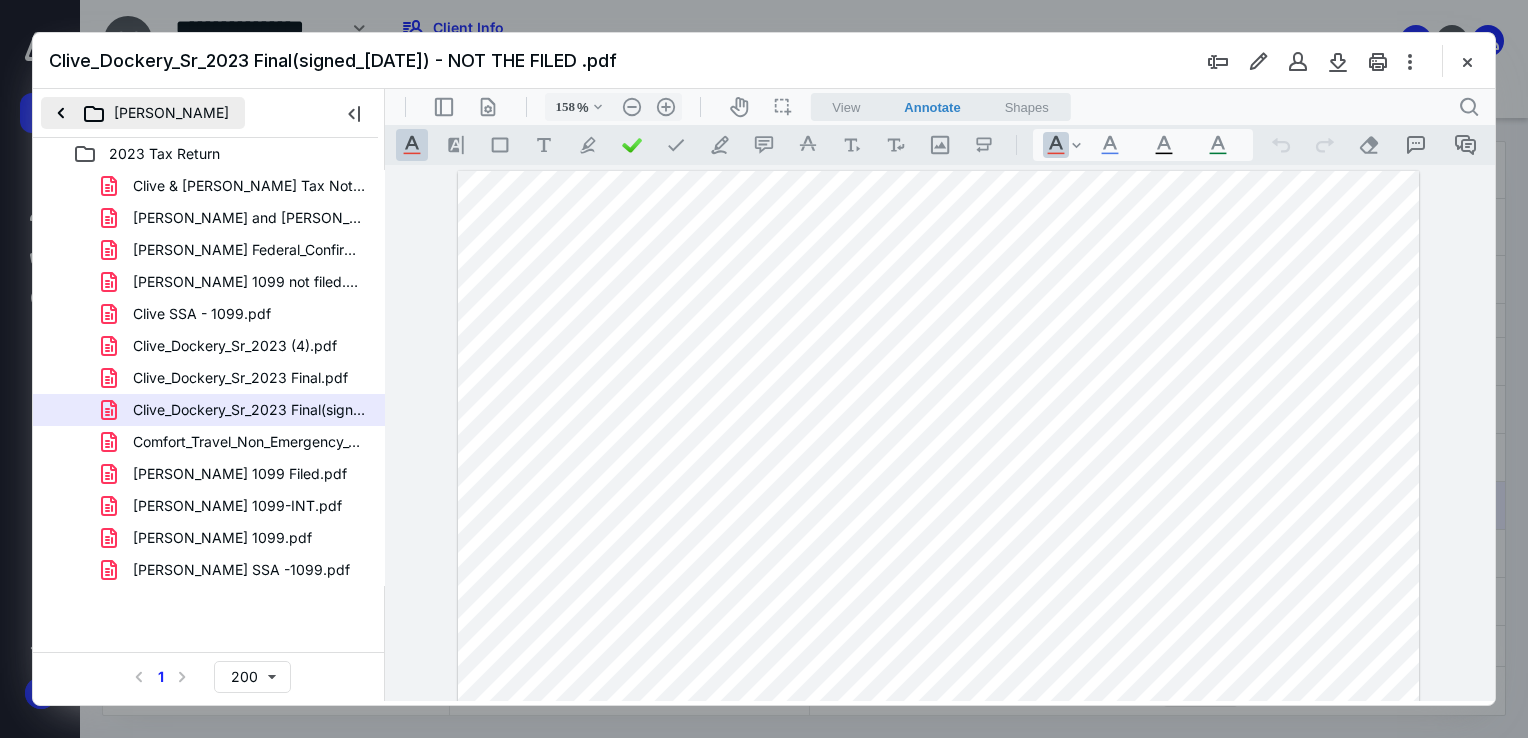 click on "[PERSON_NAME]" at bounding box center [143, 113] 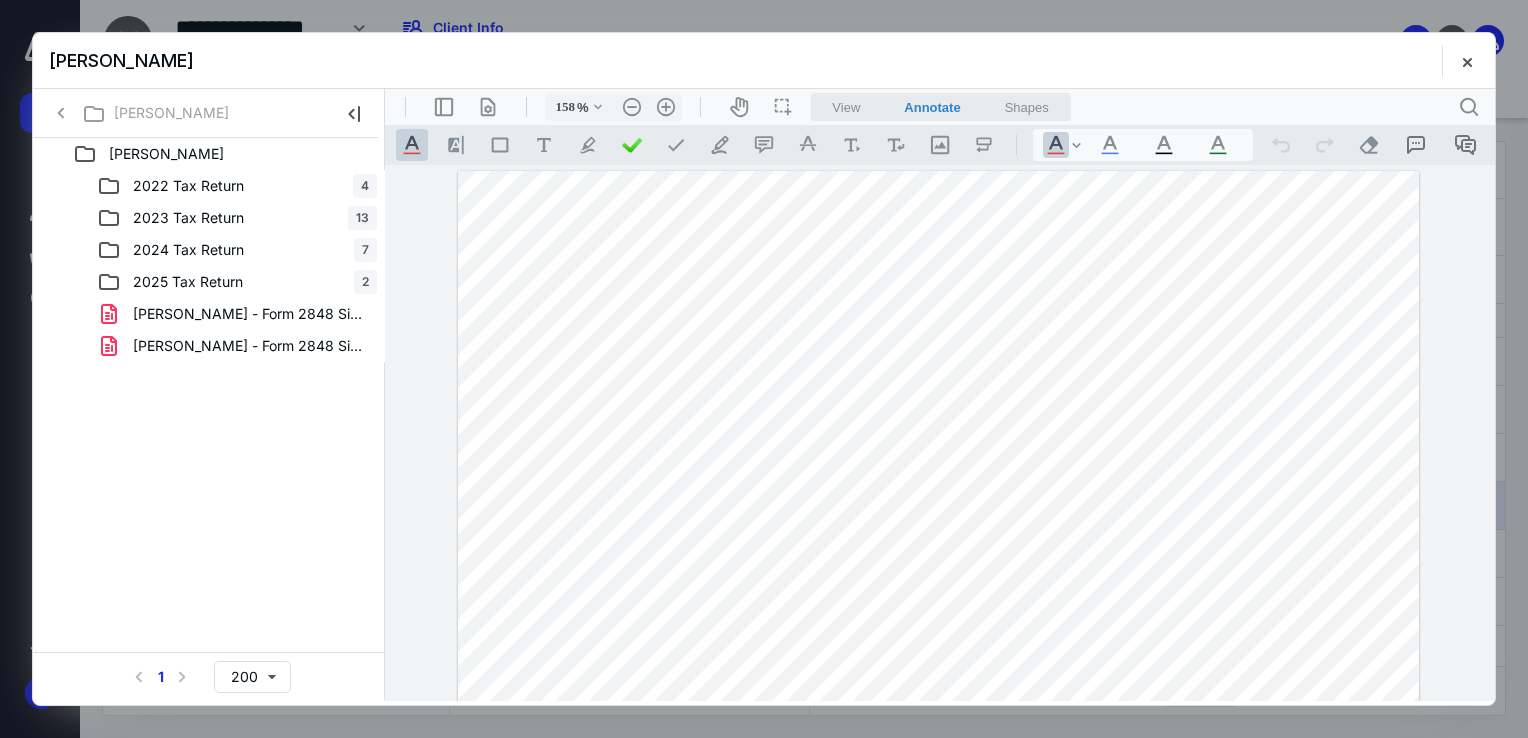 click at bounding box center [1467, 61] 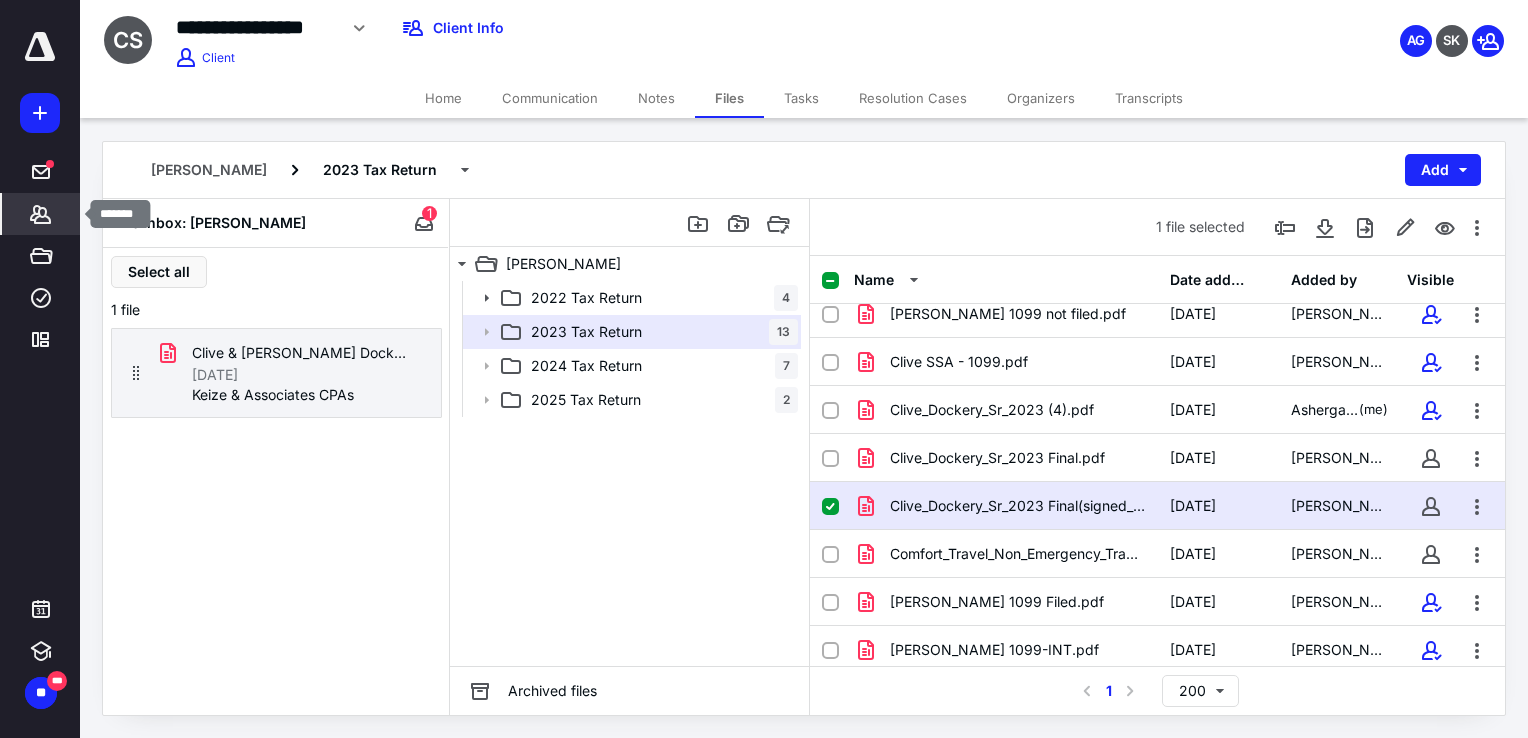 click 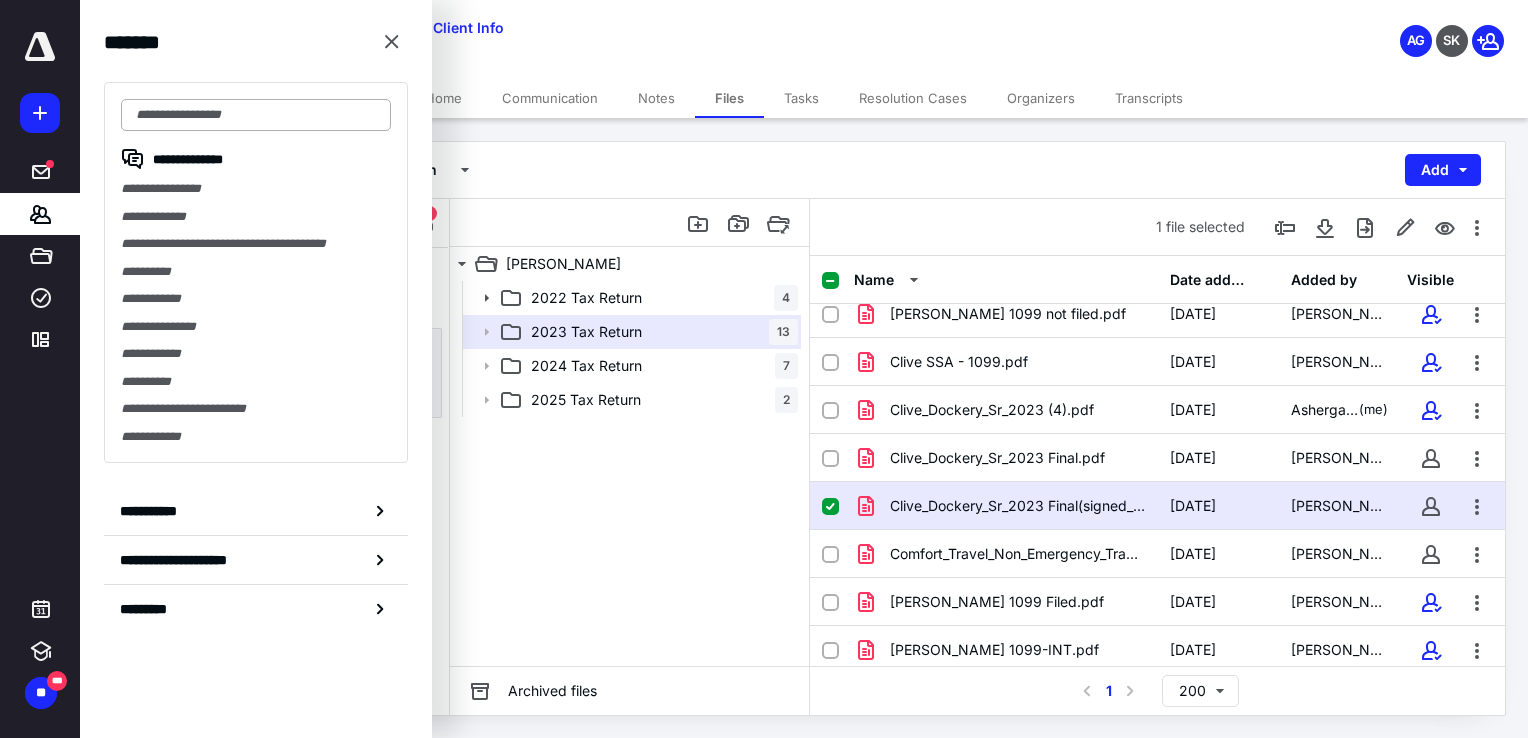 click at bounding box center (256, 115) 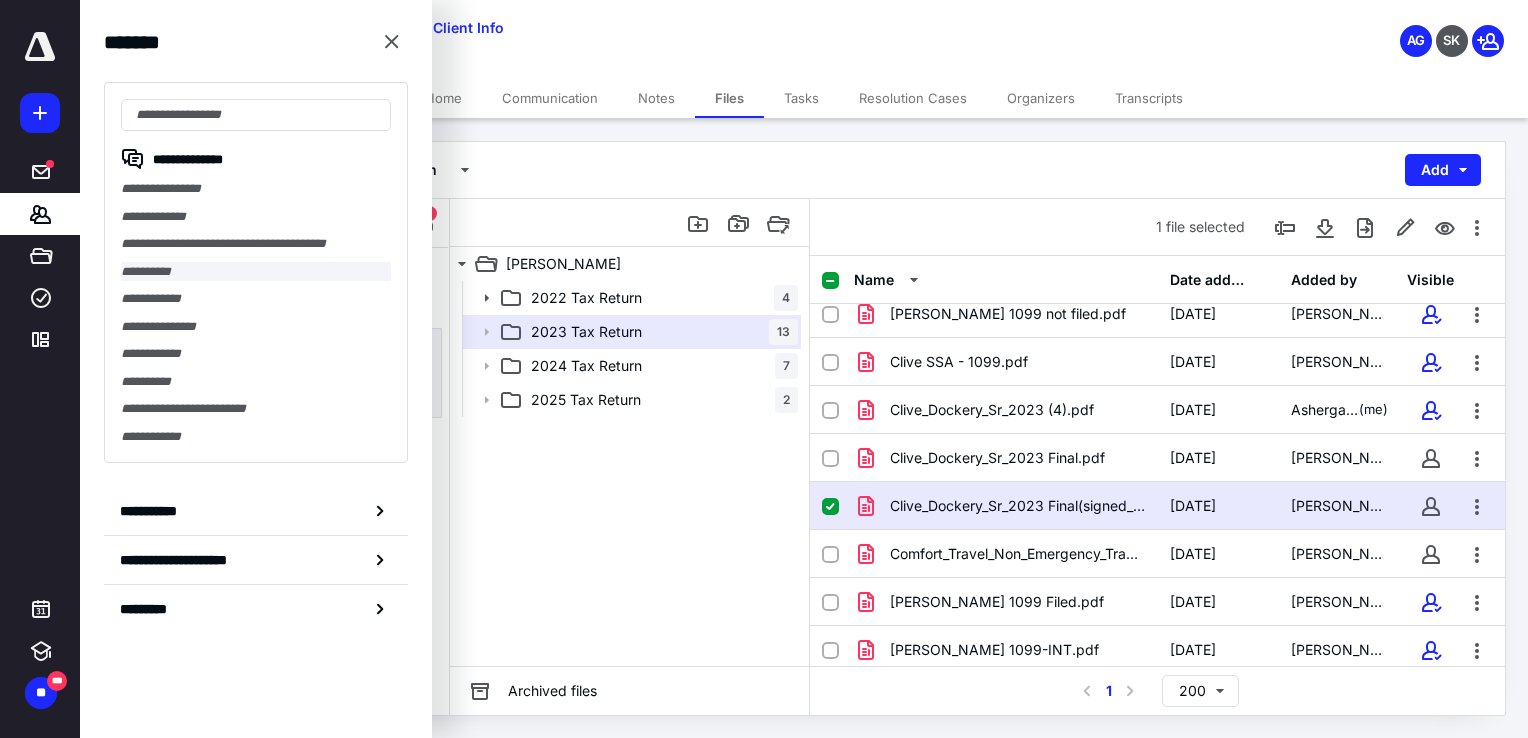 click on "**********" at bounding box center [256, 272] 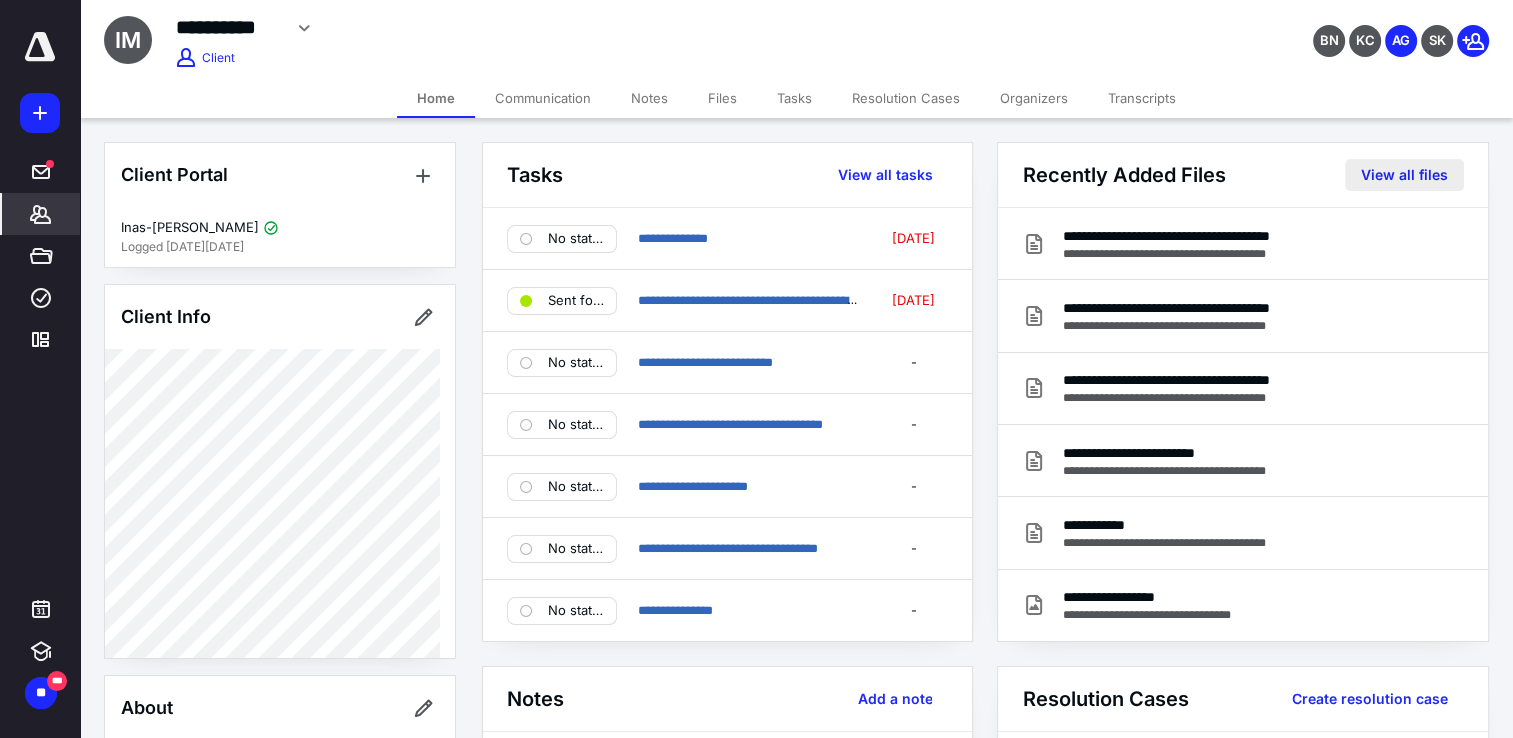 click on "View all files" at bounding box center [1404, 175] 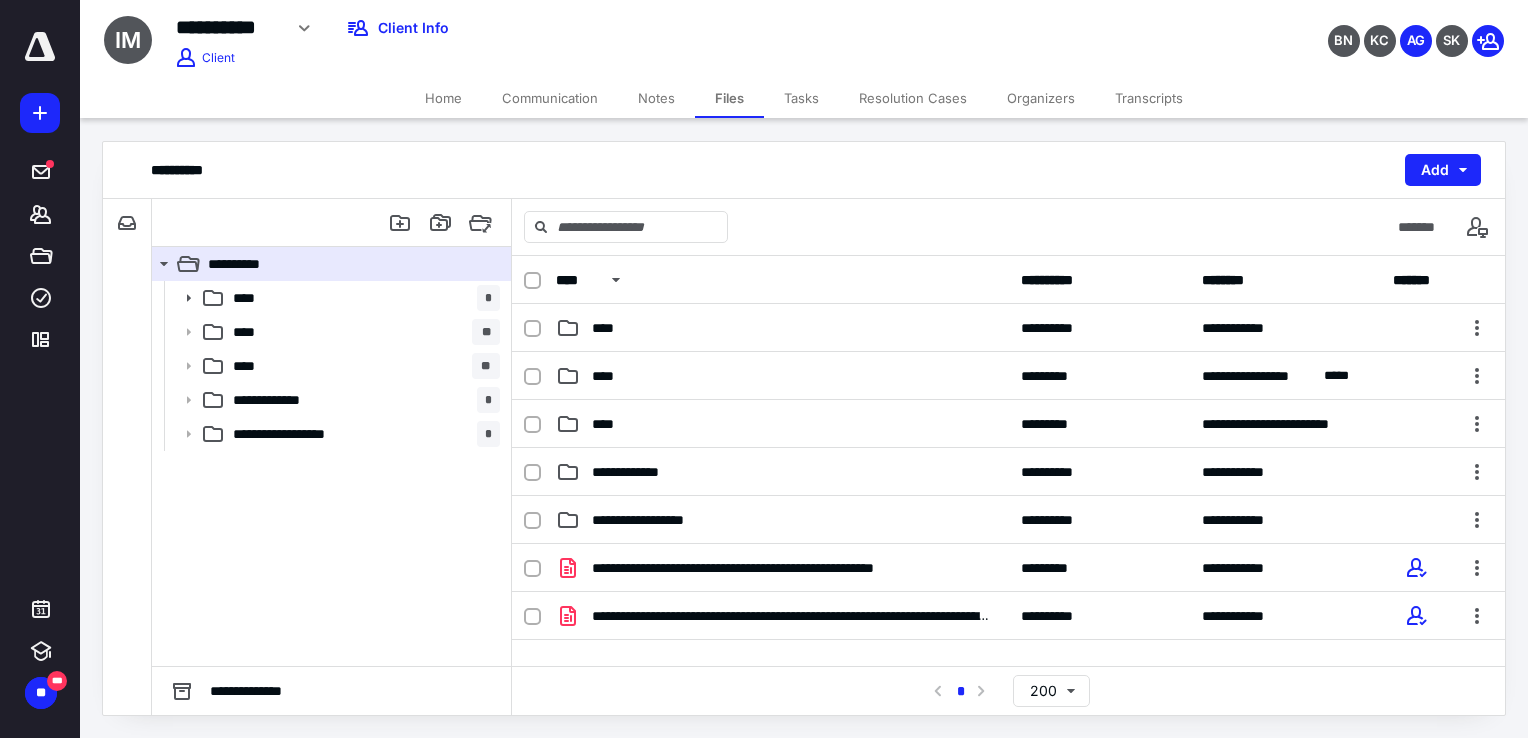 click on "Files" at bounding box center [729, 98] 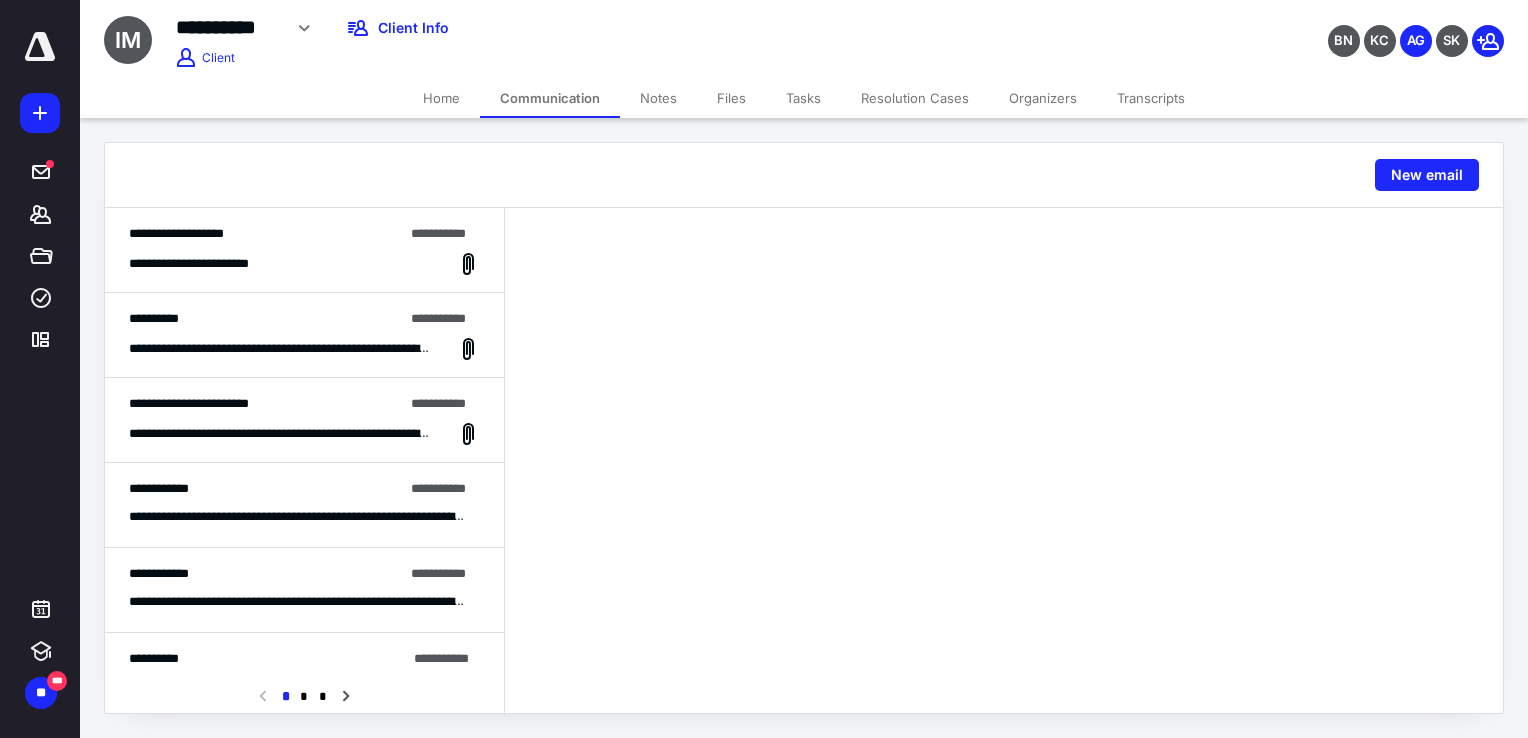 click on "**********" at bounding box center [207, 264] 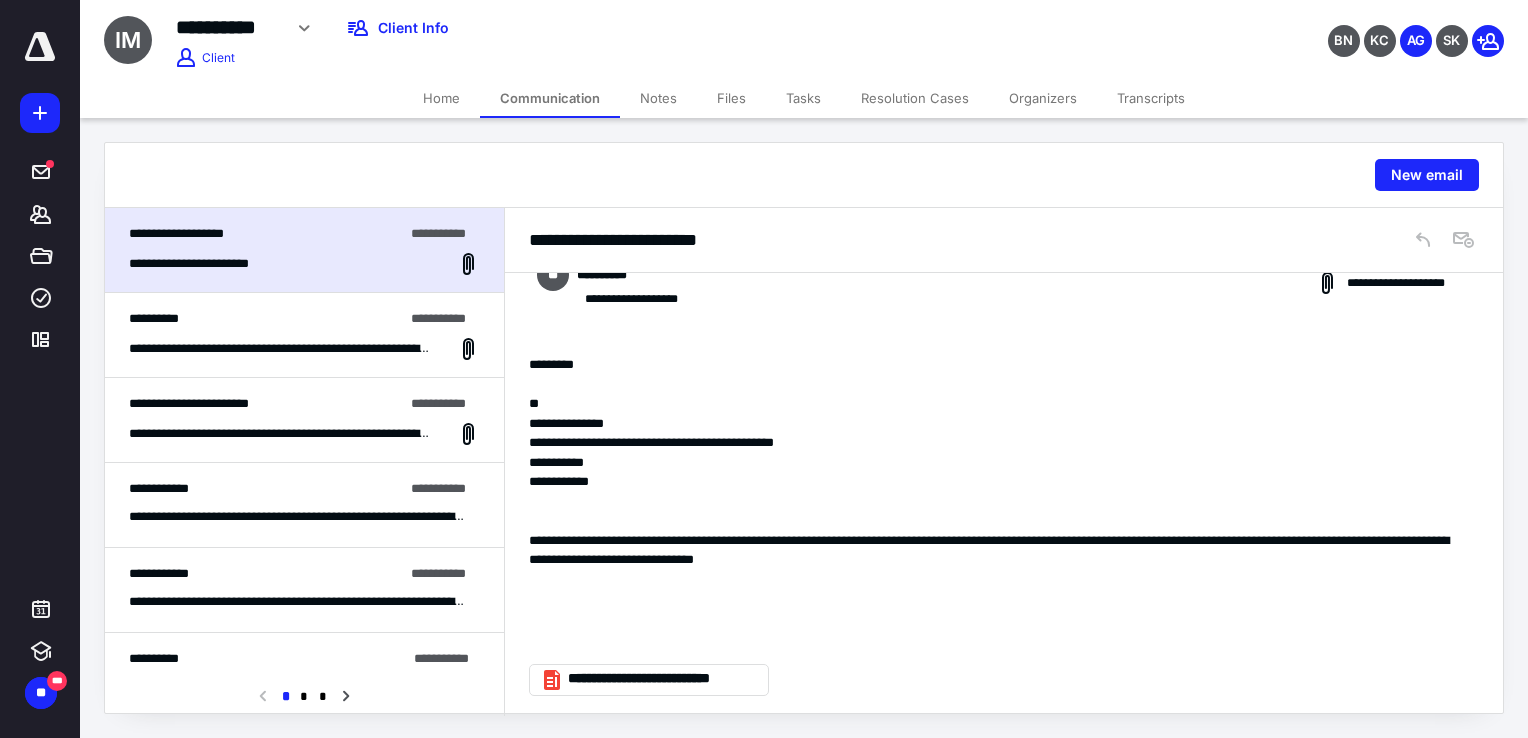scroll, scrollTop: 131, scrollLeft: 0, axis: vertical 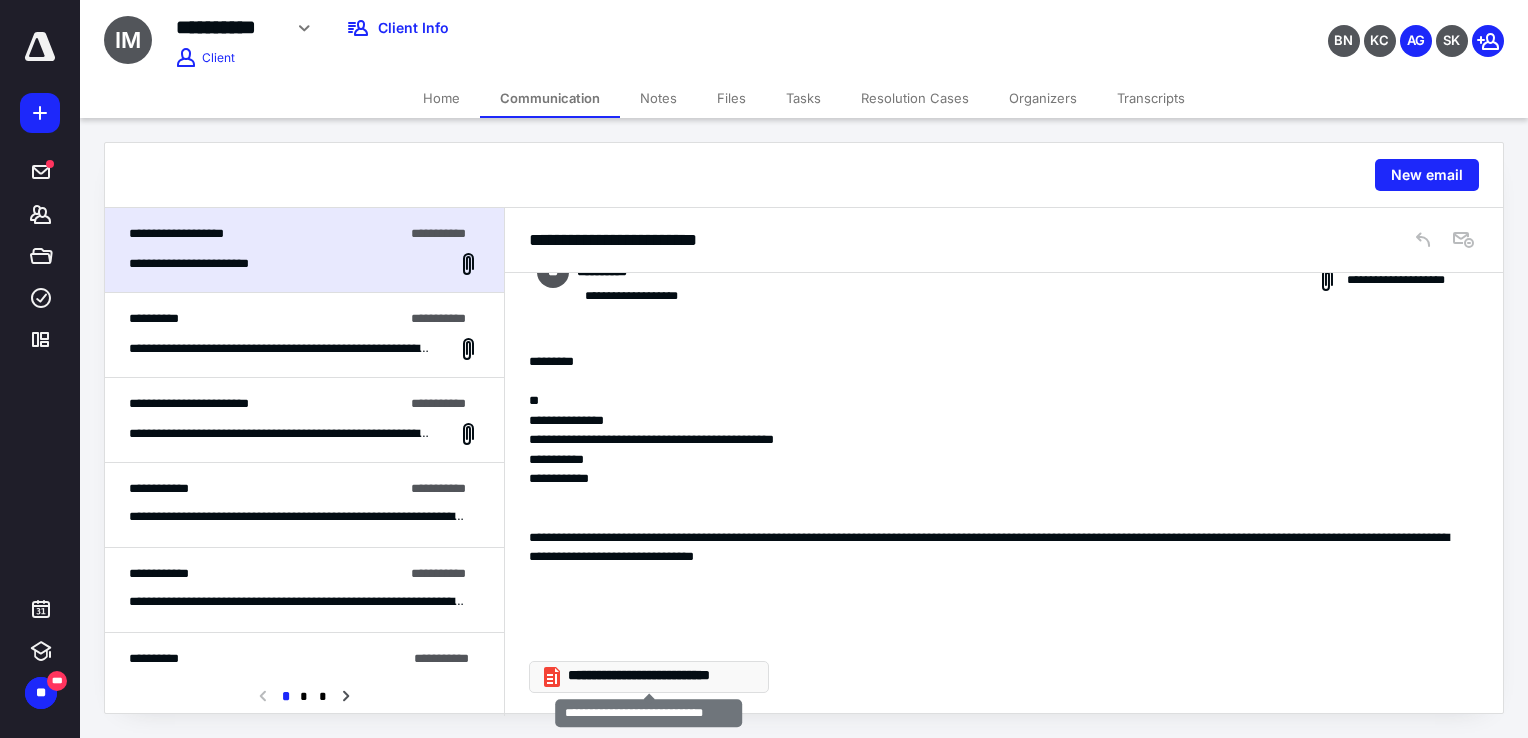 click on "**********" at bounding box center [657, 676] 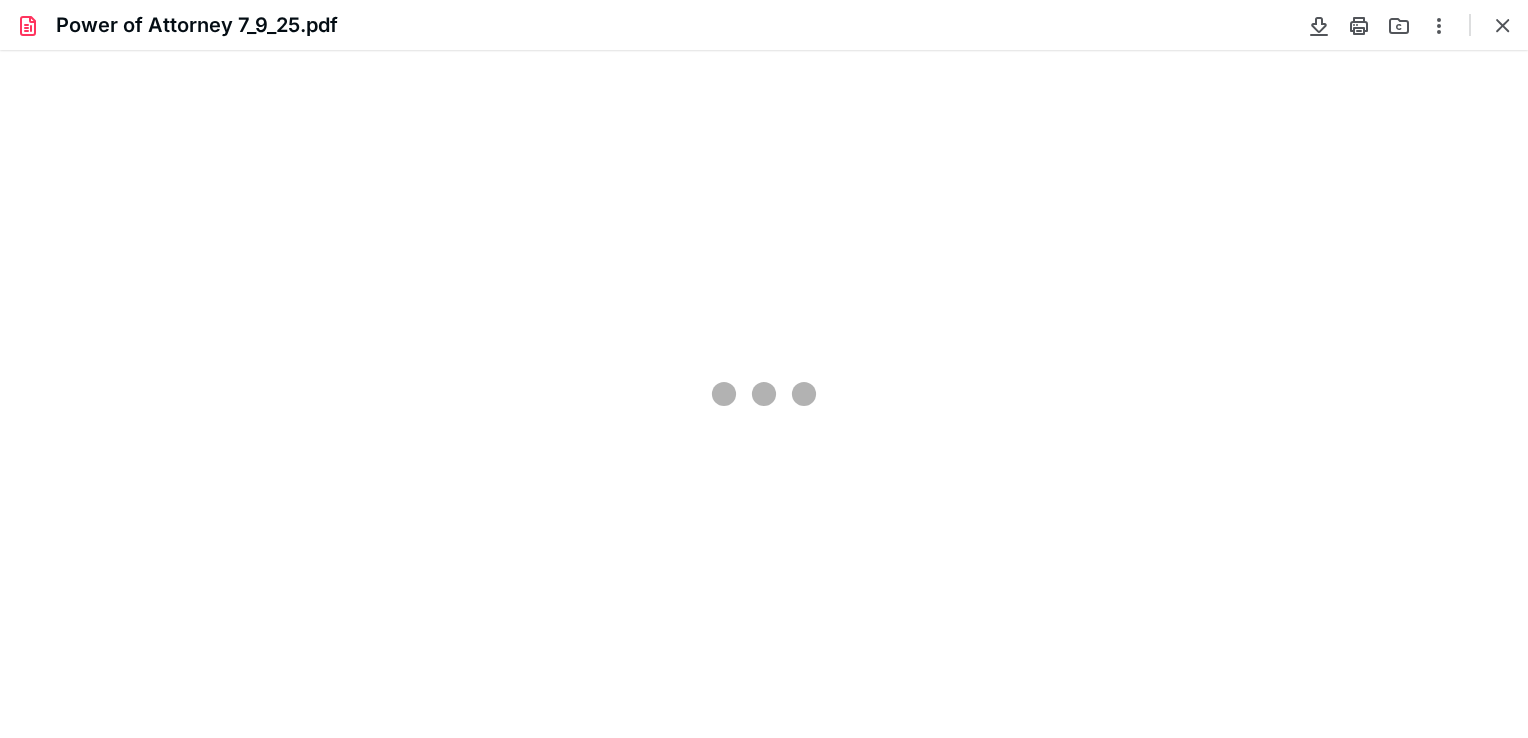 scroll, scrollTop: 0, scrollLeft: 0, axis: both 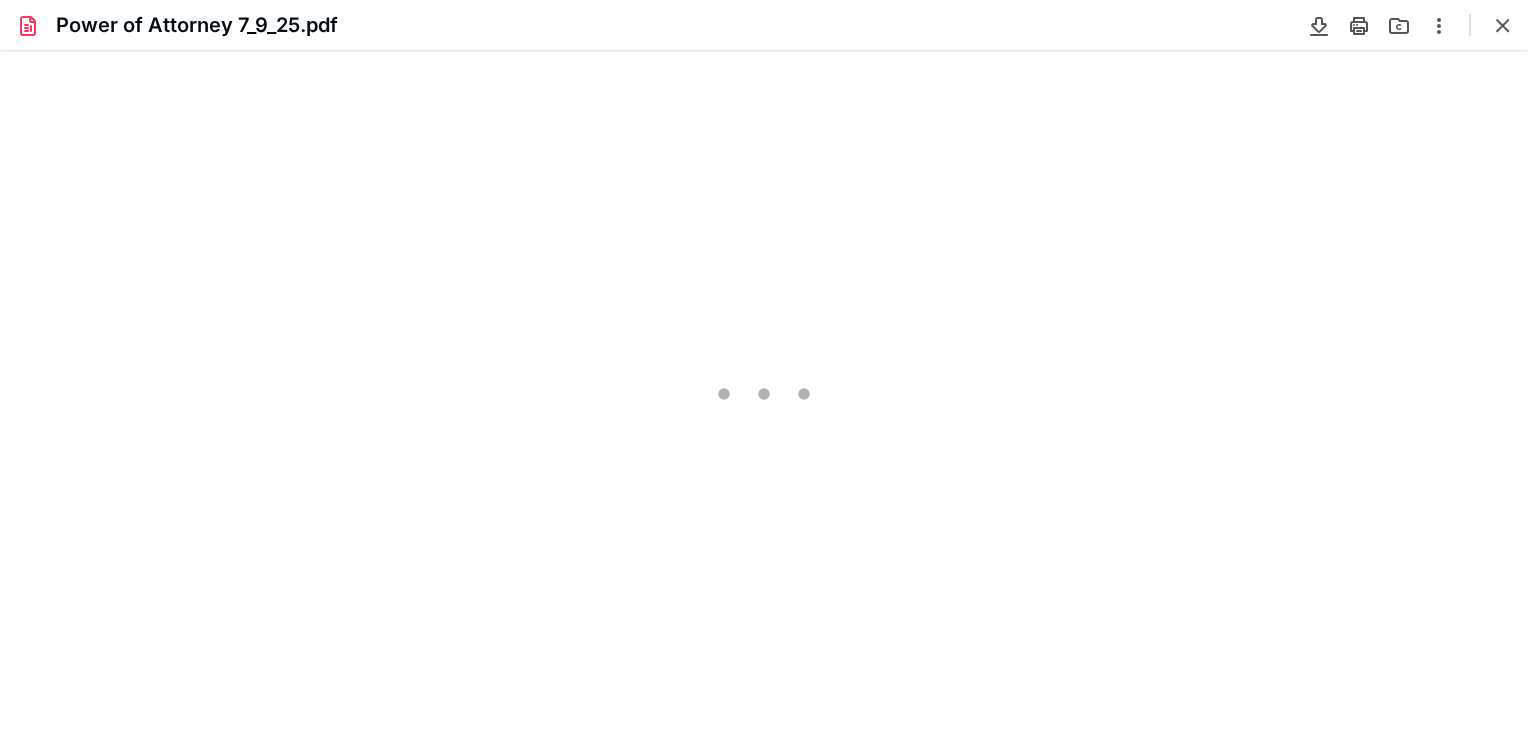 type on "77" 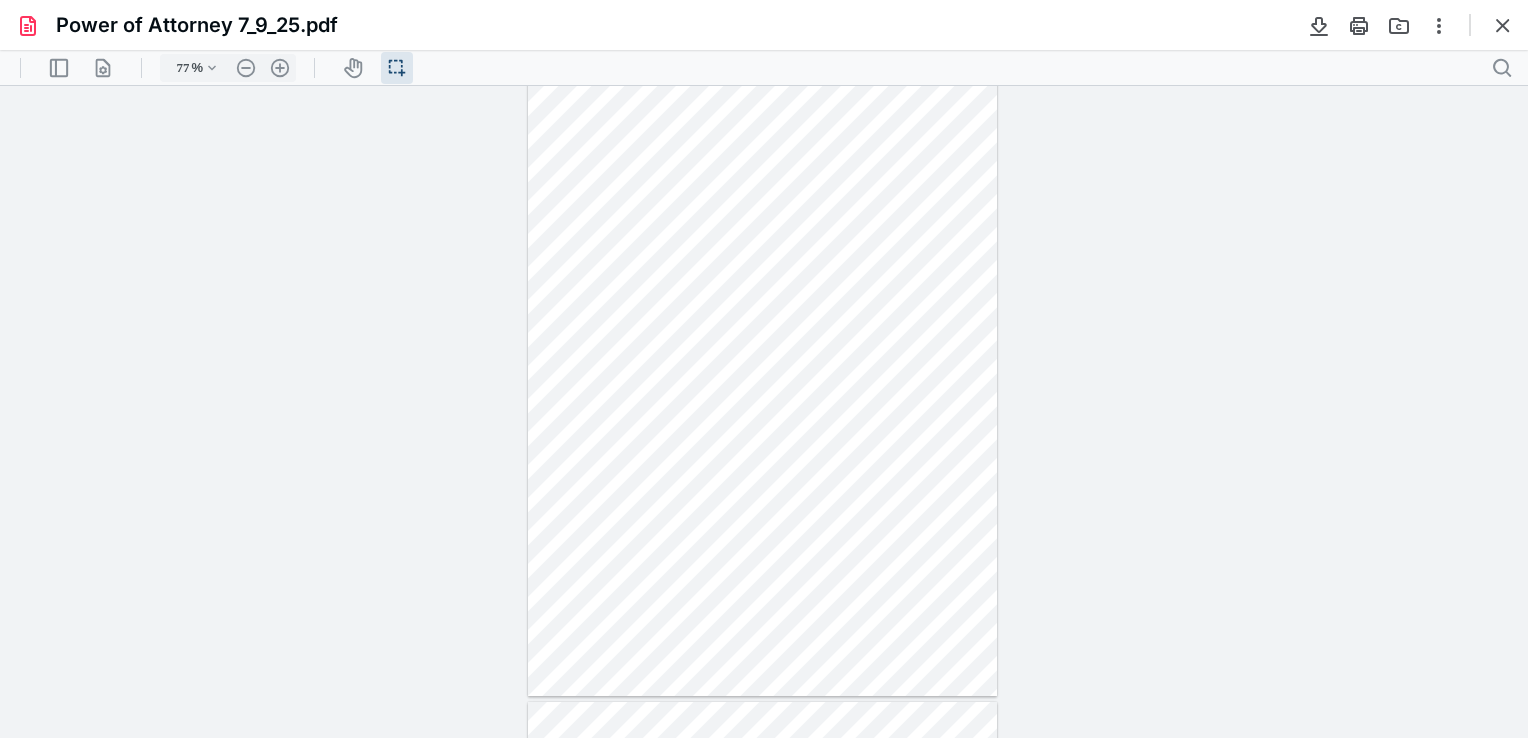 scroll, scrollTop: 0, scrollLeft: 0, axis: both 